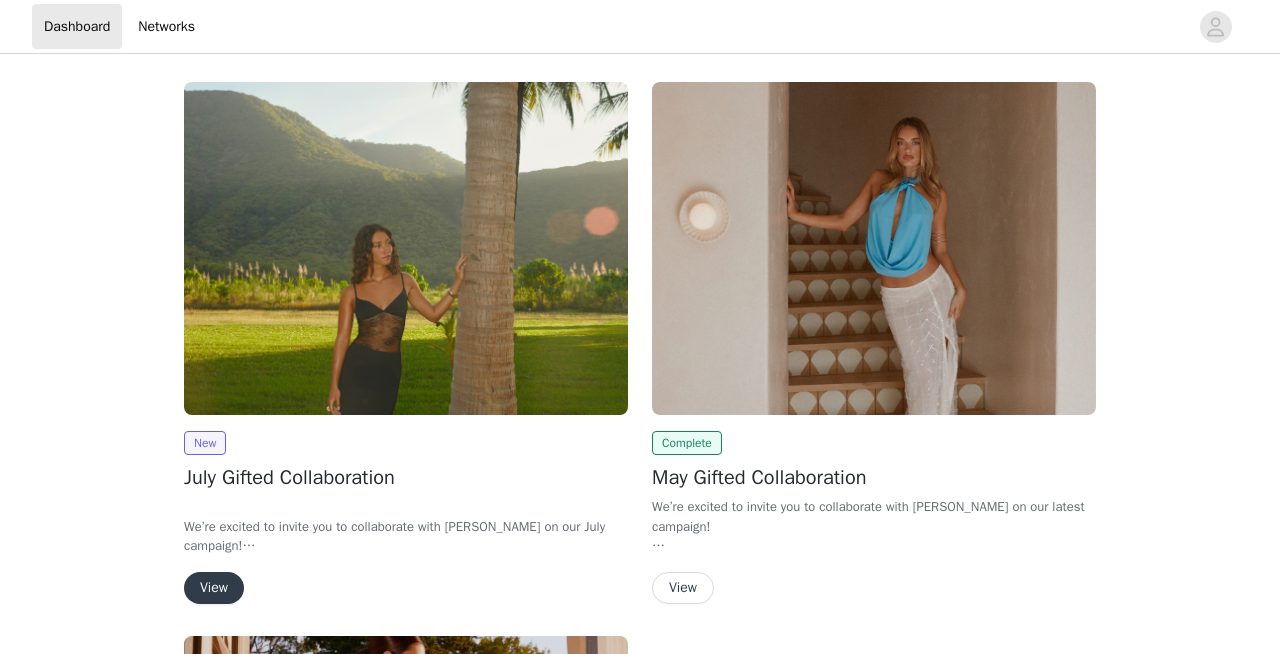 scroll, scrollTop: 0, scrollLeft: 0, axis: both 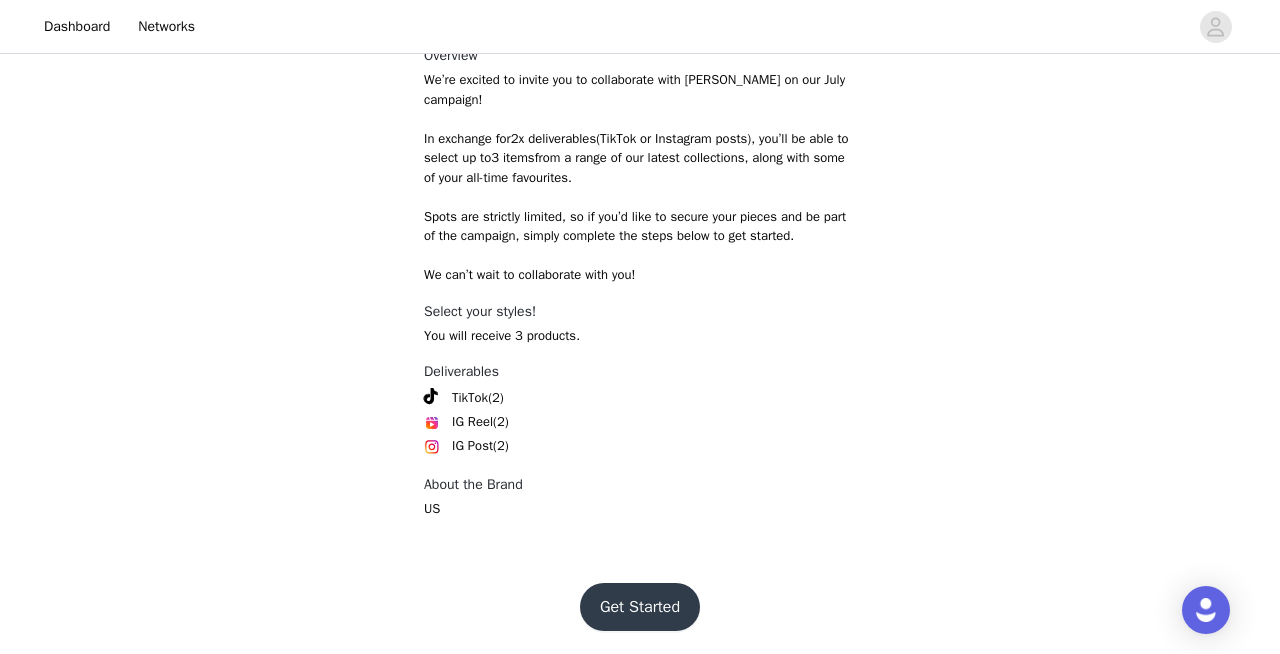 click on "Get Started" at bounding box center [640, 607] 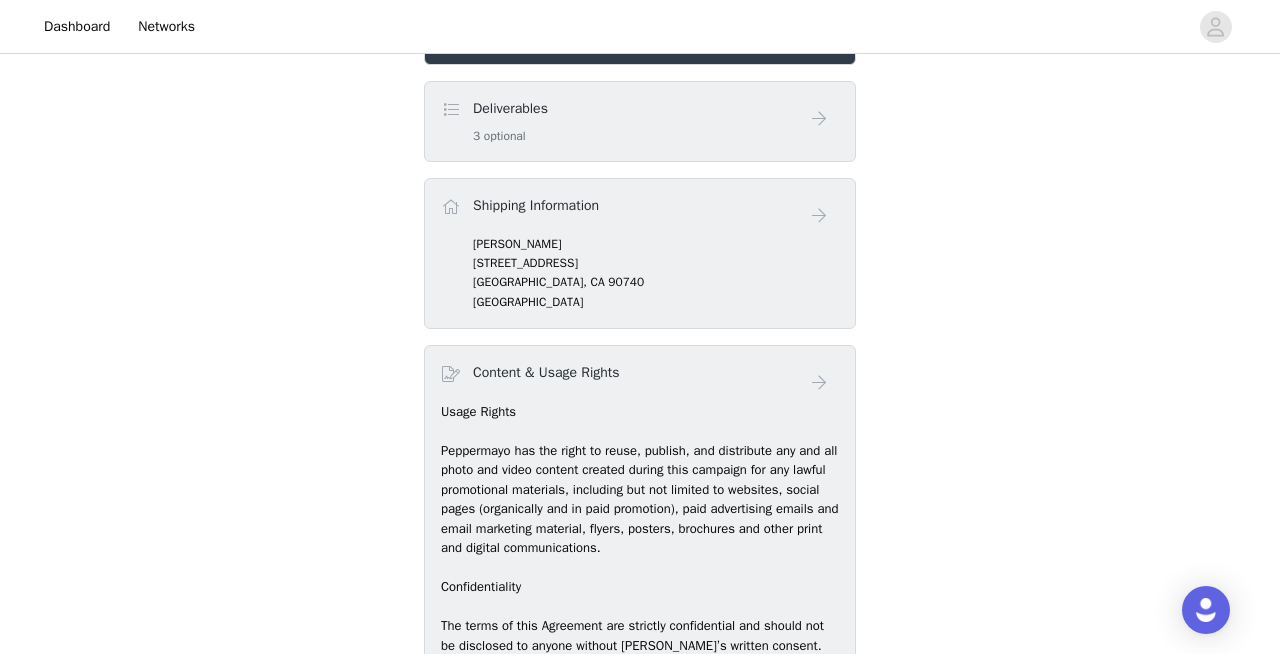 scroll, scrollTop: 871, scrollLeft: 0, axis: vertical 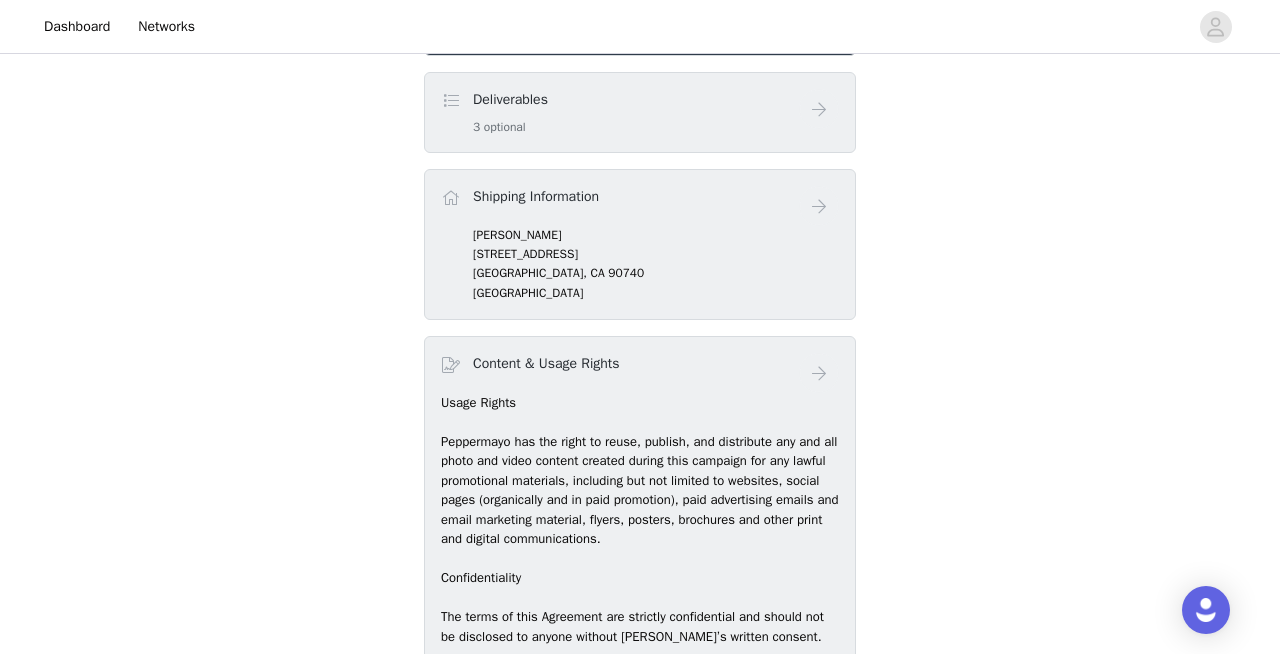 click at bounding box center [819, 109] 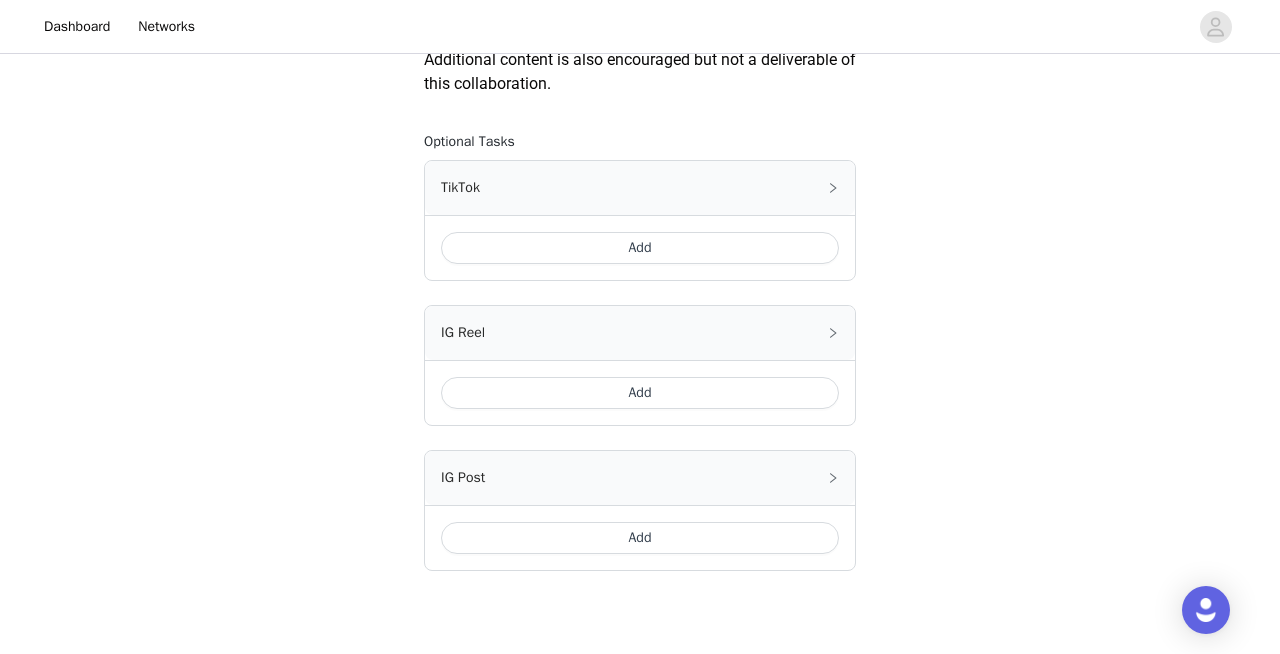 scroll, scrollTop: 1194, scrollLeft: 0, axis: vertical 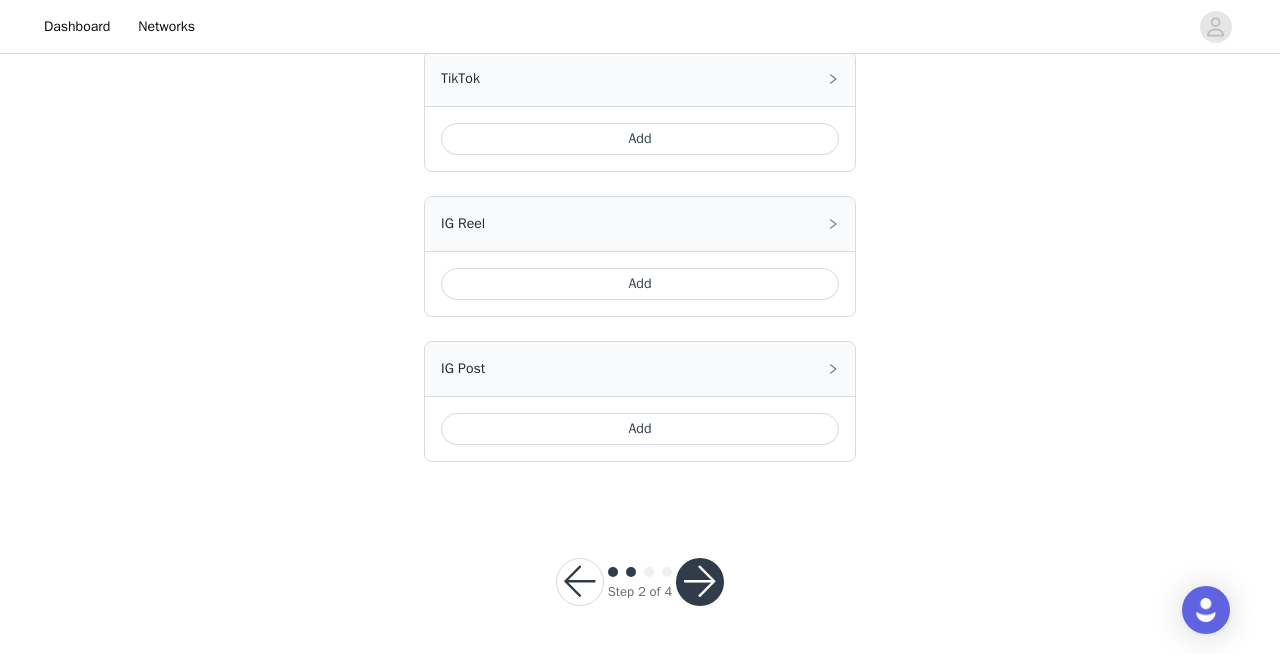 click at bounding box center (580, 582) 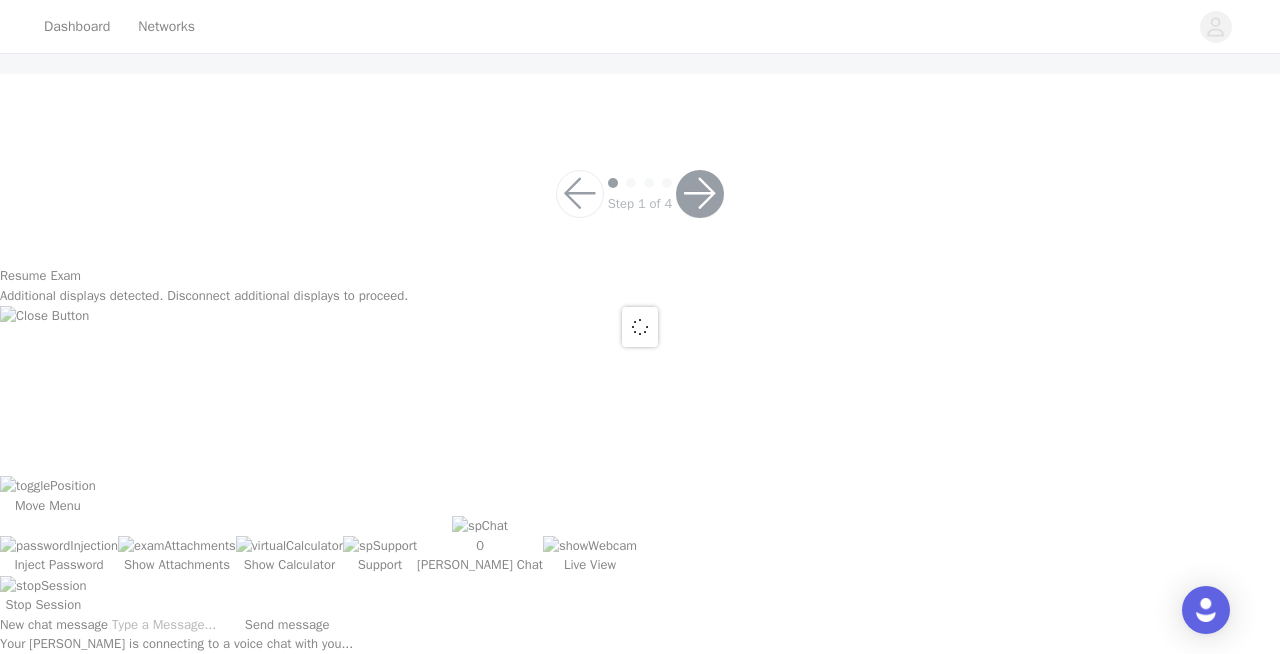 scroll, scrollTop: 0, scrollLeft: 0, axis: both 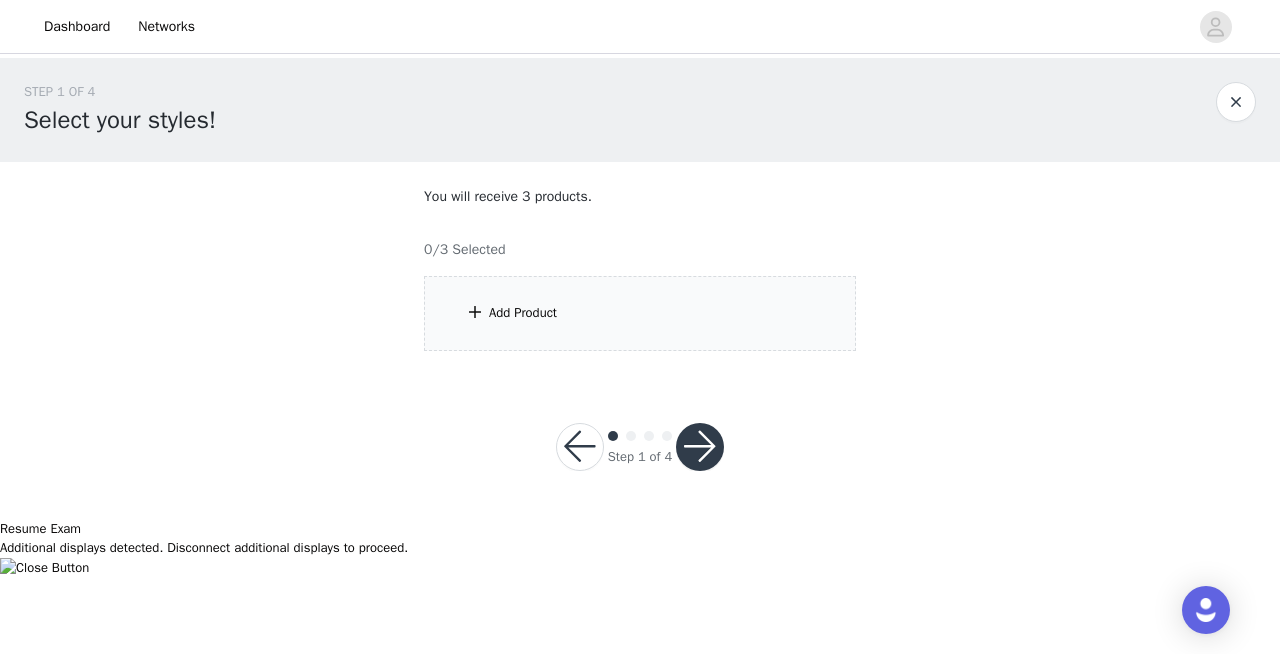click on "Add Product" at bounding box center [523, 313] 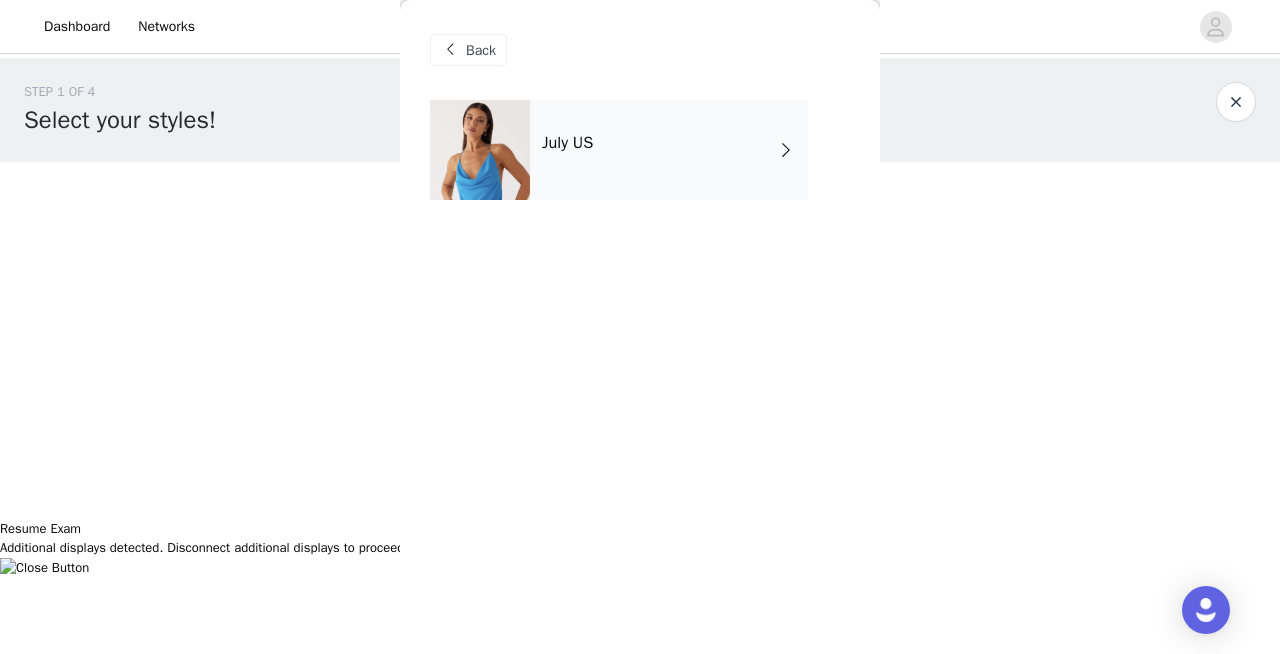 click on "July US" at bounding box center [669, 150] 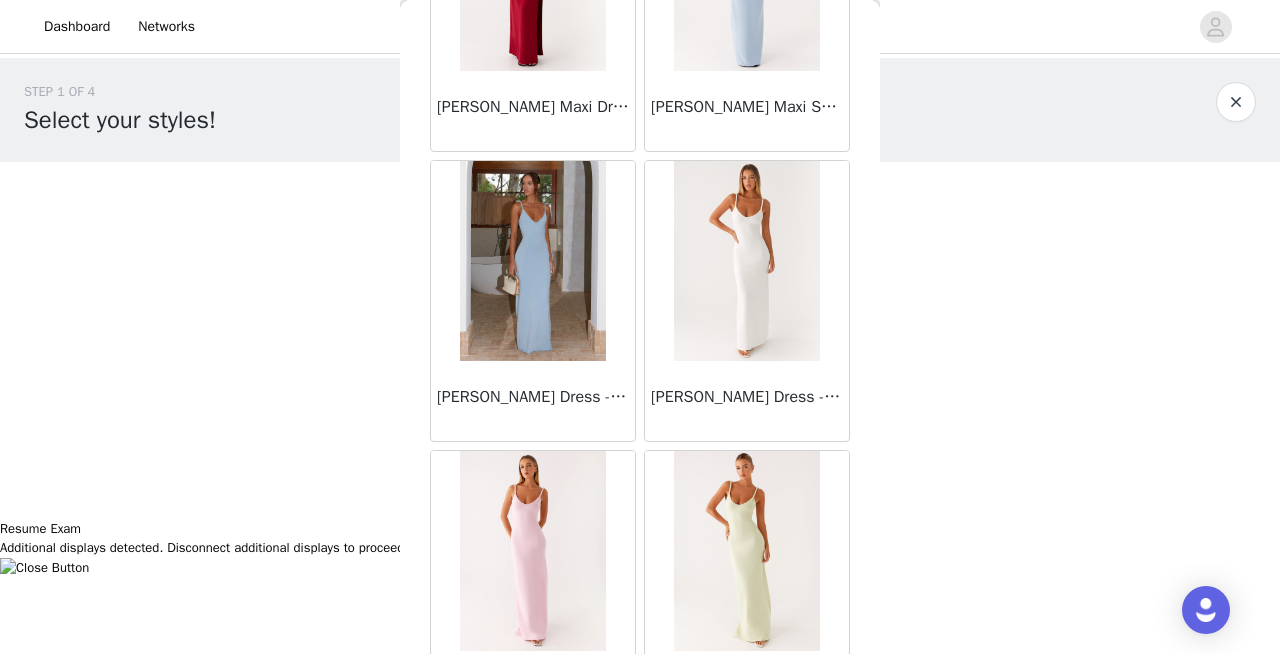 scroll, scrollTop: 2406, scrollLeft: 0, axis: vertical 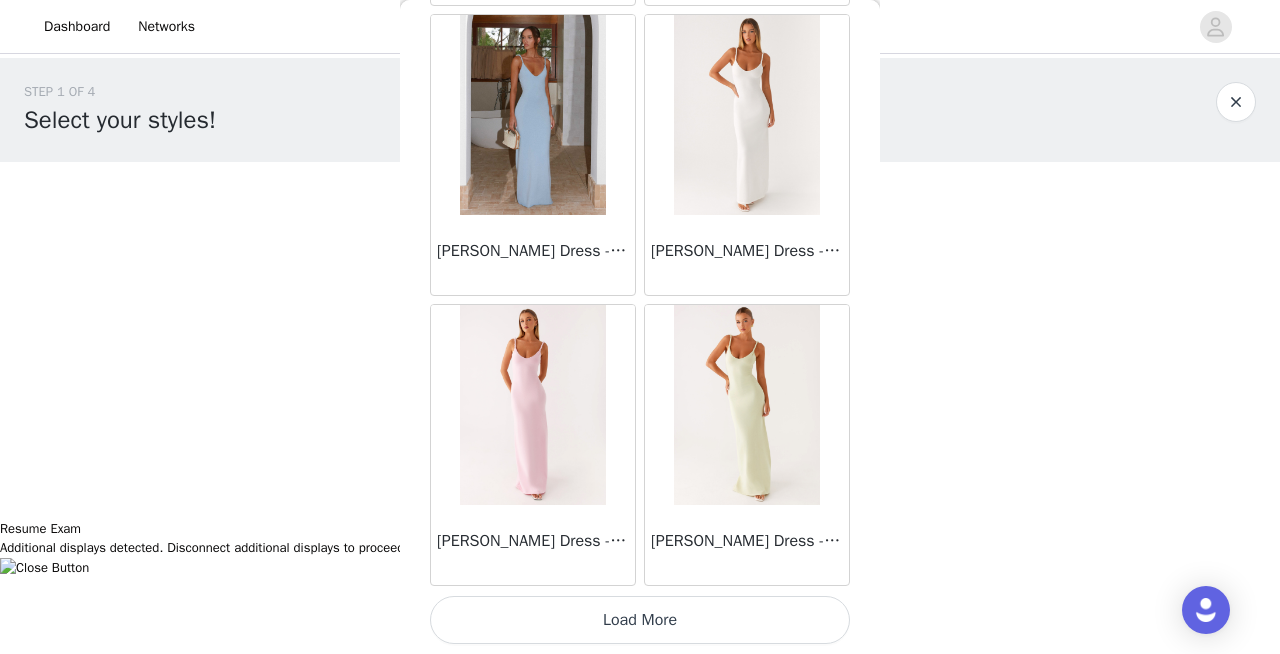 click on "Load More" at bounding box center (640, 620) 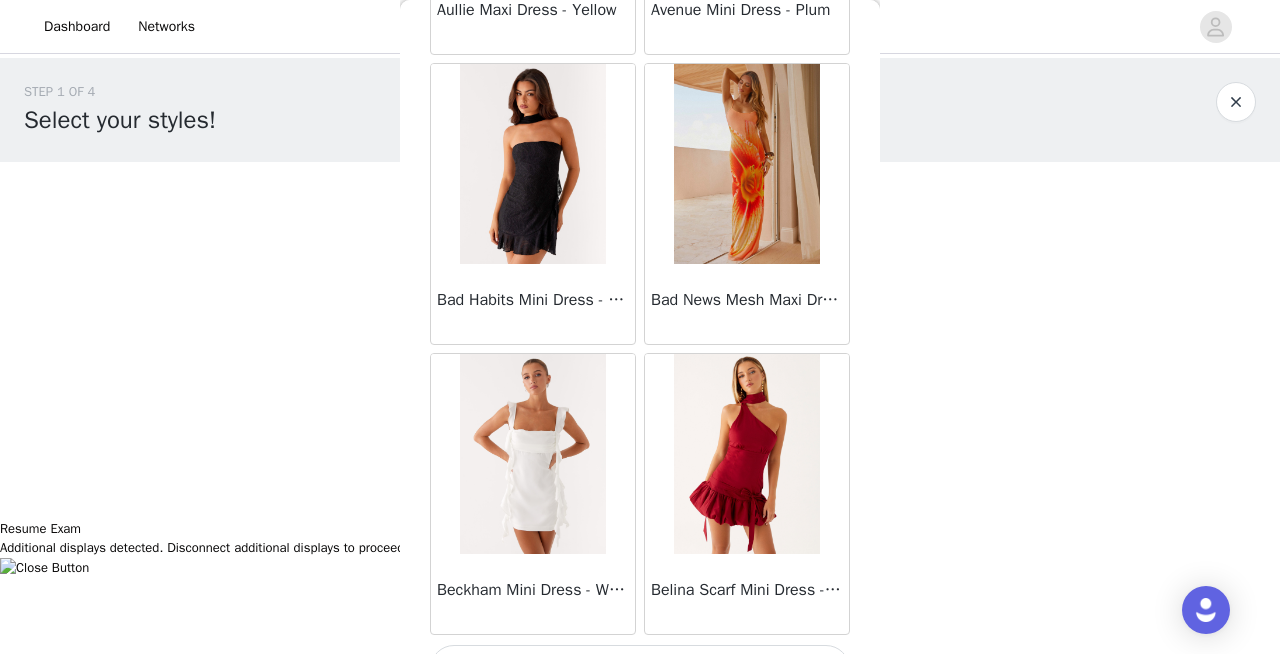 scroll, scrollTop: 5306, scrollLeft: 0, axis: vertical 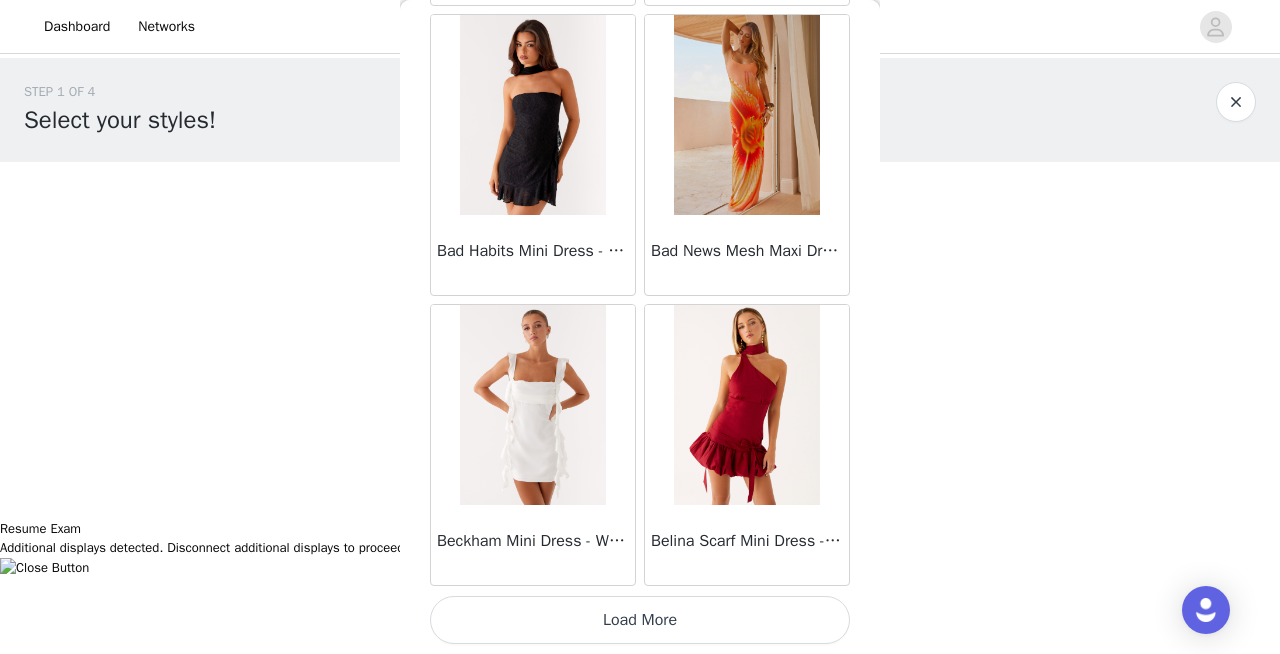 click on "Load More" at bounding box center [640, 620] 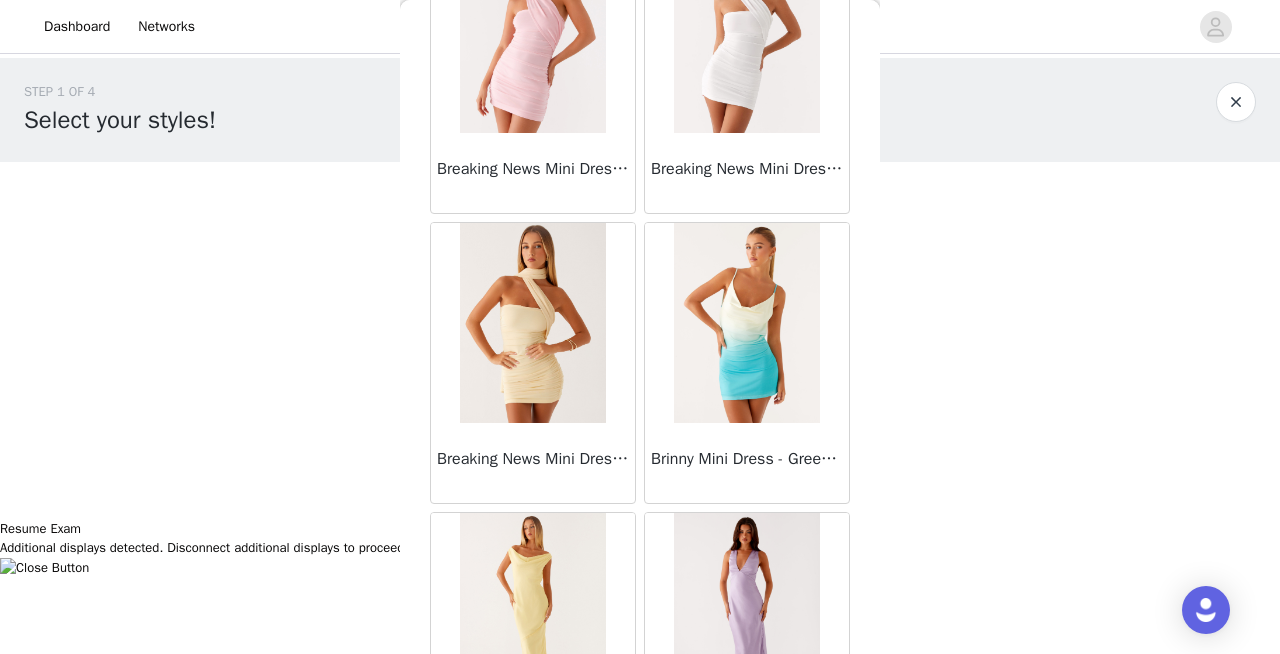 scroll, scrollTop: 8206, scrollLeft: 0, axis: vertical 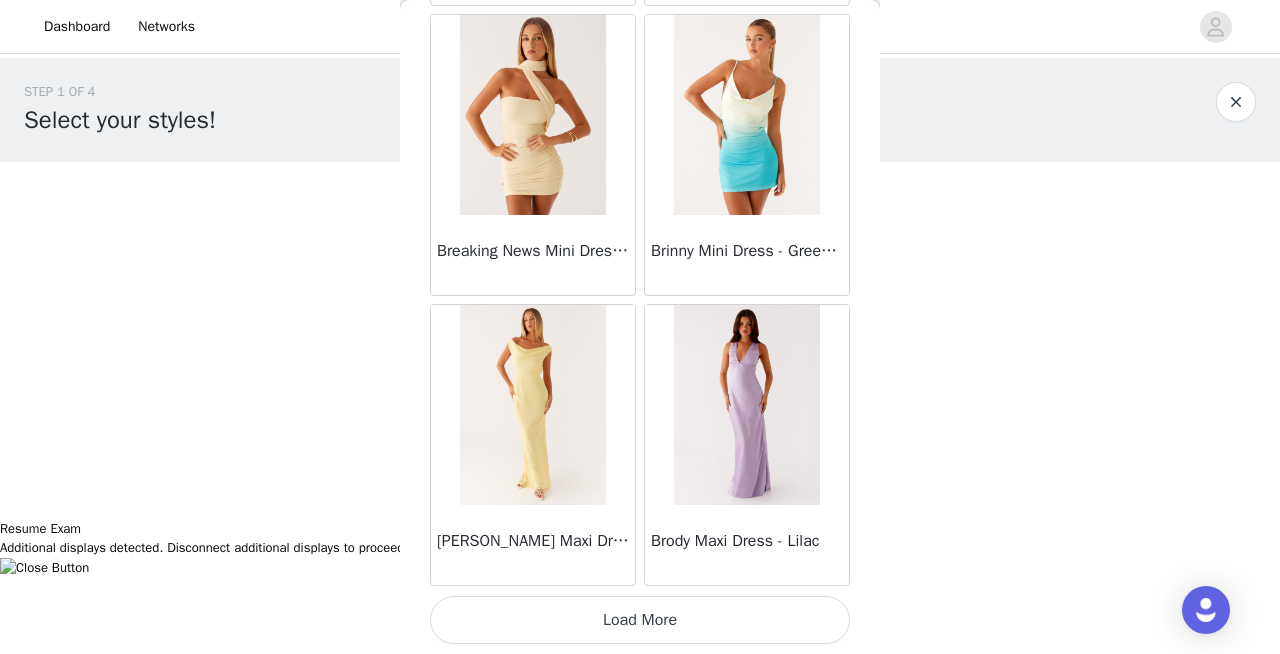 click on "Load More" at bounding box center (640, 620) 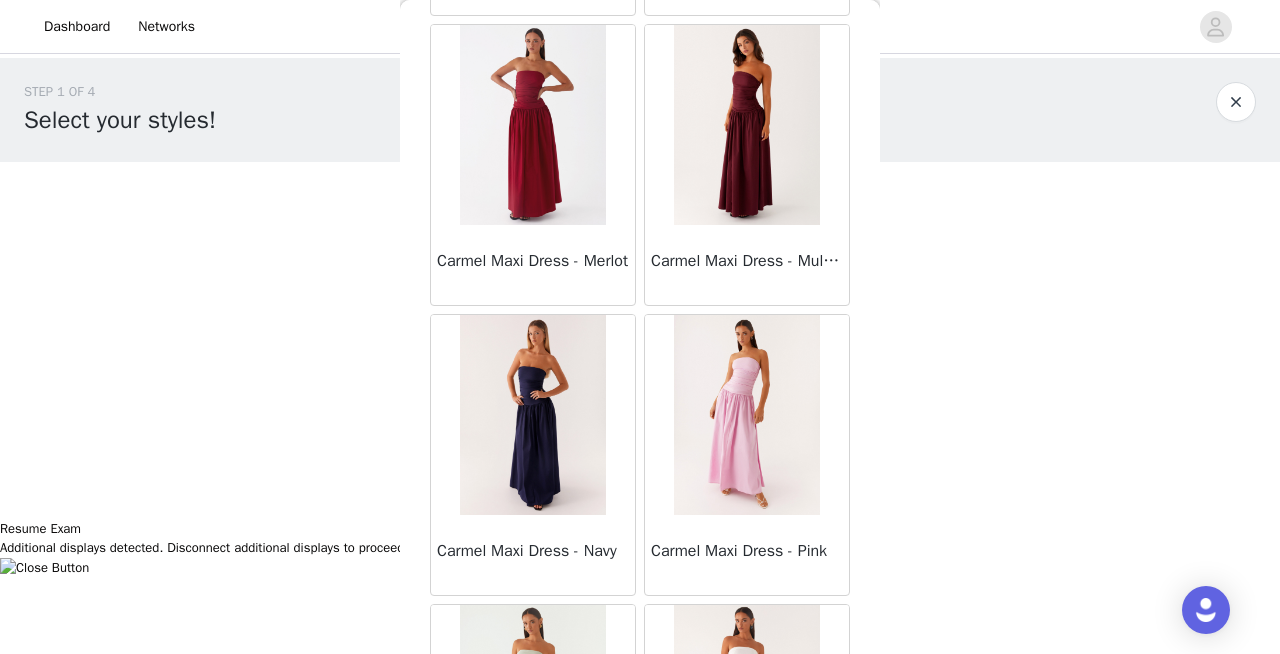scroll, scrollTop: 11106, scrollLeft: 0, axis: vertical 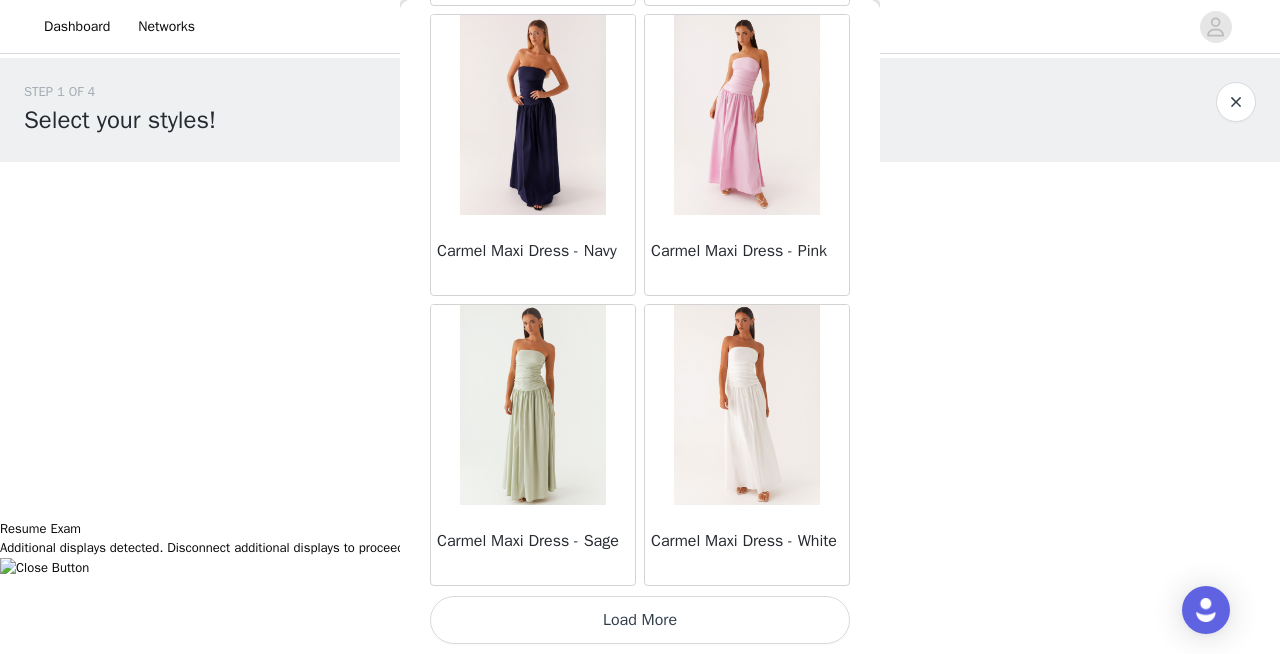 click on "Load More" at bounding box center (640, 620) 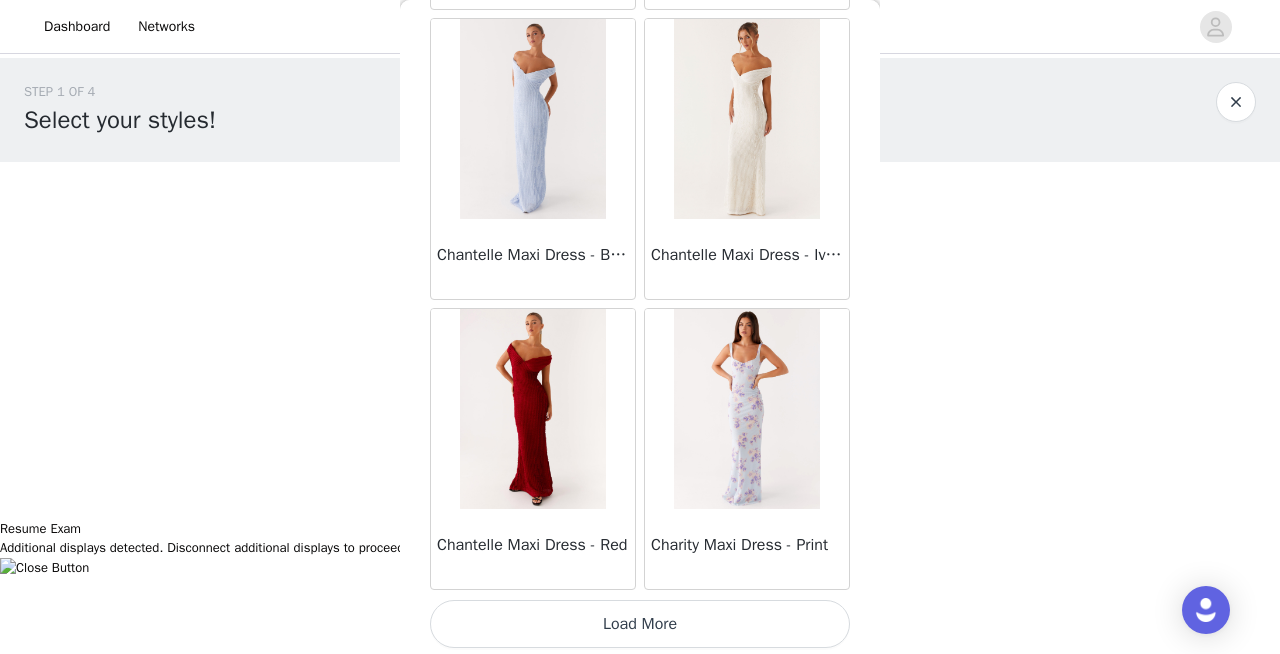 scroll, scrollTop: 14006, scrollLeft: 0, axis: vertical 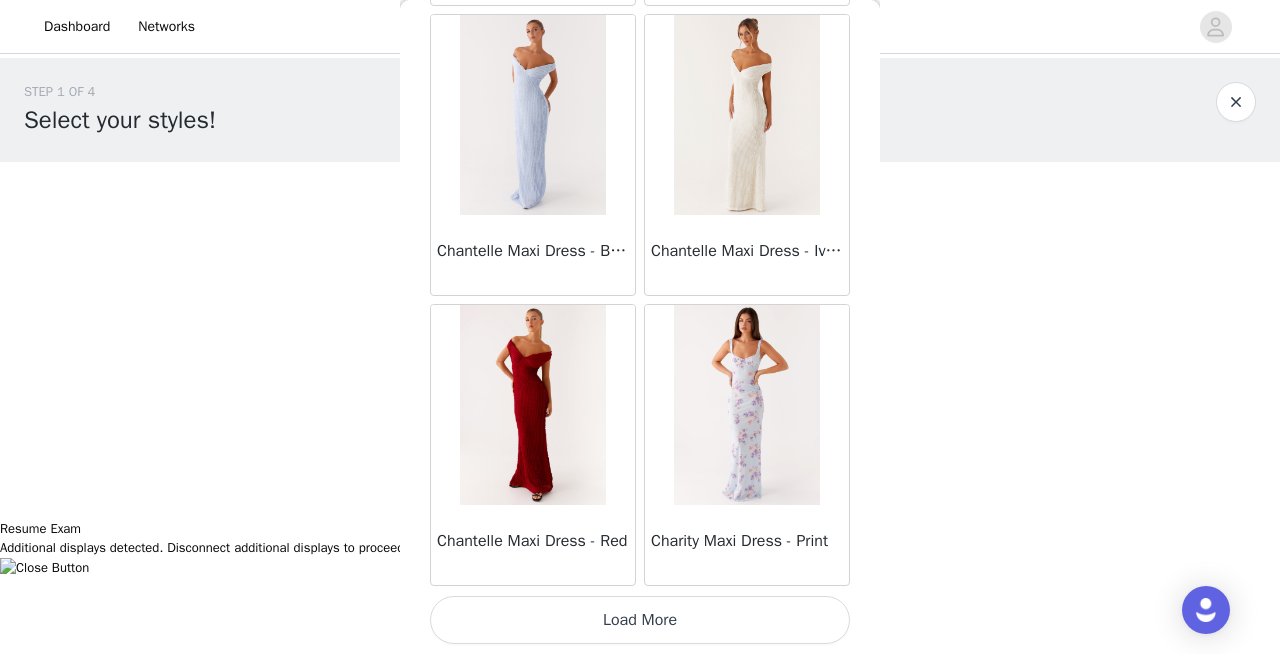 click on "Load More" at bounding box center [640, 620] 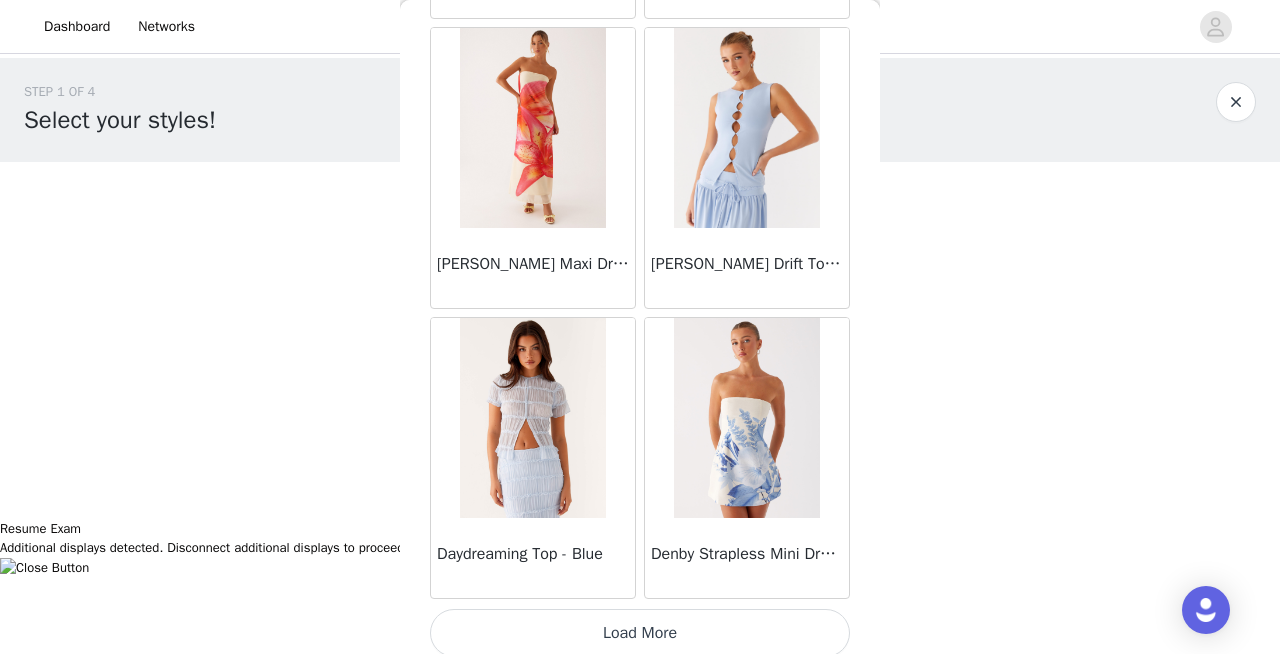 scroll, scrollTop: 16906, scrollLeft: 0, axis: vertical 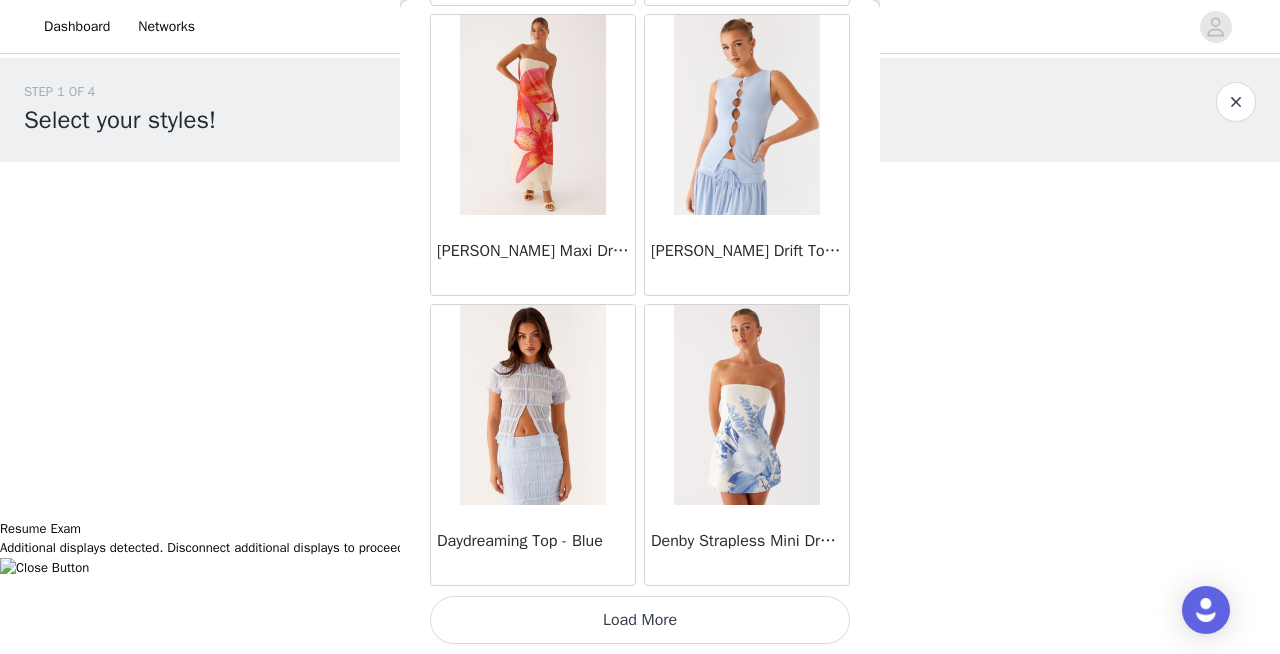 click on "Mariella Linen Maxi Skirt - Pink       Aamari Maxi Dress - Red       Abby Mini Dress - Floral Print       Adrina Ruffle Mini Dress - Pink Floral Print       Aiva Mini Dress - Yellow Floral       Alberta Maxi Dress - Mulberry       Alden Mini Dress - Floral Print       [PERSON_NAME] Maxi Dress - Multi       Aliah Knit Shorts - Yellow       [PERSON_NAME] Halter Maxi Dress - Yellow       [PERSON_NAME] Halter Mini Dress - [PERSON_NAME] Halter Mini Dress - Pastel Yellow       Alivia Mini Dress - Pink       [PERSON_NAME] Maxi Dress - Chocolate       [PERSON_NAME] Maxi Dress - Maroon       [PERSON_NAME] Knit Maxi Skirt - Blue       Anastasia Maxi Dress - Blue       Anastasia Maxi Dress - Ivory       Anastasia Maxi Dress - Pink       Anastasia Maxi Dress - [PERSON_NAME] Maxi Dress - Yellow       Anastasia Mini Dress - Blue       Anetta Maxi Dress - Pale Blue       Anetta Maxi Dress - Yellow       [PERSON_NAME] Maxi Dress - Yellow       [PERSON_NAME] [PERSON_NAME] Maxi Dress - Blue       [PERSON_NAME] One Button Cardigan - Black" at bounding box center [640, -8078] 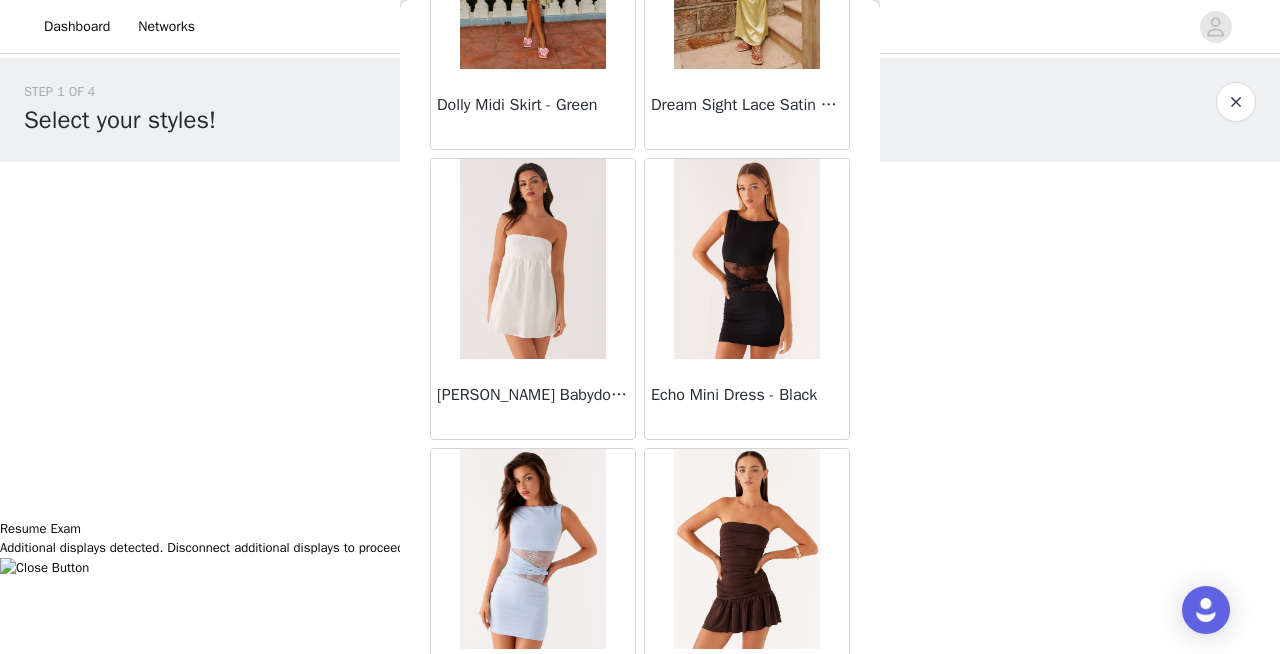 scroll, scrollTop: 18503, scrollLeft: 0, axis: vertical 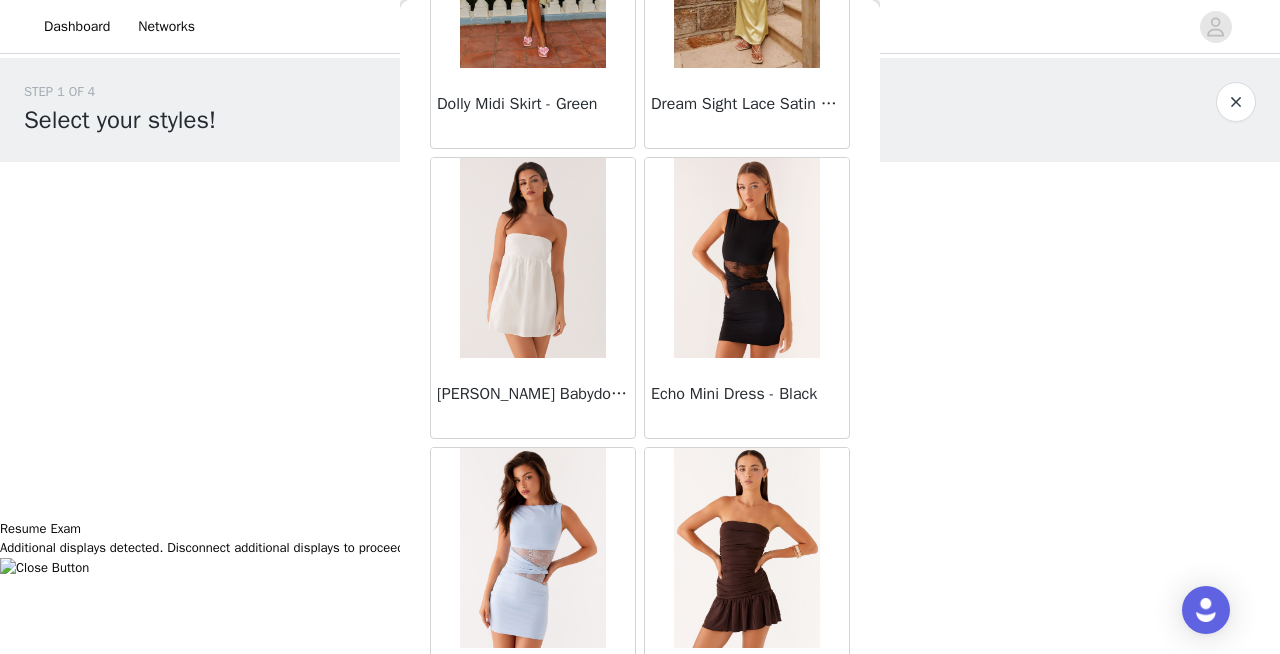 click at bounding box center [532, 258] 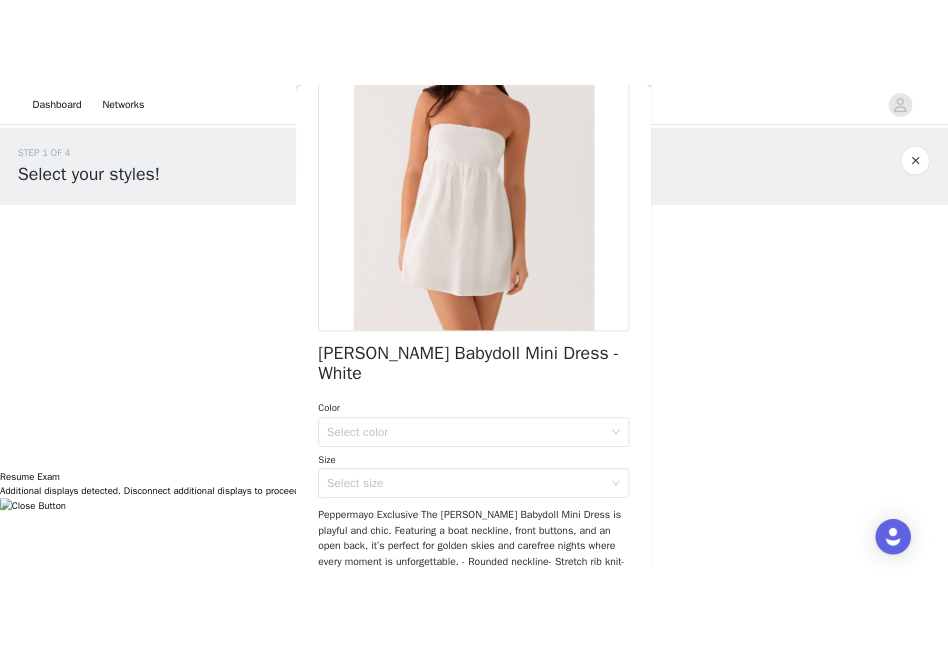 scroll, scrollTop: 283, scrollLeft: 0, axis: vertical 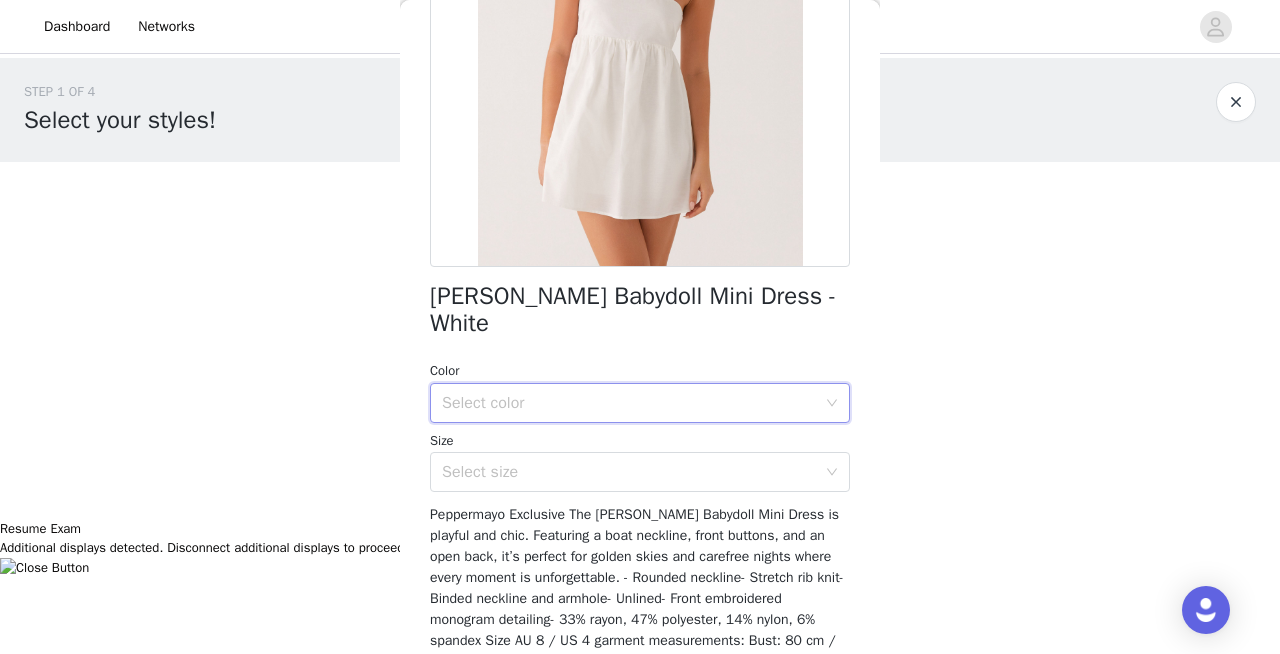 click on "Select color" at bounding box center [633, 403] 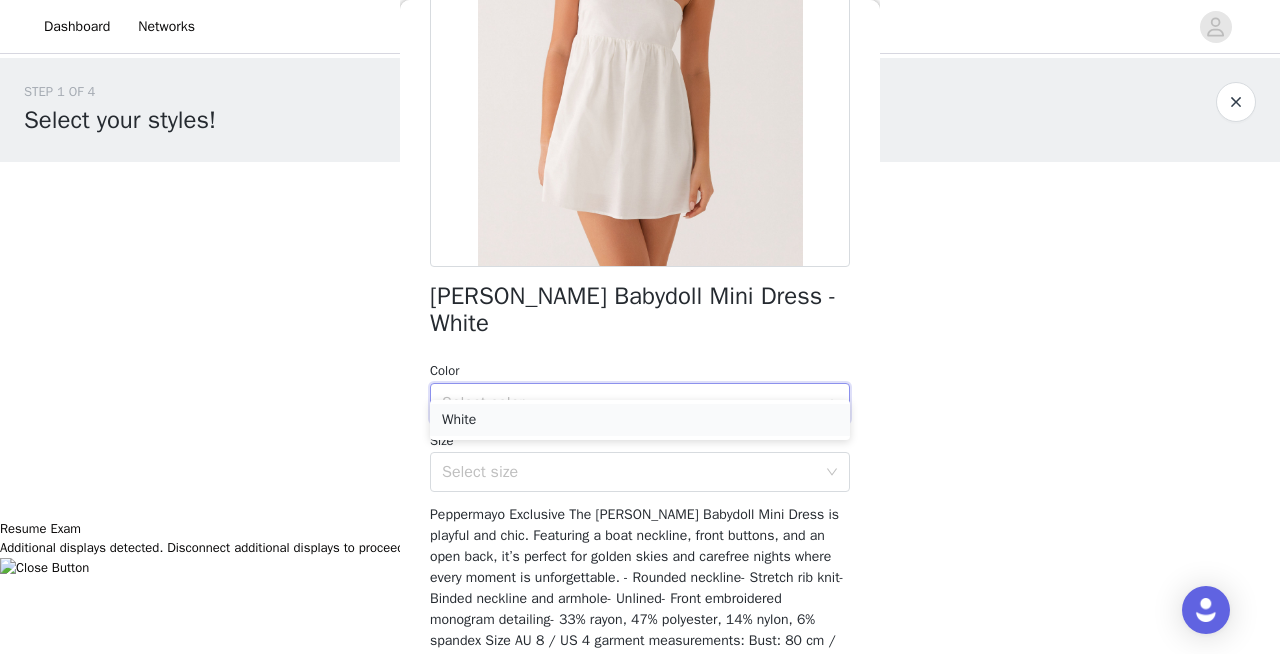 click on "White" at bounding box center (640, 420) 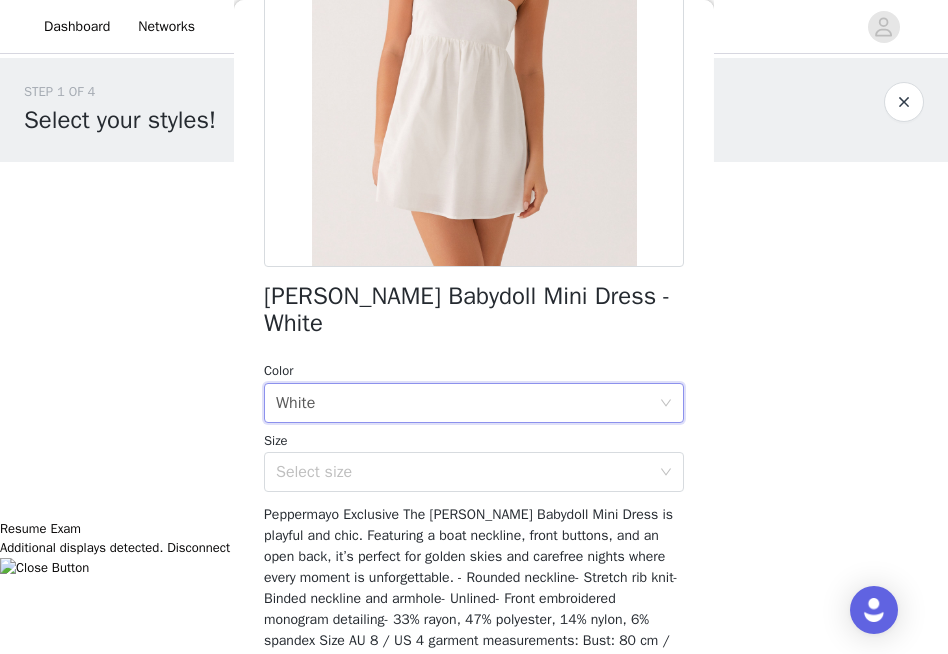scroll, scrollTop: 185, scrollLeft: 0, axis: vertical 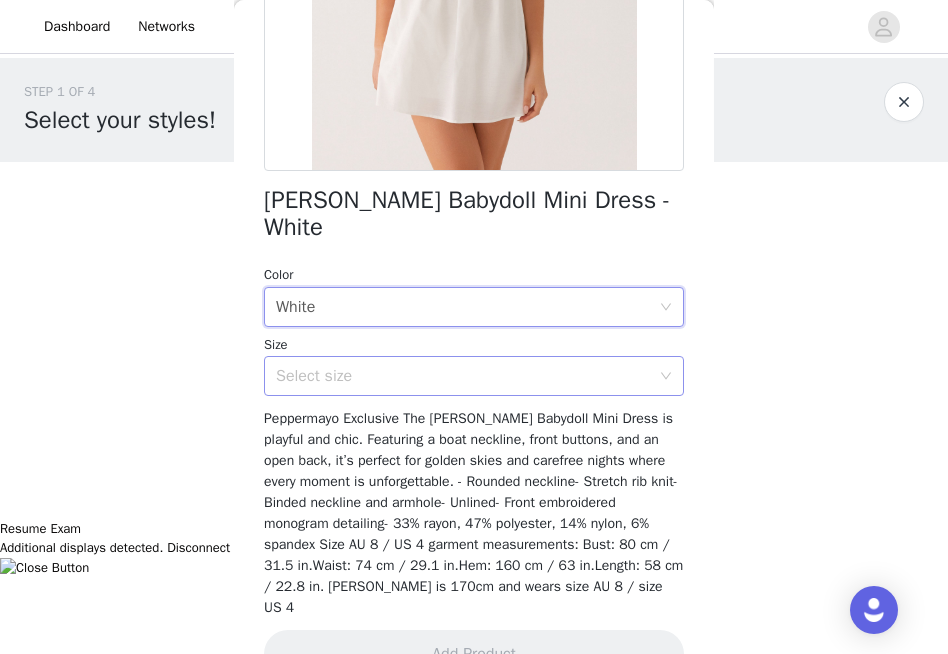 click on "Select size" at bounding box center [463, 376] 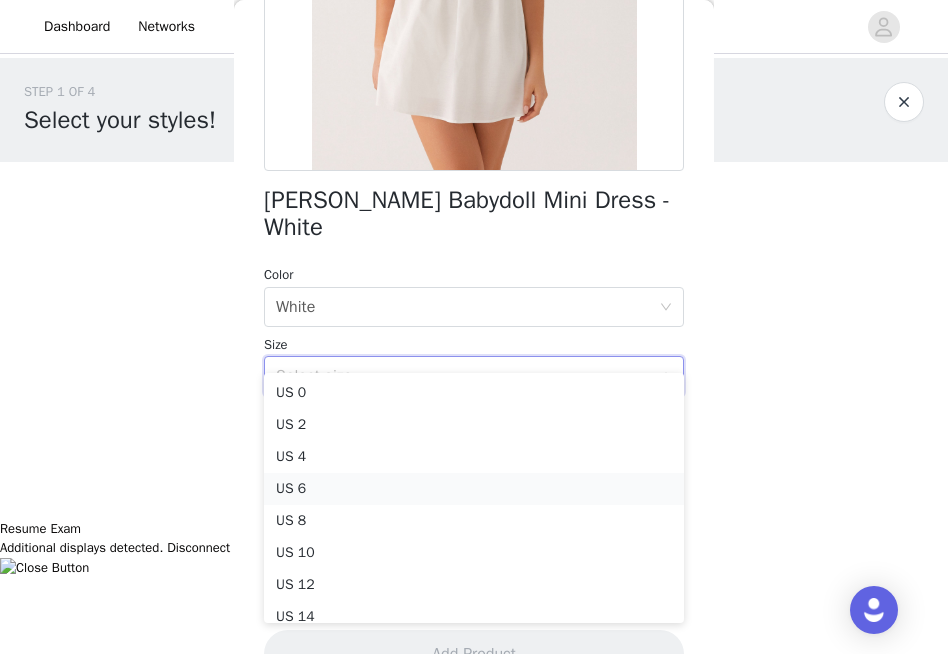 click on "US 6" at bounding box center (474, 489) 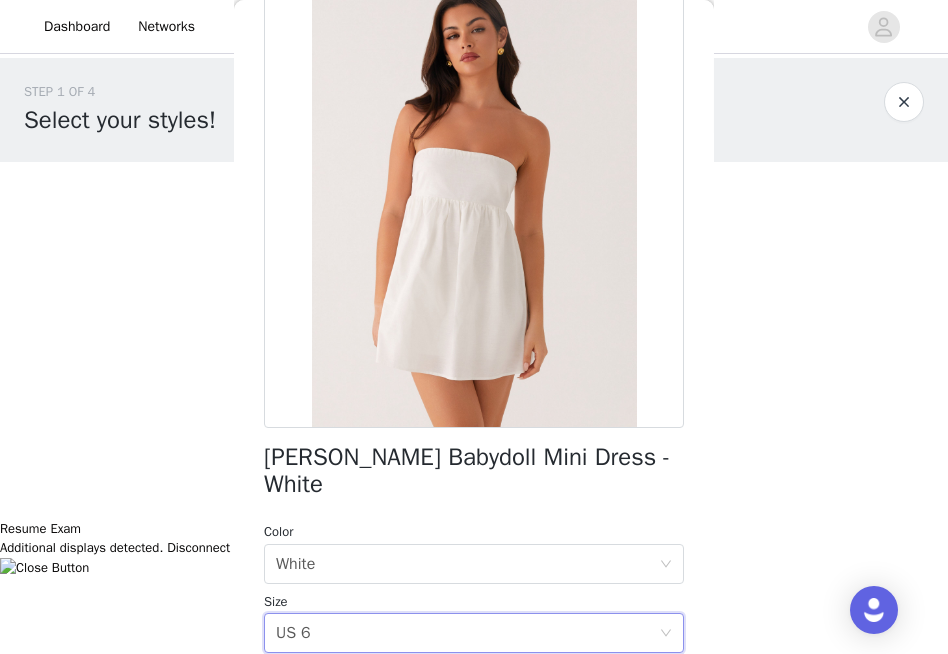 scroll, scrollTop: 109, scrollLeft: 0, axis: vertical 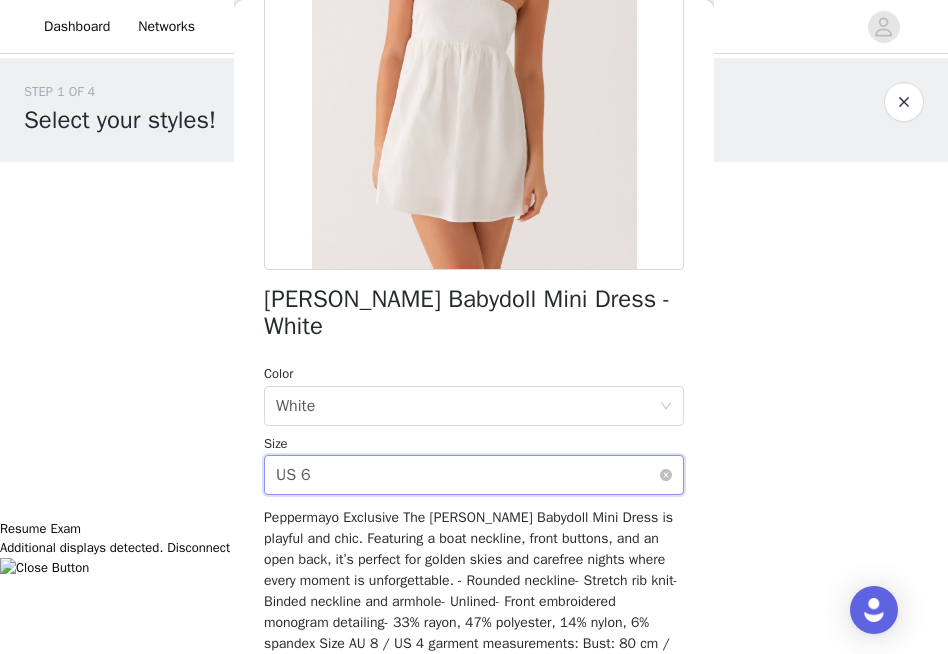 click on "Select size US 6" at bounding box center (467, 475) 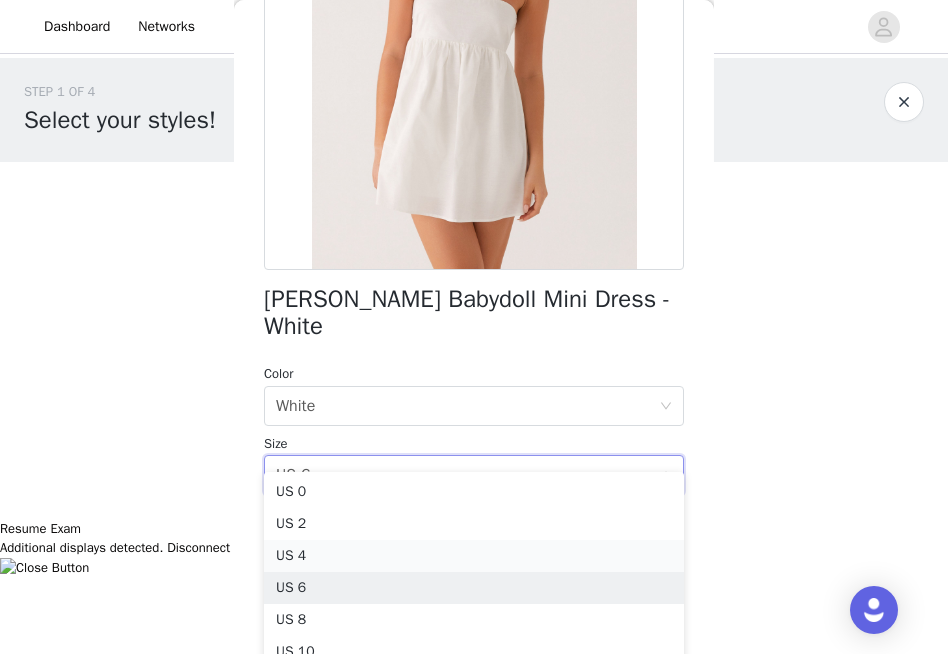 click on "US 4" at bounding box center (474, 556) 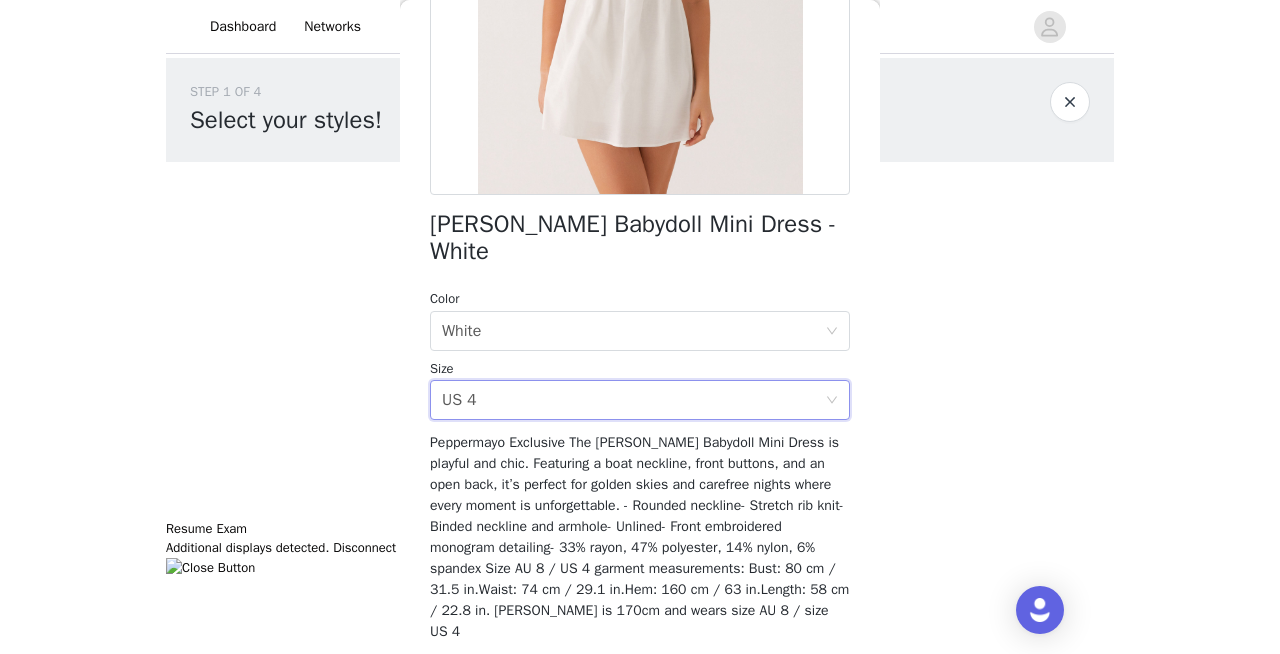 scroll, scrollTop: 379, scrollLeft: 0, axis: vertical 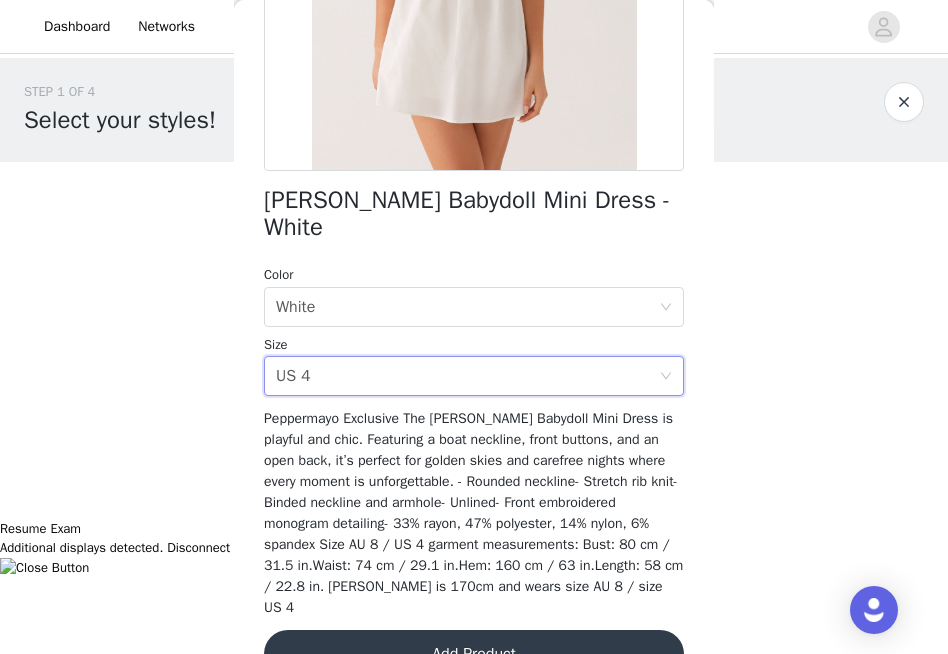 click on "Add Product" at bounding box center [474, 654] 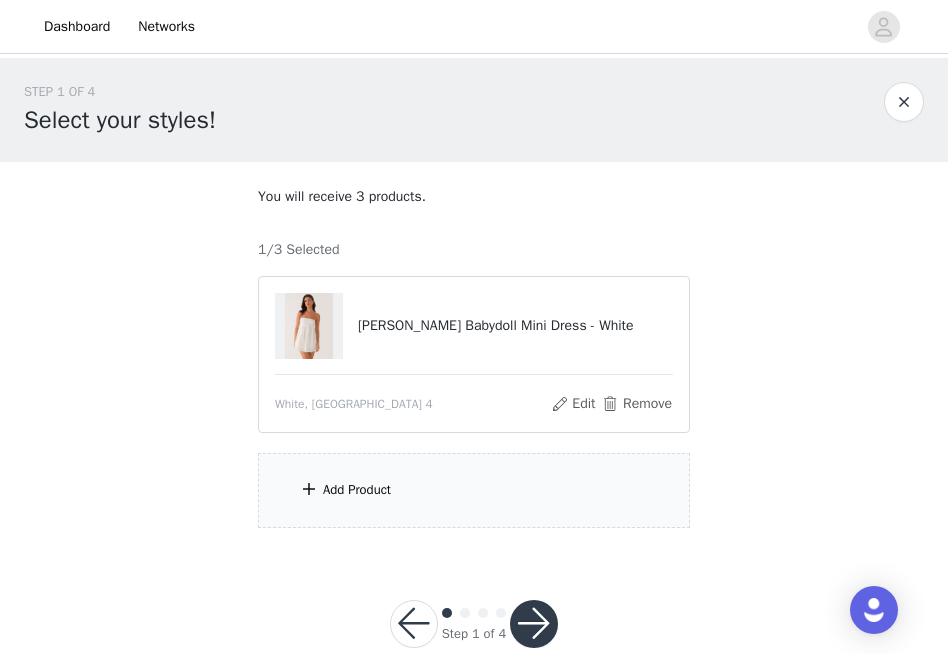 click on "Add Product" at bounding box center (357, 490) 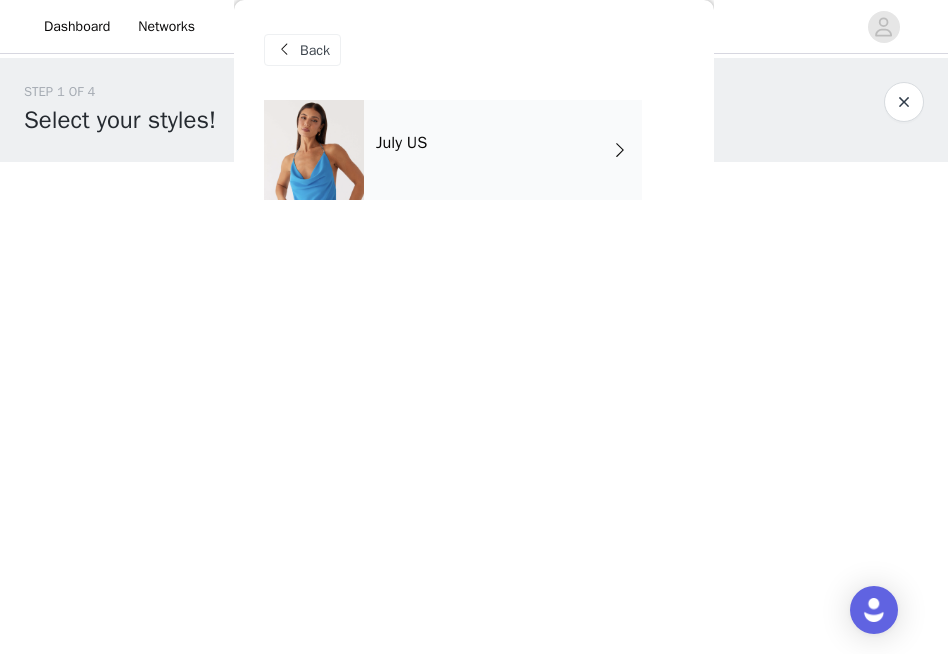 click on "July US" at bounding box center (503, 150) 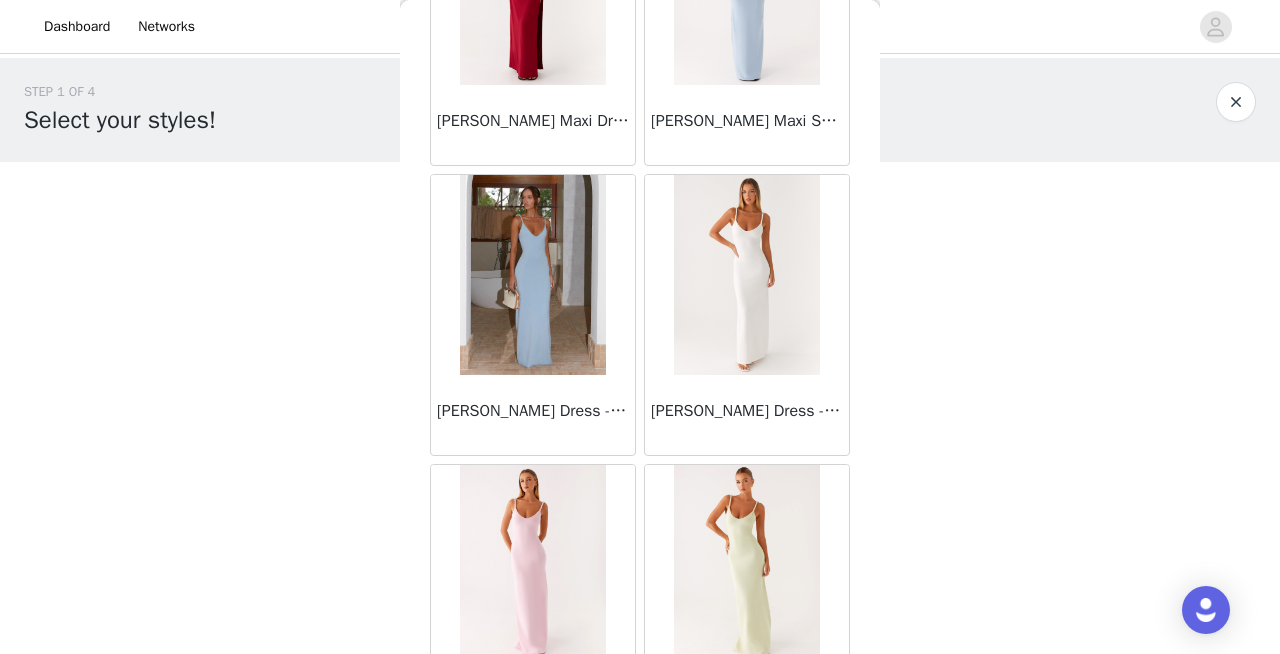 scroll, scrollTop: 2406, scrollLeft: 0, axis: vertical 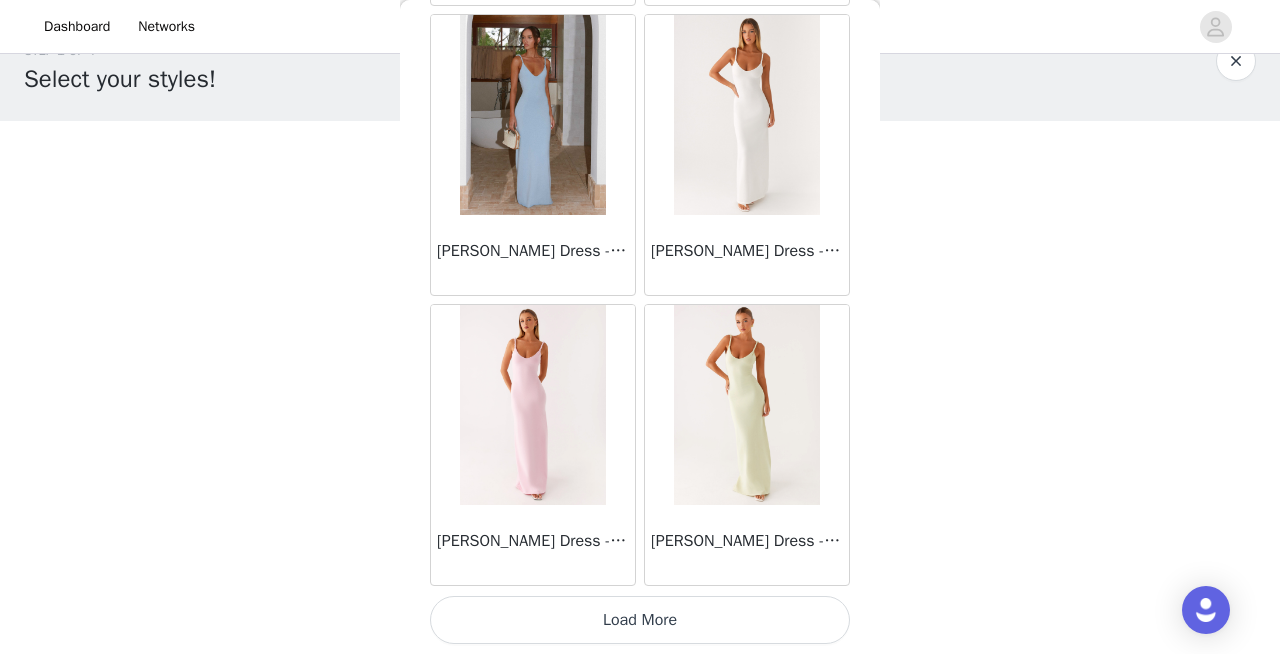 click on "Load More" at bounding box center (640, 620) 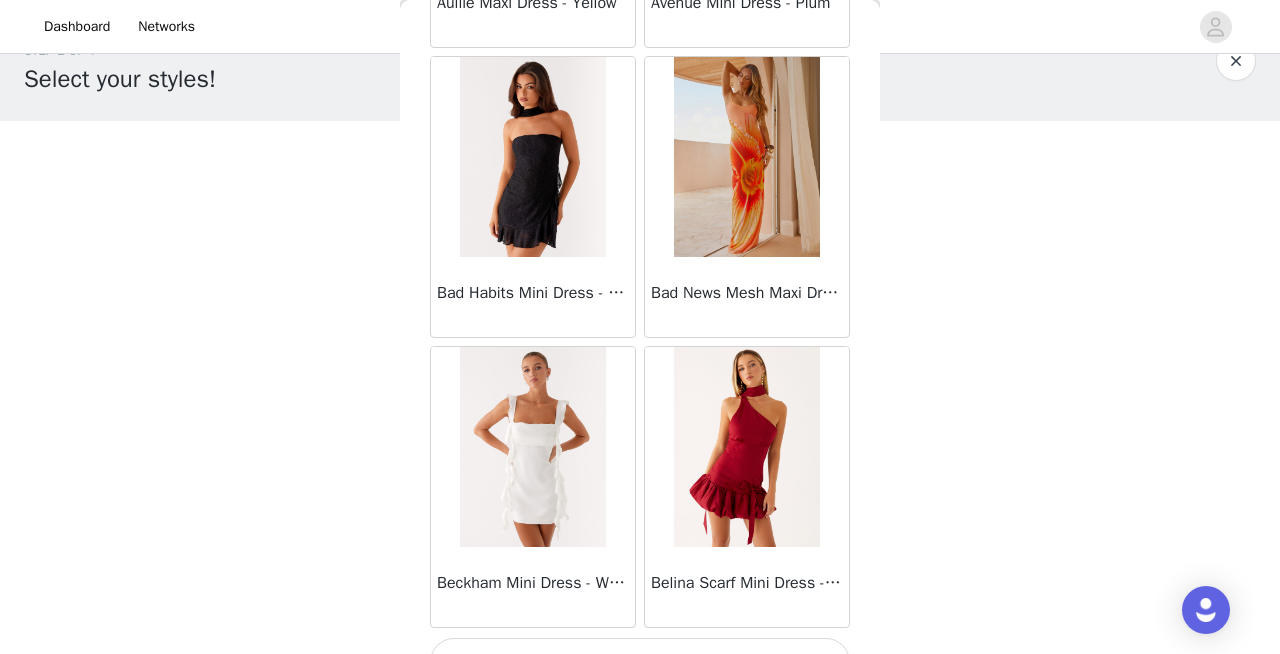 scroll, scrollTop: 5306, scrollLeft: 0, axis: vertical 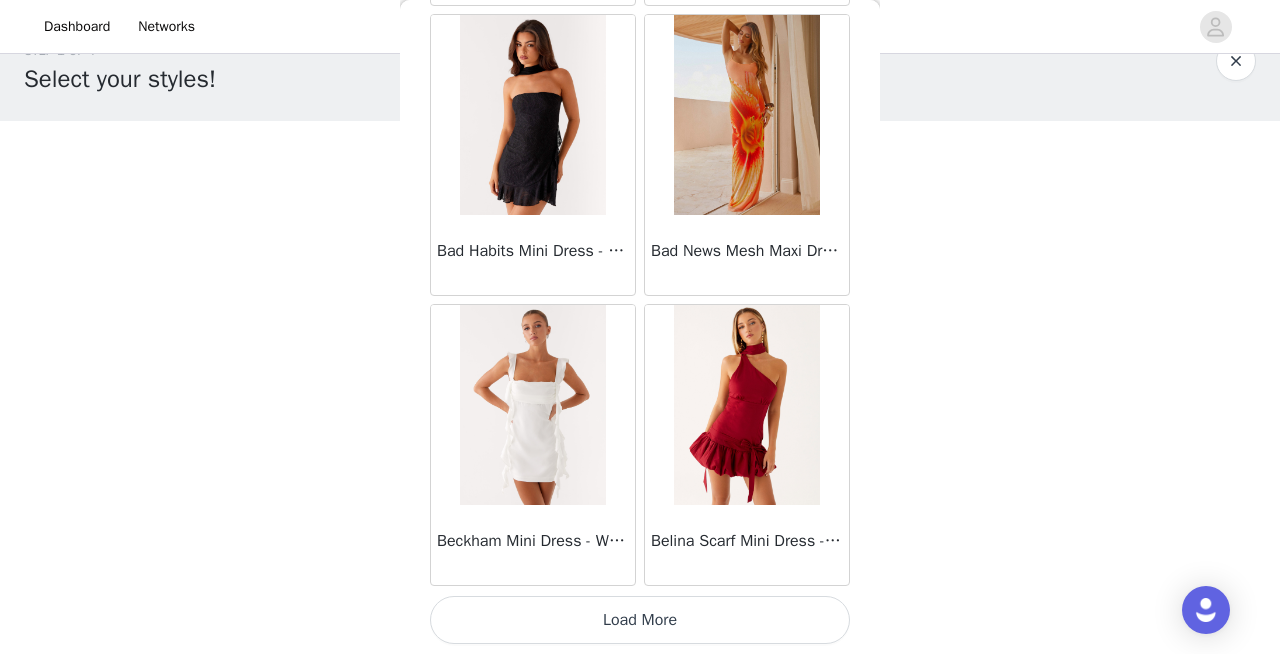 click on "Load More" at bounding box center (640, 620) 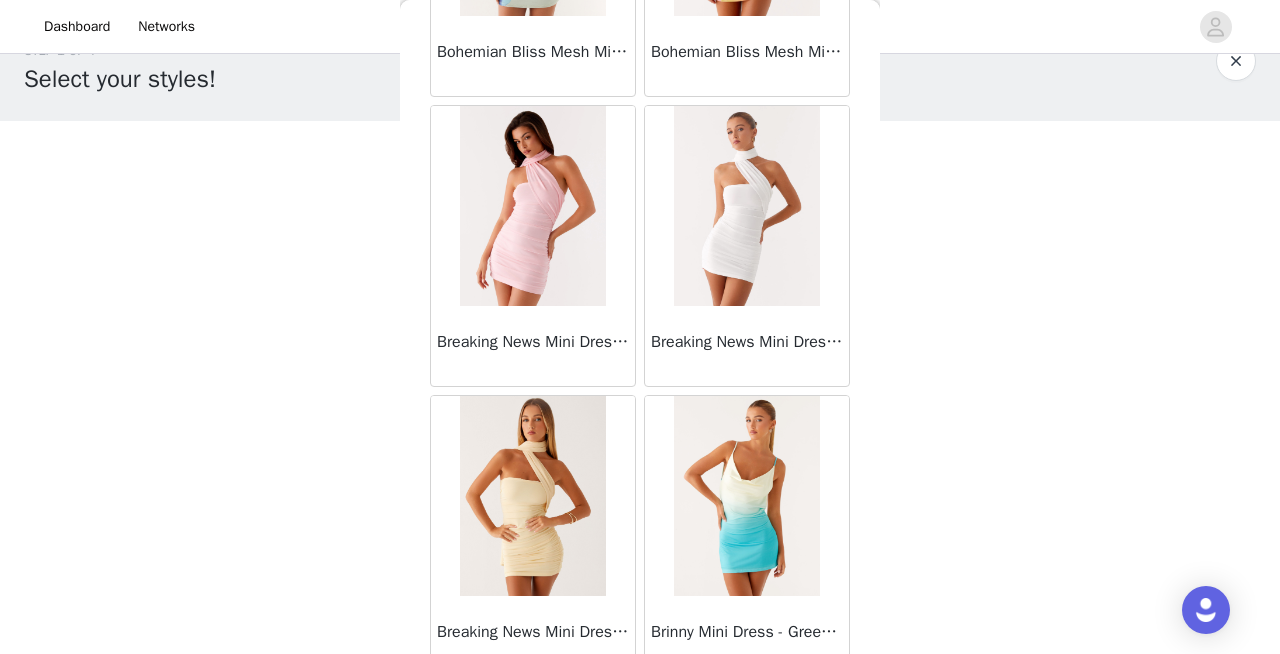 scroll, scrollTop: 8206, scrollLeft: 0, axis: vertical 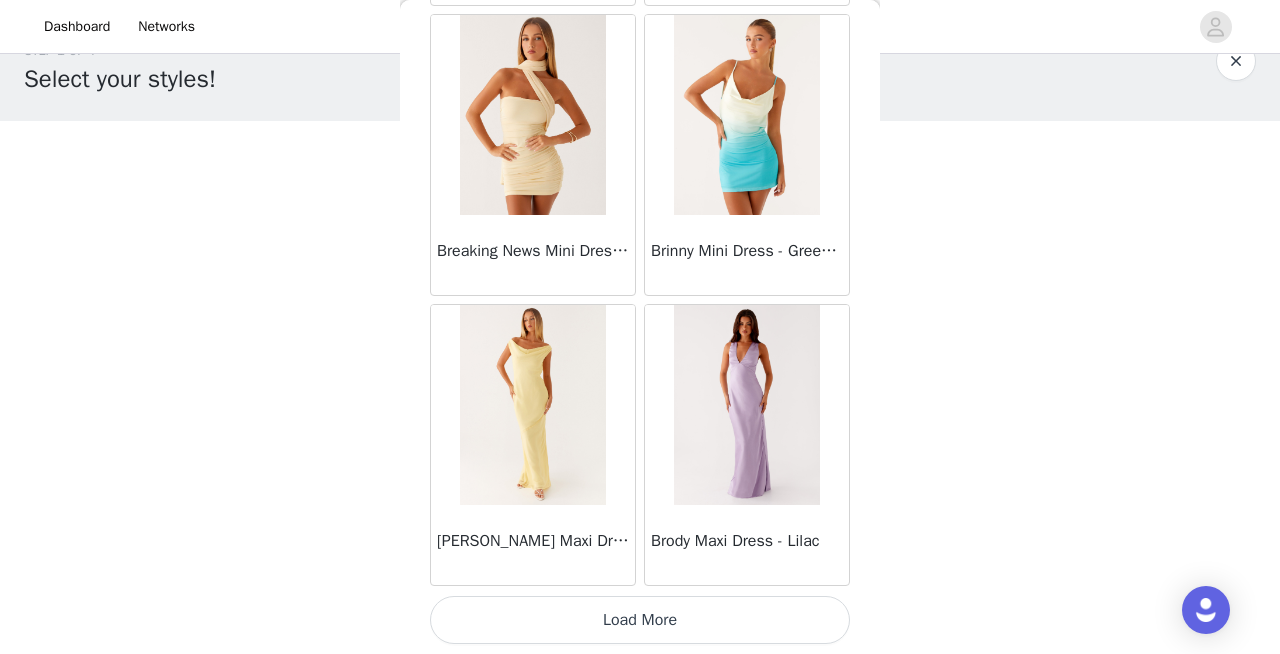 click on "Load More" at bounding box center (640, 620) 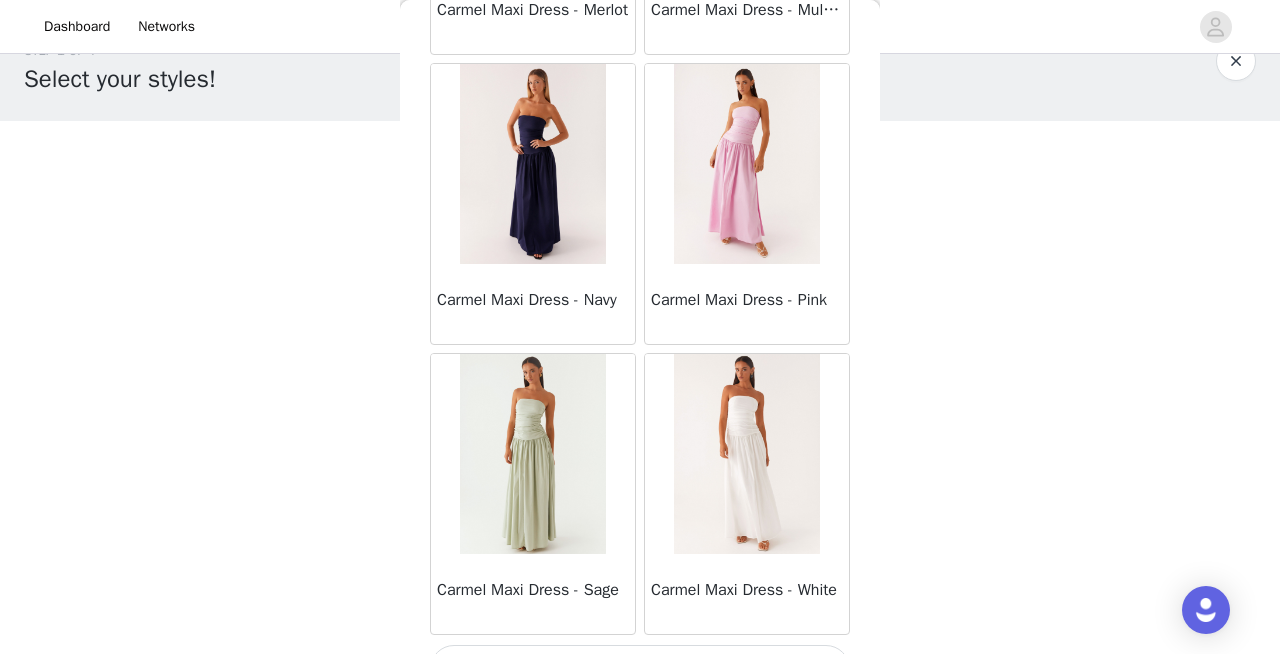 scroll, scrollTop: 11106, scrollLeft: 0, axis: vertical 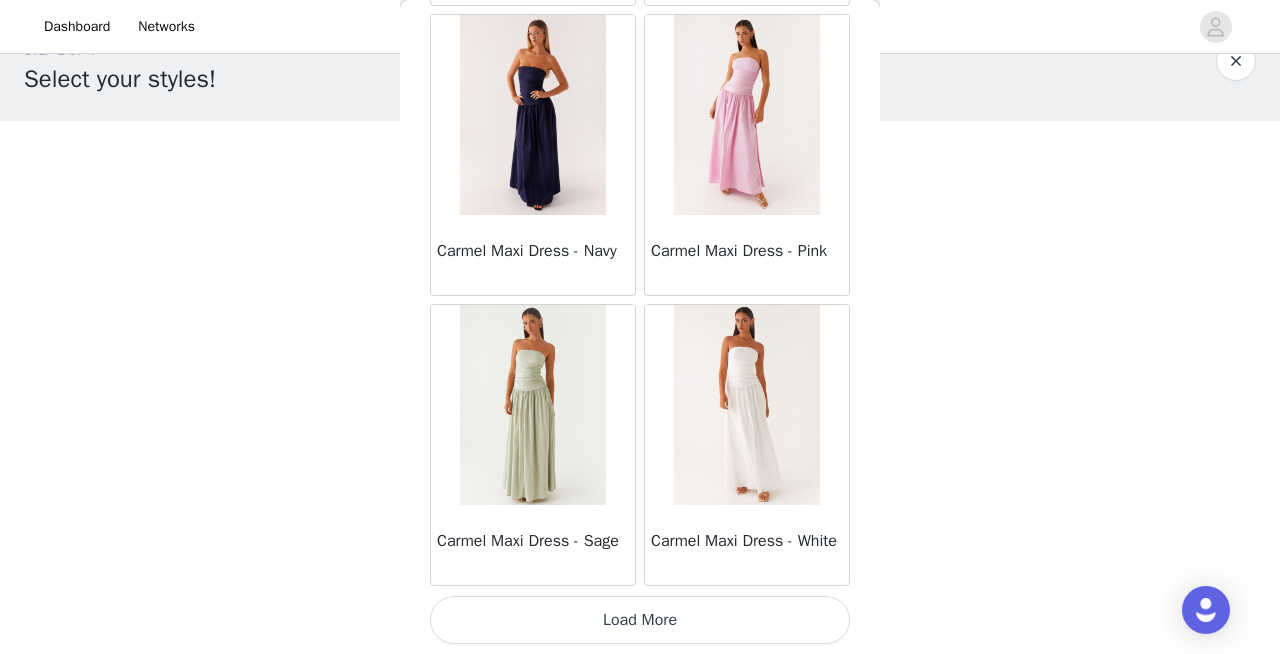 click on "Load More" at bounding box center [640, 620] 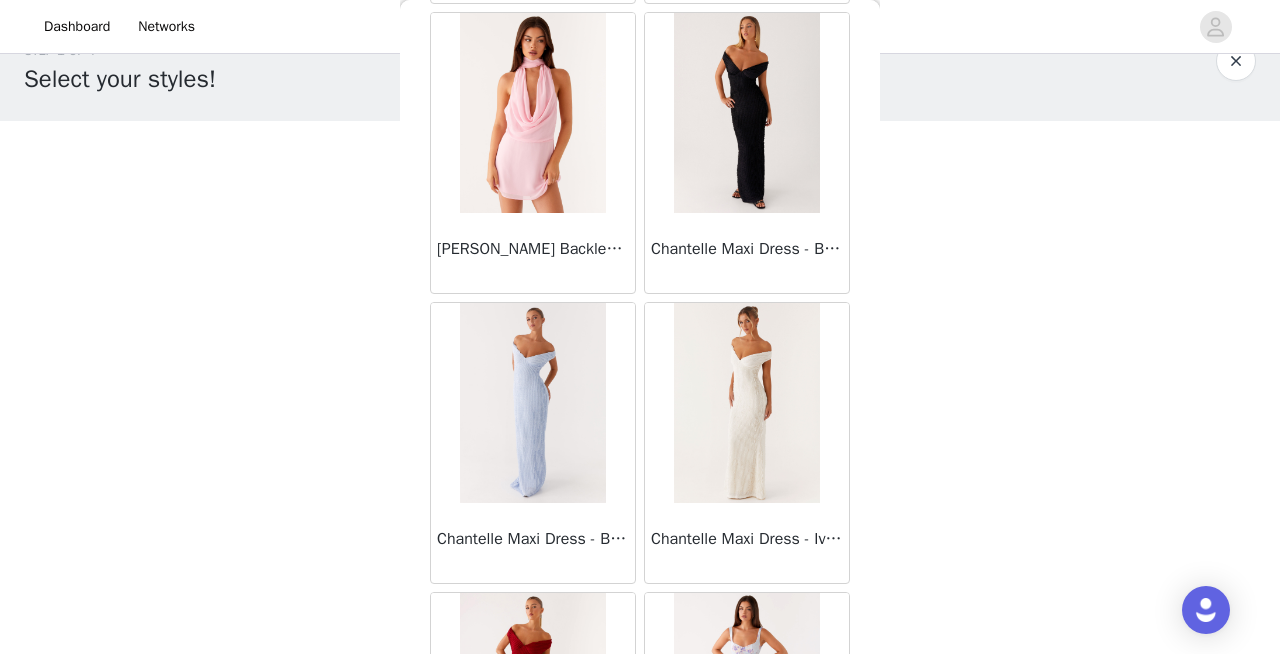 scroll, scrollTop: 14006, scrollLeft: 0, axis: vertical 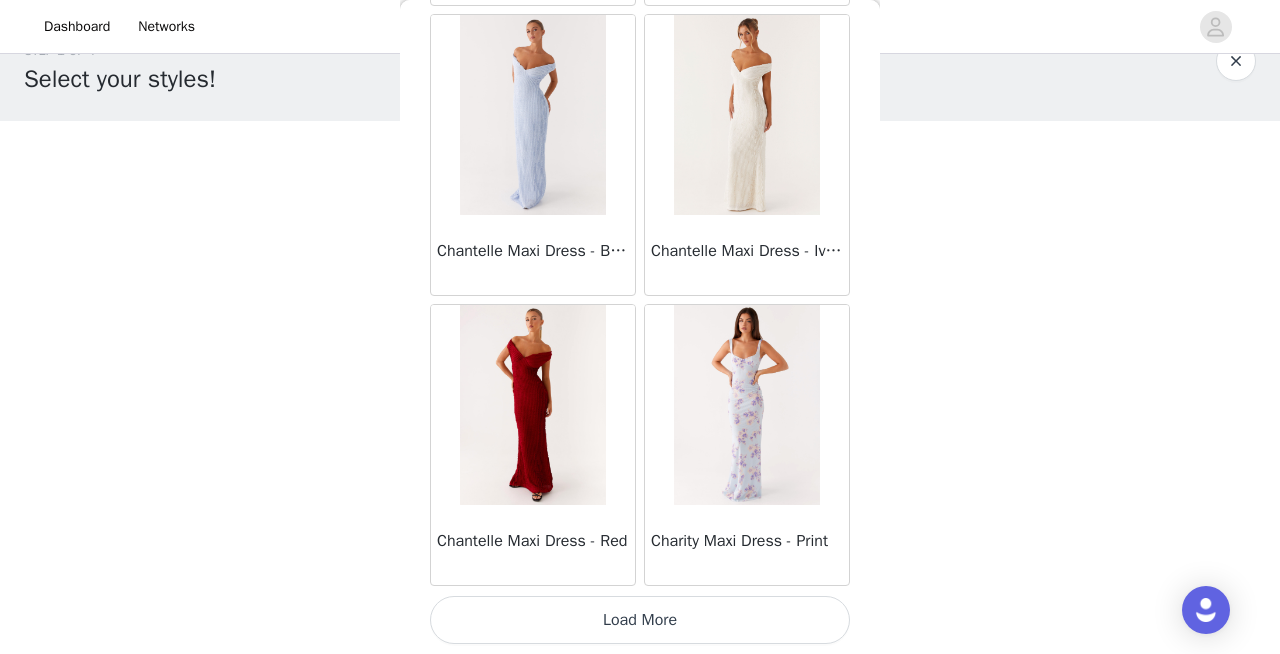 click on "Load More" at bounding box center (640, 620) 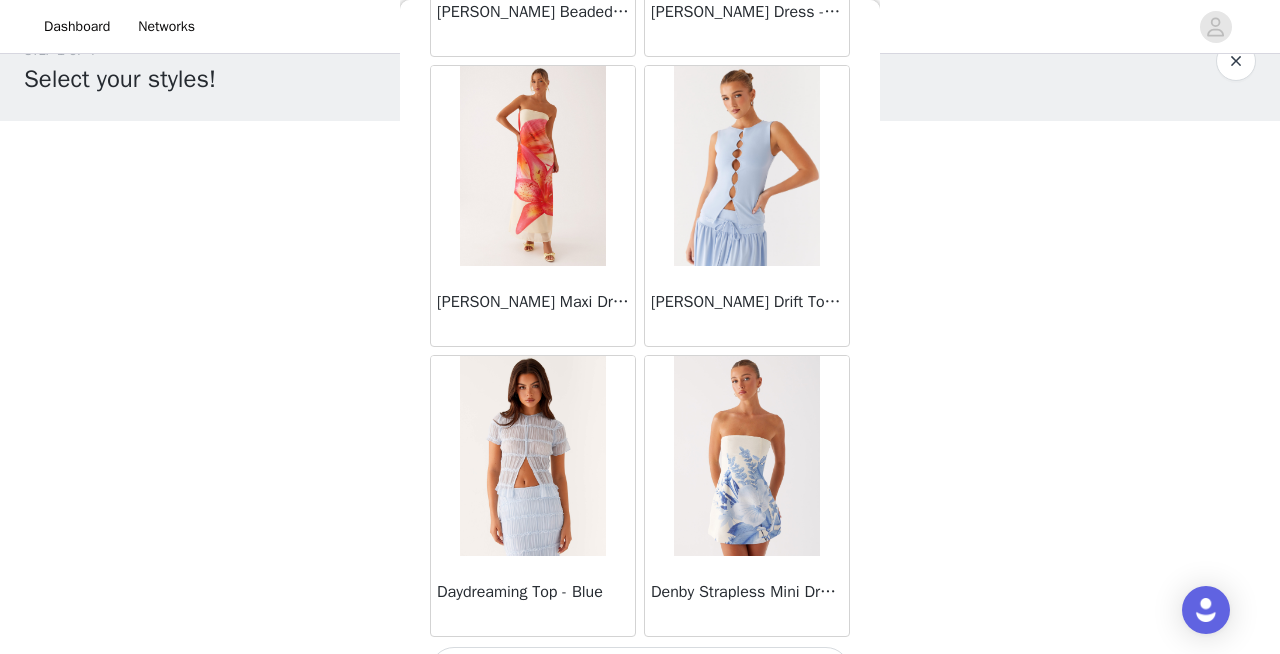 scroll, scrollTop: 16906, scrollLeft: 0, axis: vertical 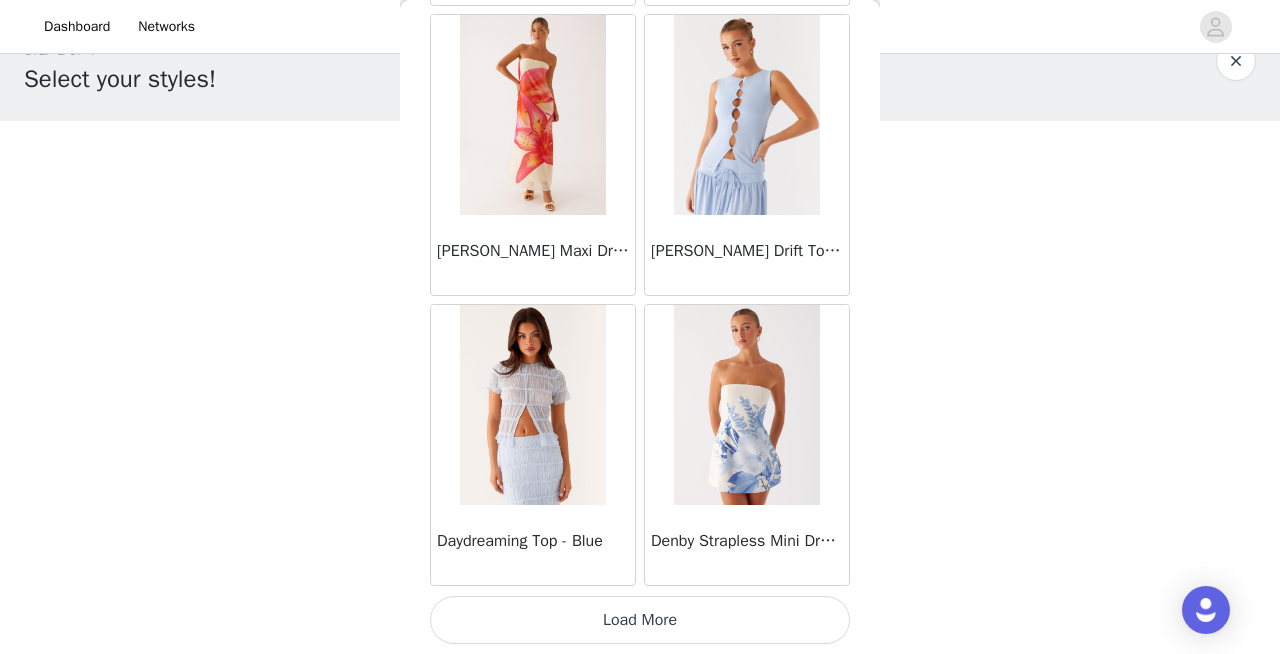 click on "Load More" at bounding box center (640, 620) 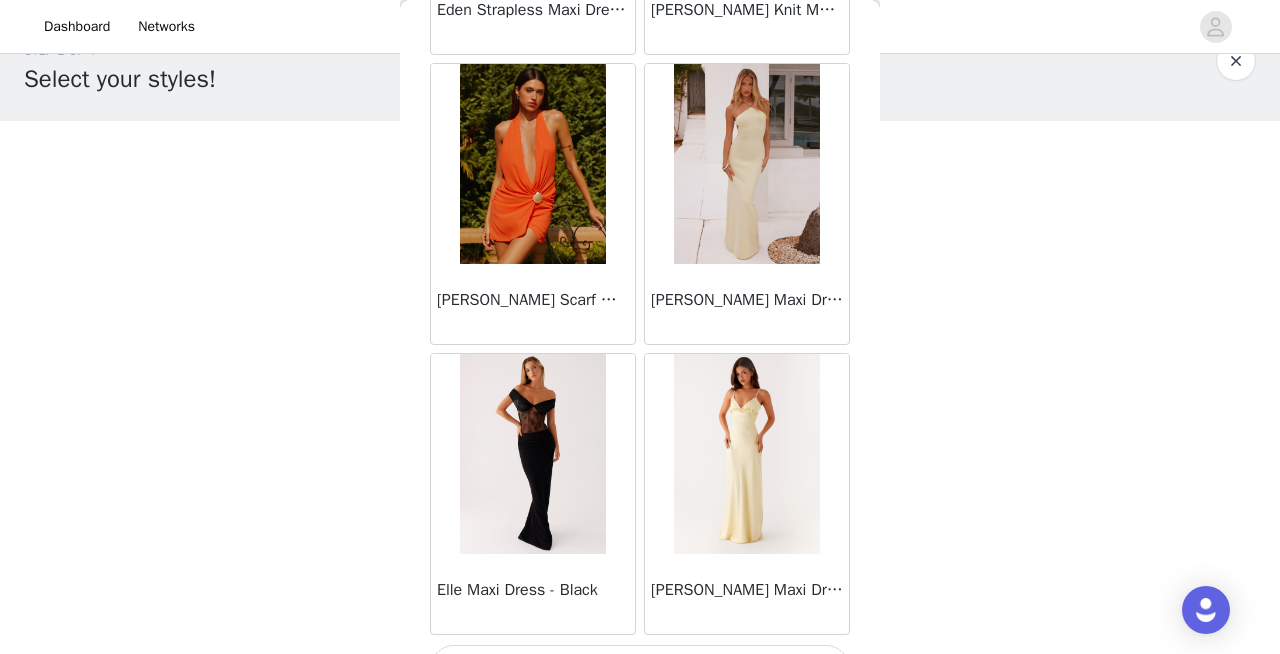 scroll, scrollTop: 19806, scrollLeft: 0, axis: vertical 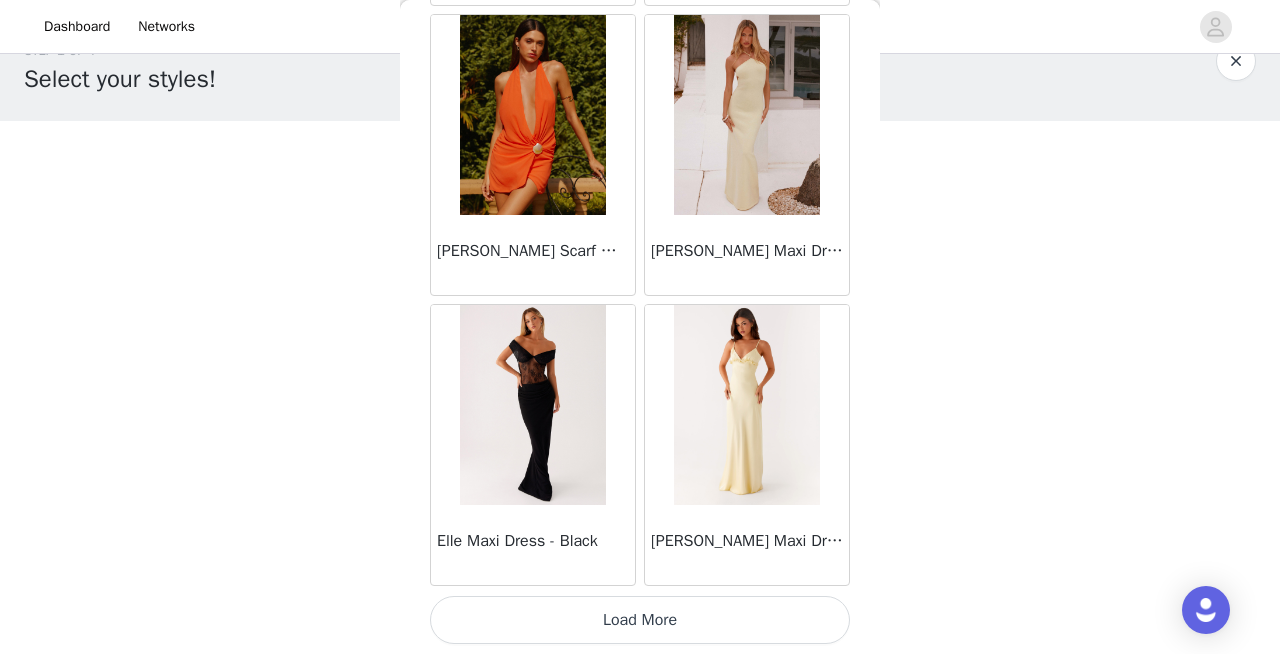 click on "Load More" at bounding box center [640, 620] 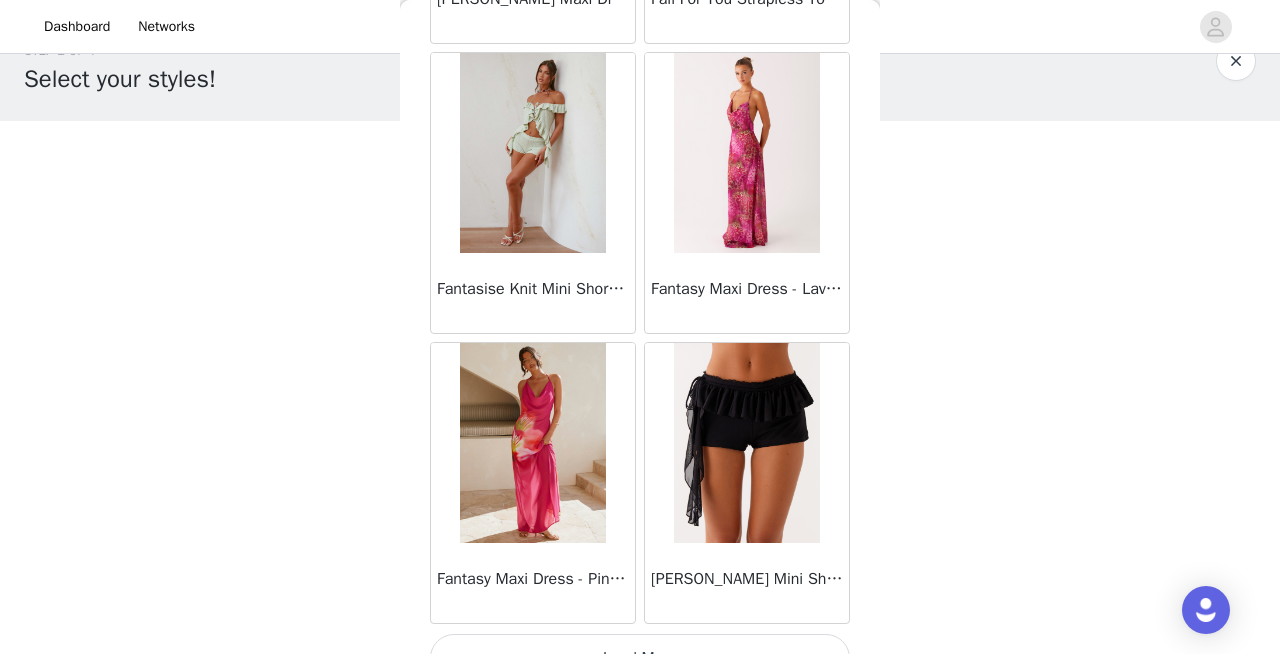 scroll, scrollTop: 22706, scrollLeft: 0, axis: vertical 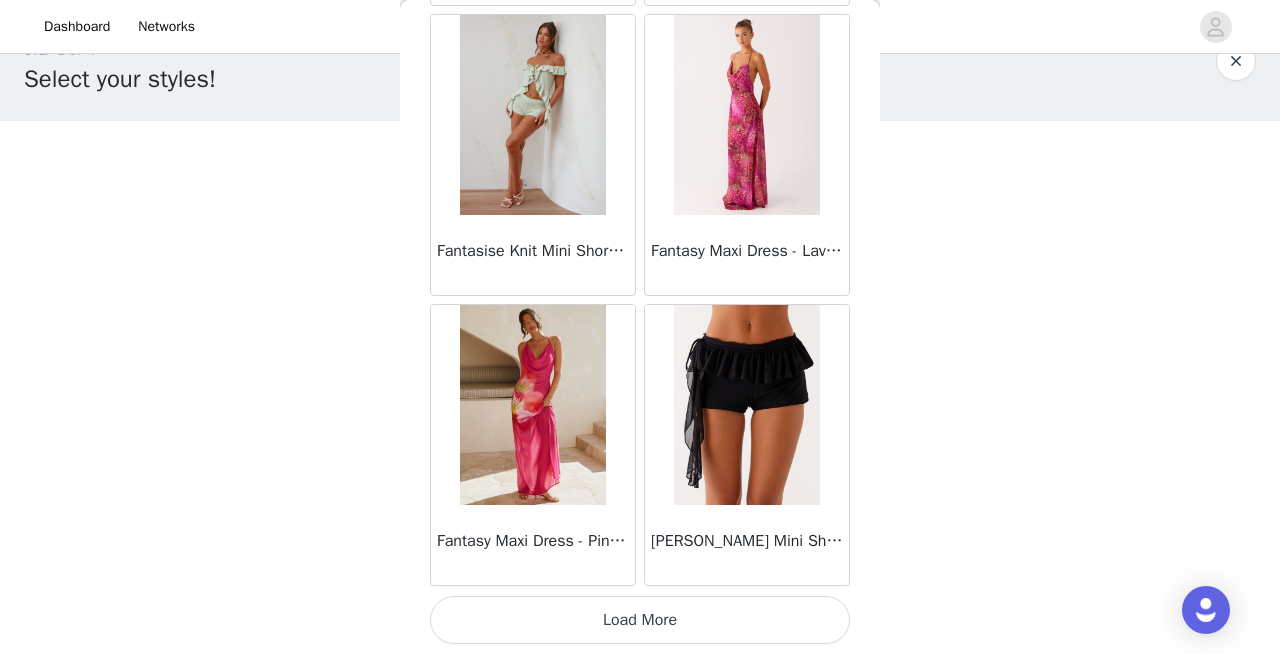 click on "Load More" at bounding box center (640, 620) 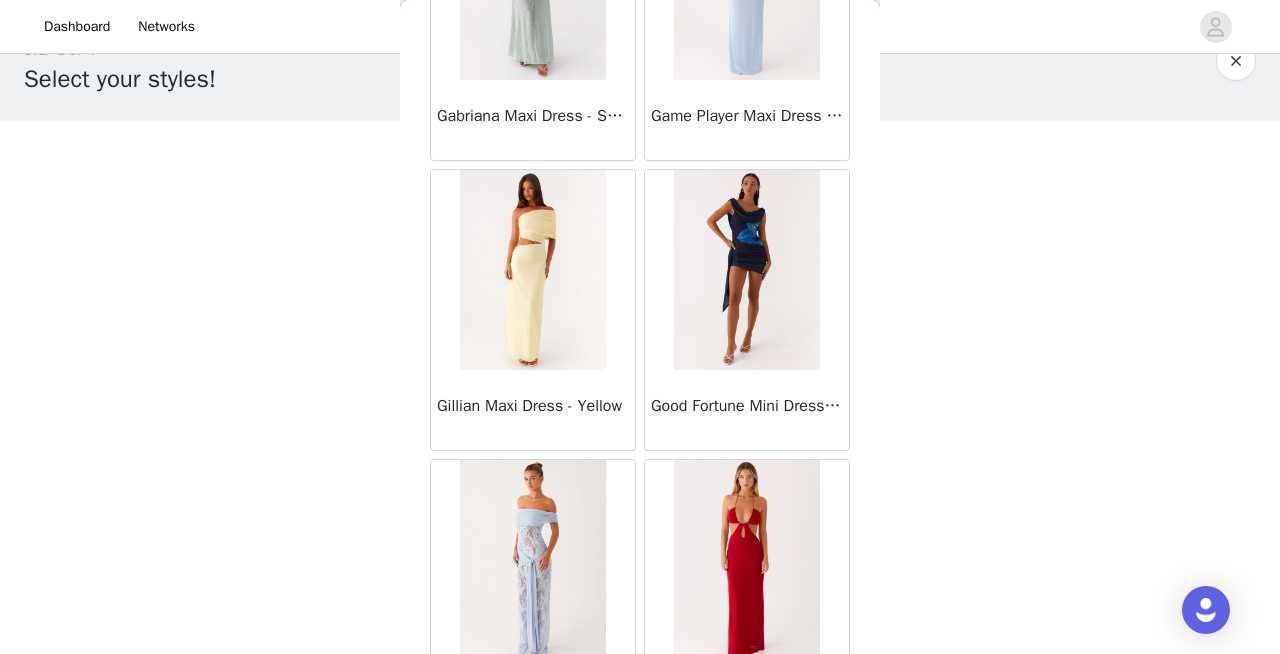 scroll, scrollTop: 25606, scrollLeft: 0, axis: vertical 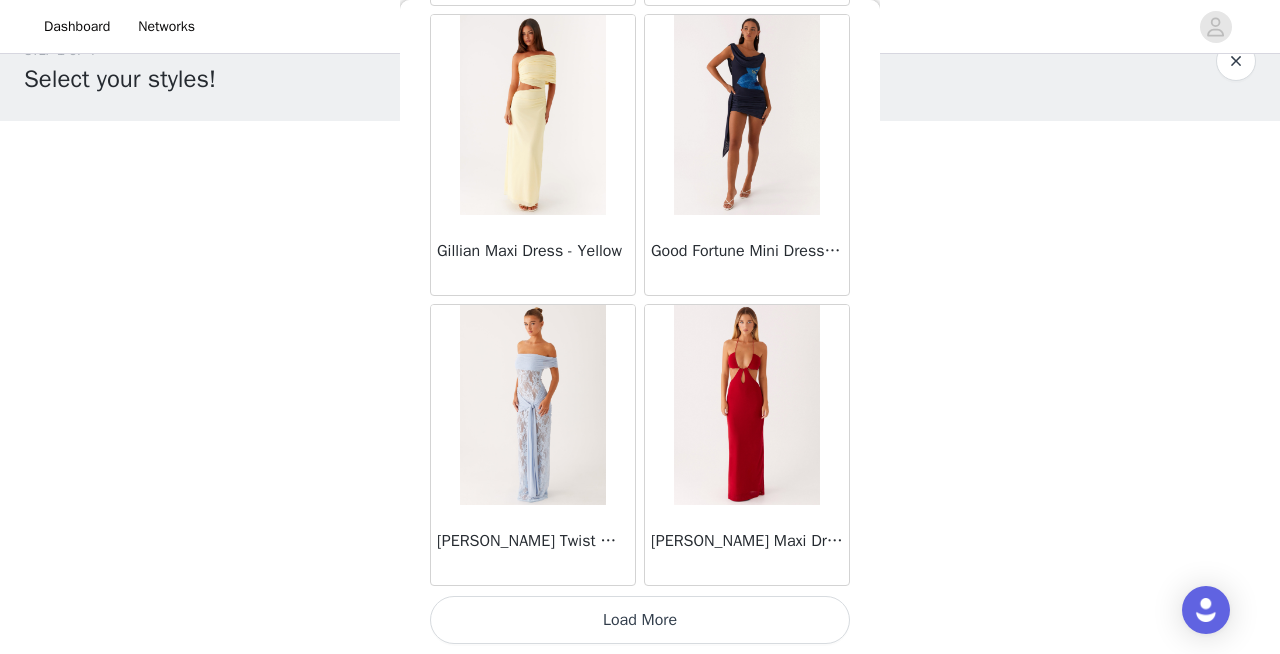 click on "Load More" at bounding box center [640, 620] 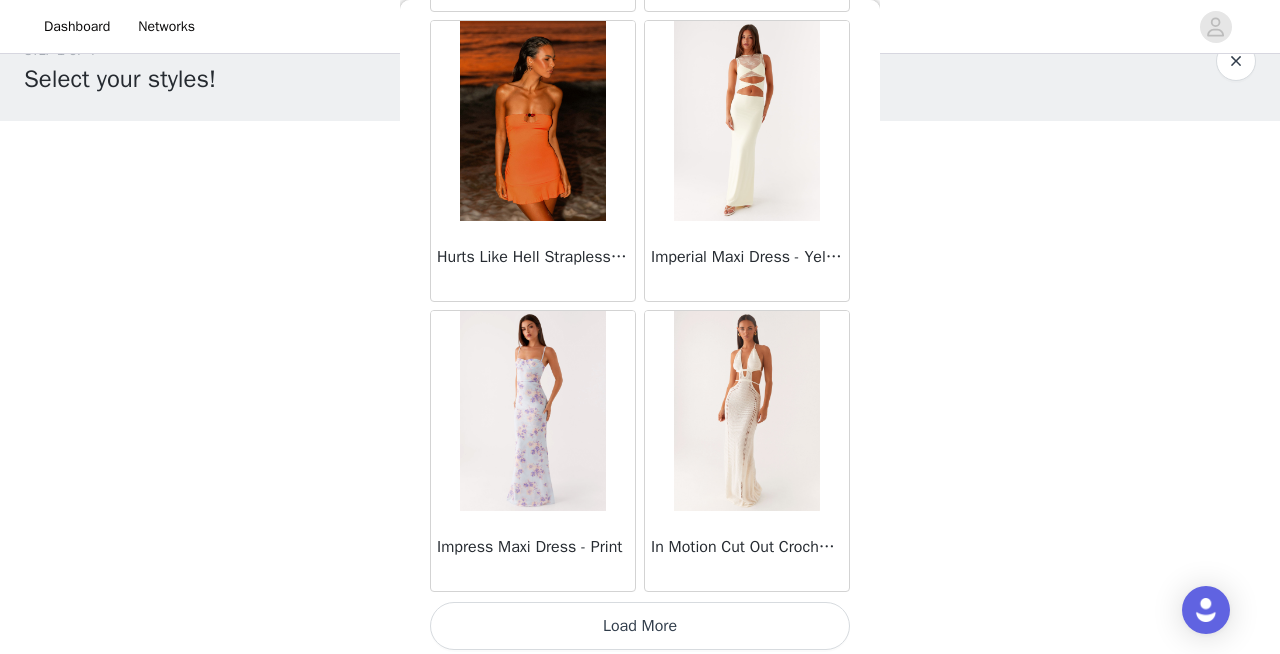 scroll, scrollTop: 28506, scrollLeft: 0, axis: vertical 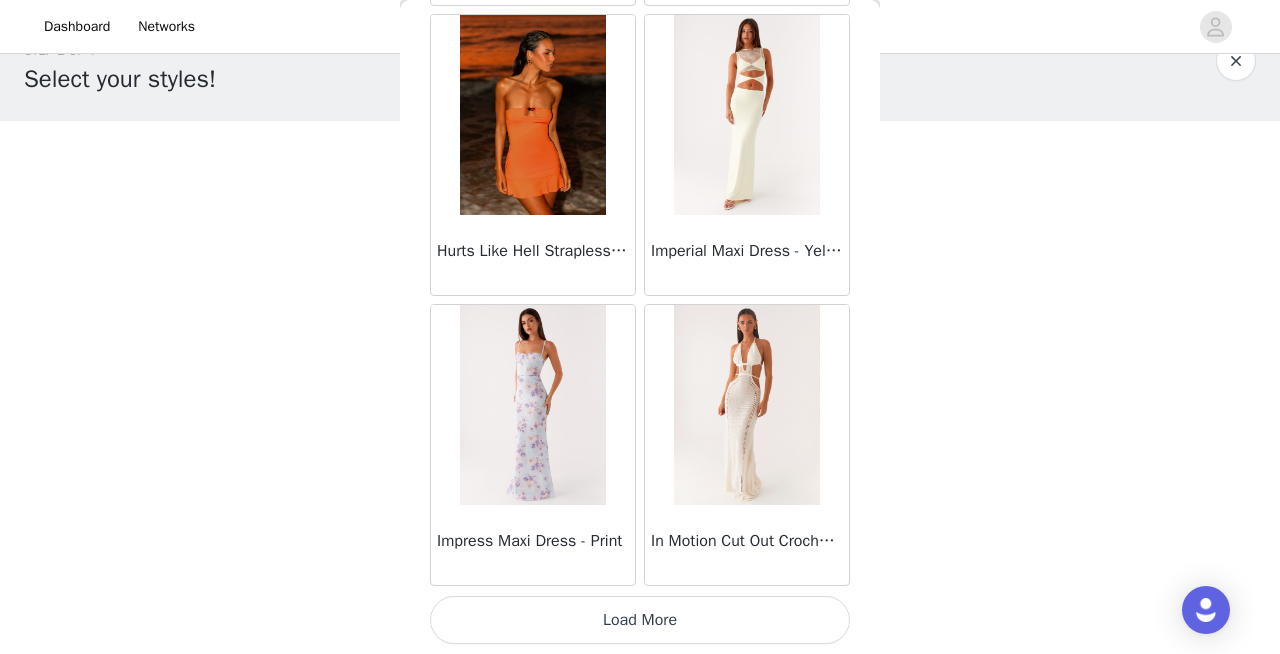 click on "Load More" at bounding box center [640, 620] 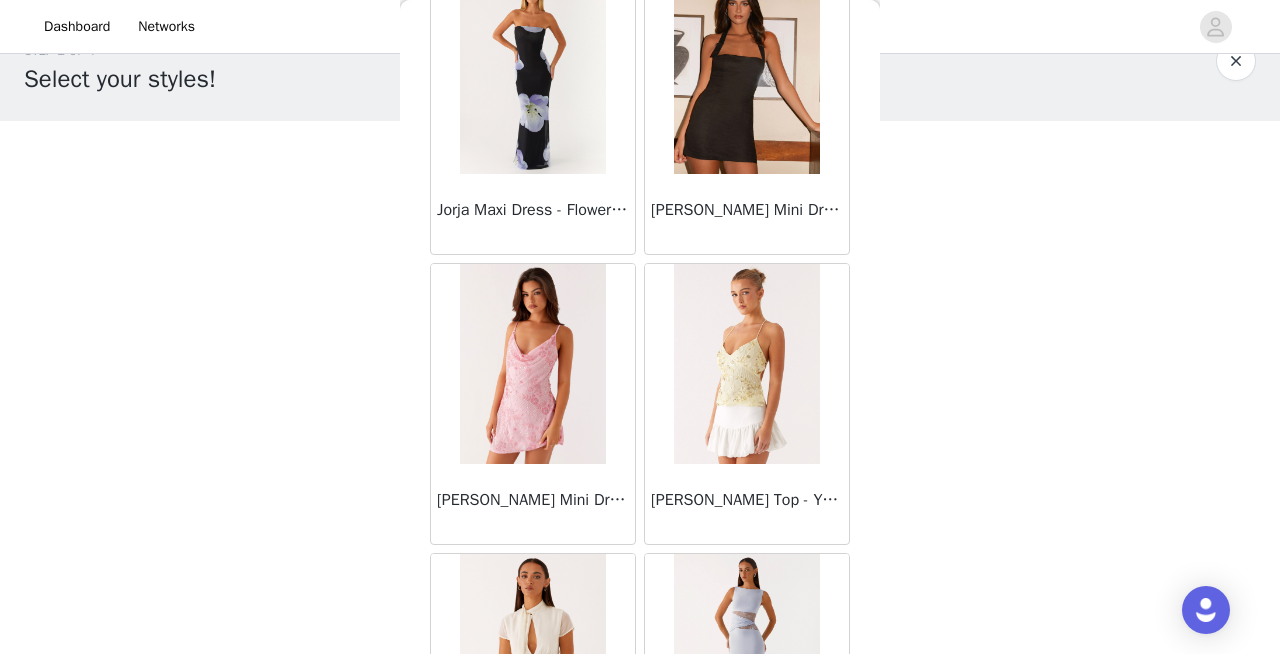 scroll, scrollTop: 31406, scrollLeft: 0, axis: vertical 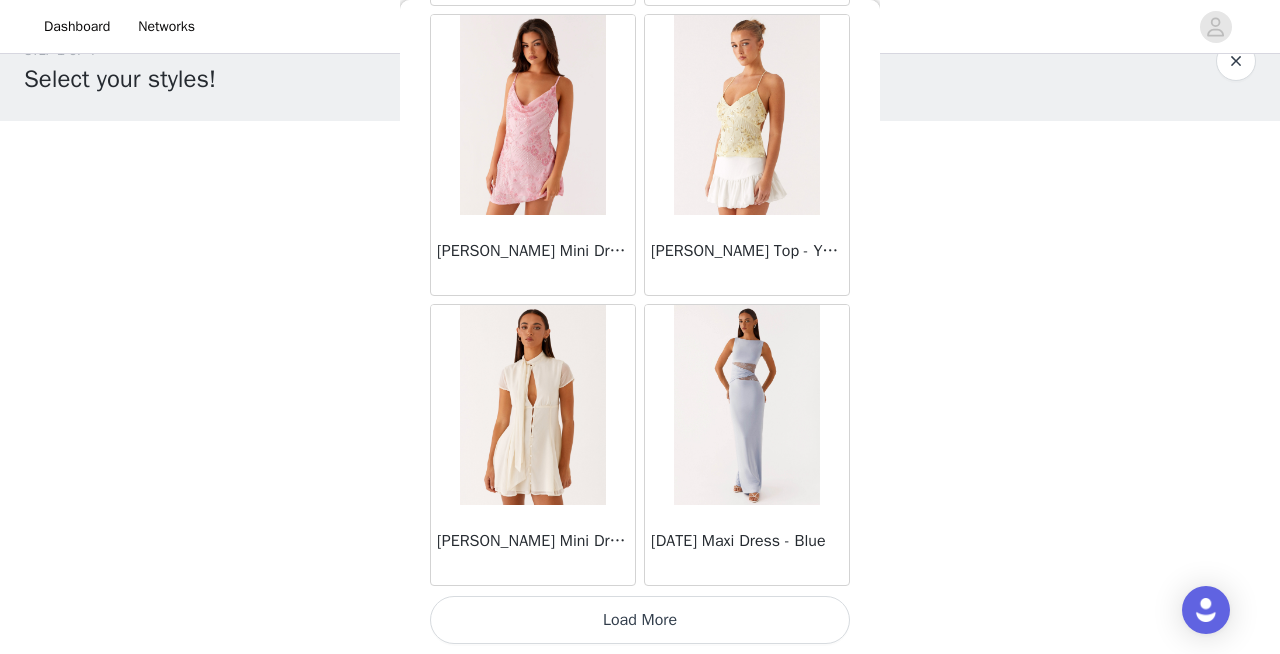 click on "Load More" at bounding box center (640, 620) 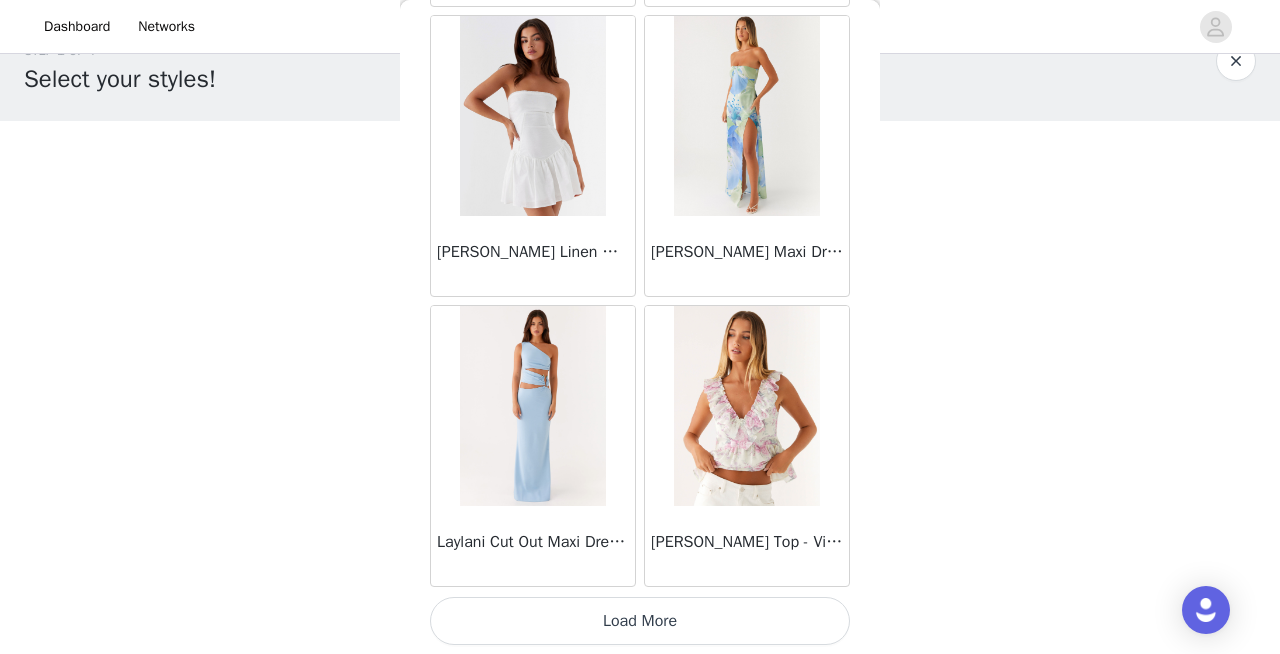 scroll, scrollTop: 34306, scrollLeft: 0, axis: vertical 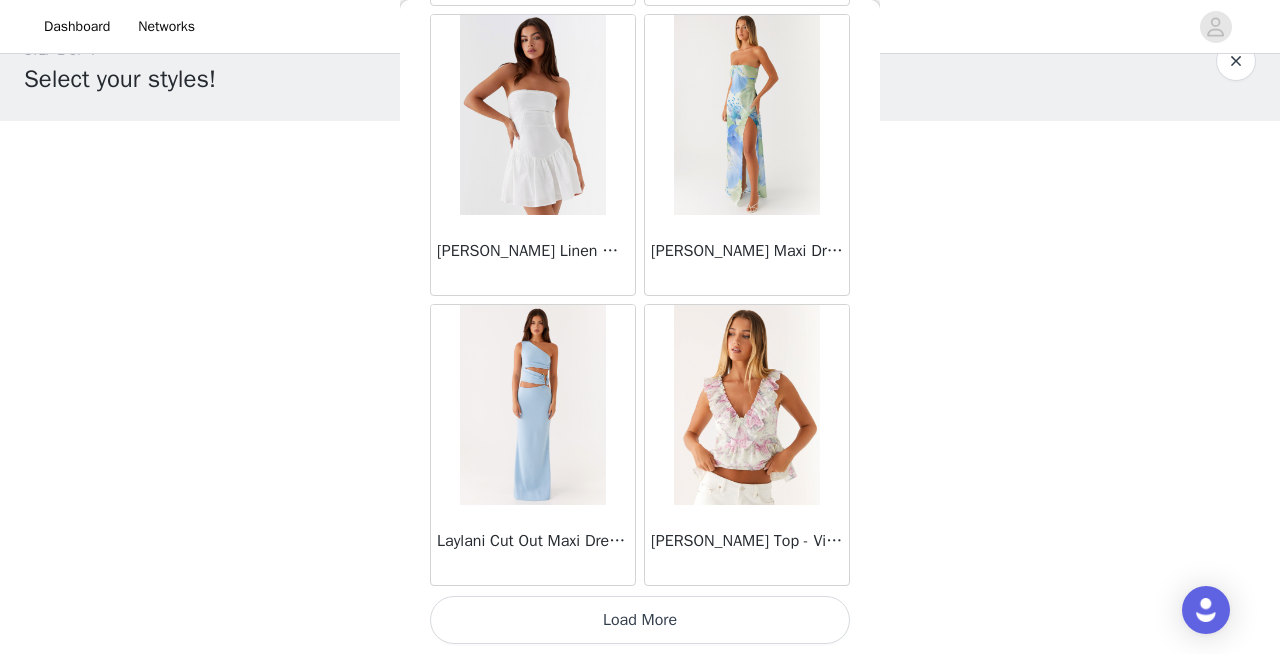 click on "Load More" at bounding box center [640, 620] 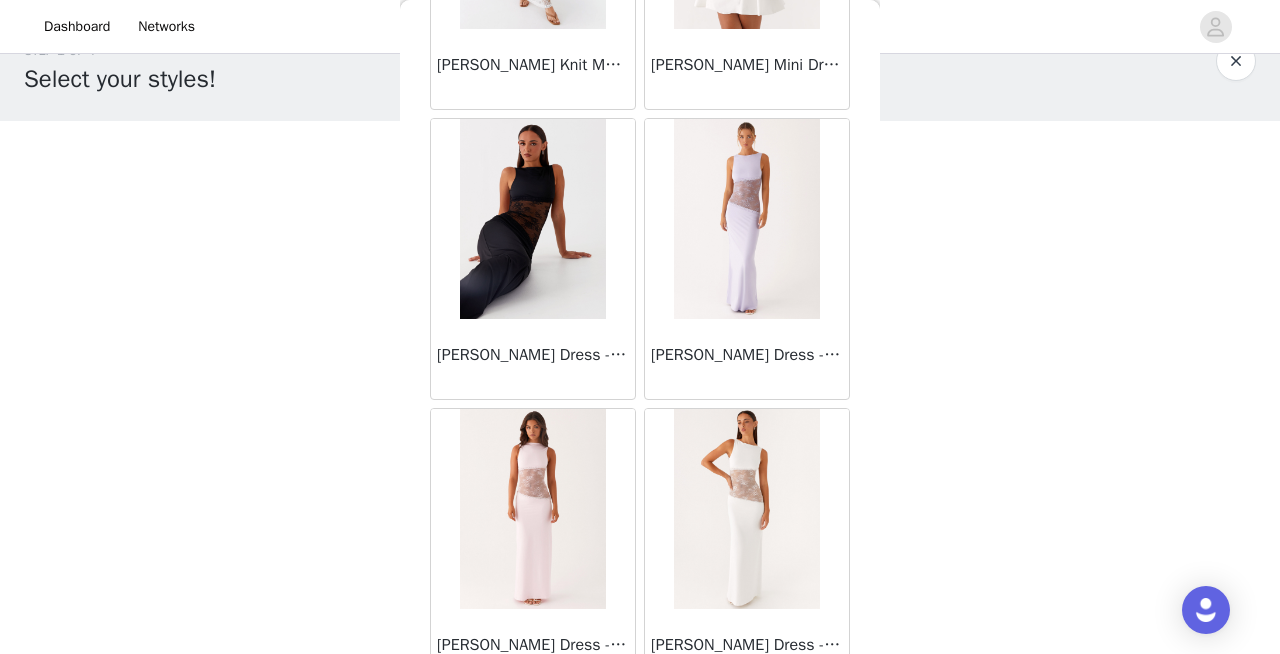scroll, scrollTop: 37206, scrollLeft: 0, axis: vertical 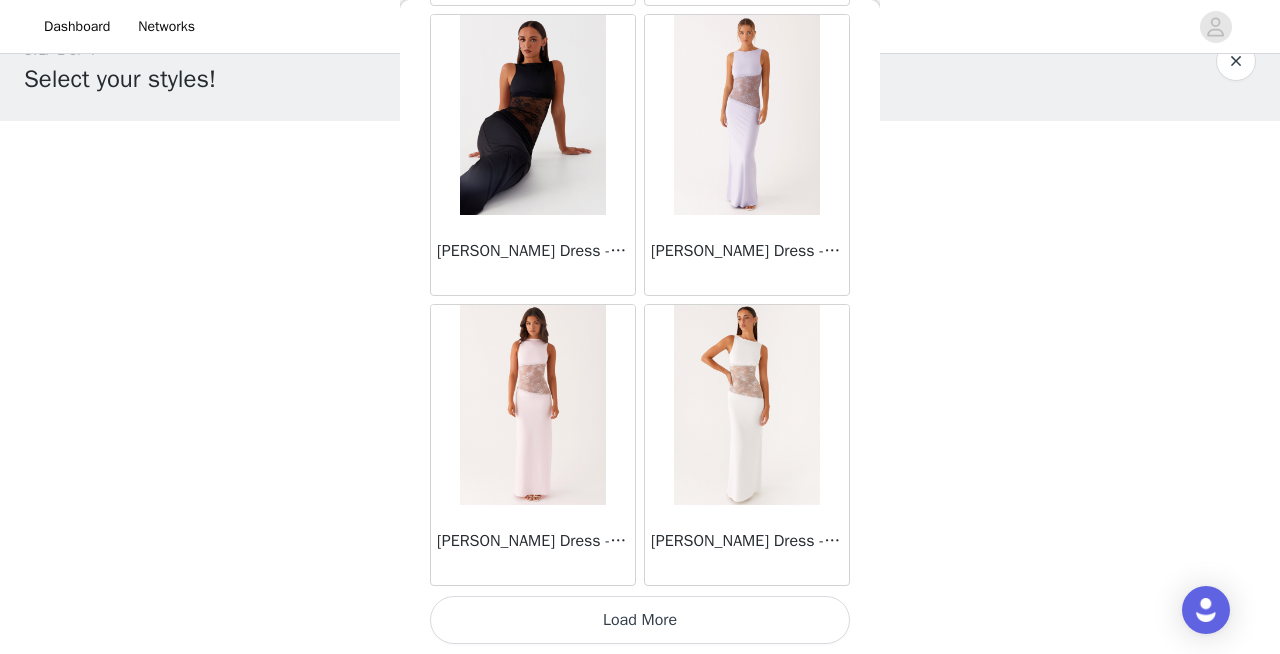 click on "Load More" at bounding box center [640, 620] 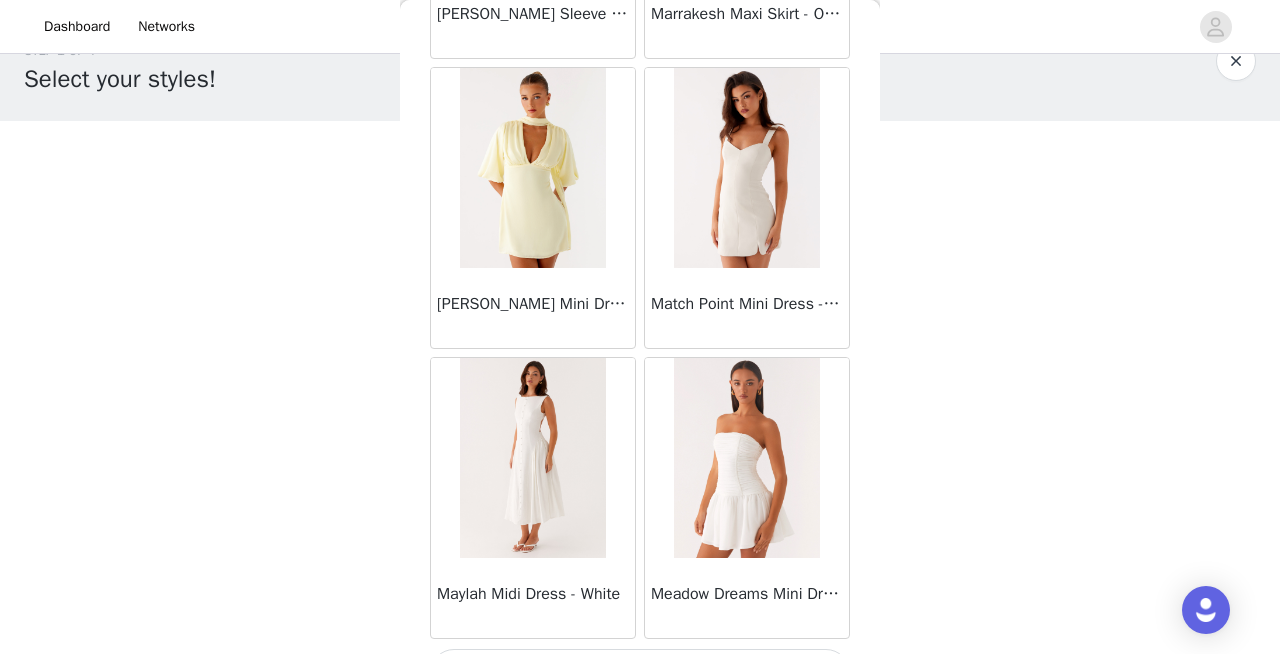 scroll, scrollTop: 40106, scrollLeft: 0, axis: vertical 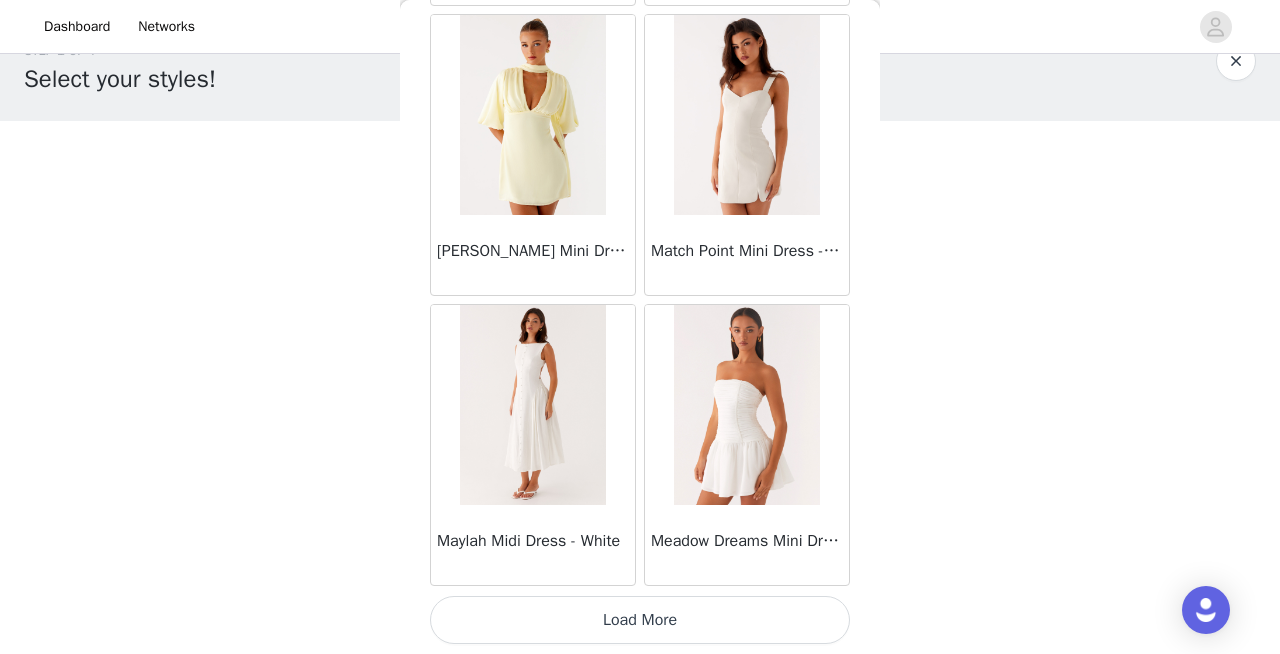 click on "Load More" at bounding box center [640, 620] 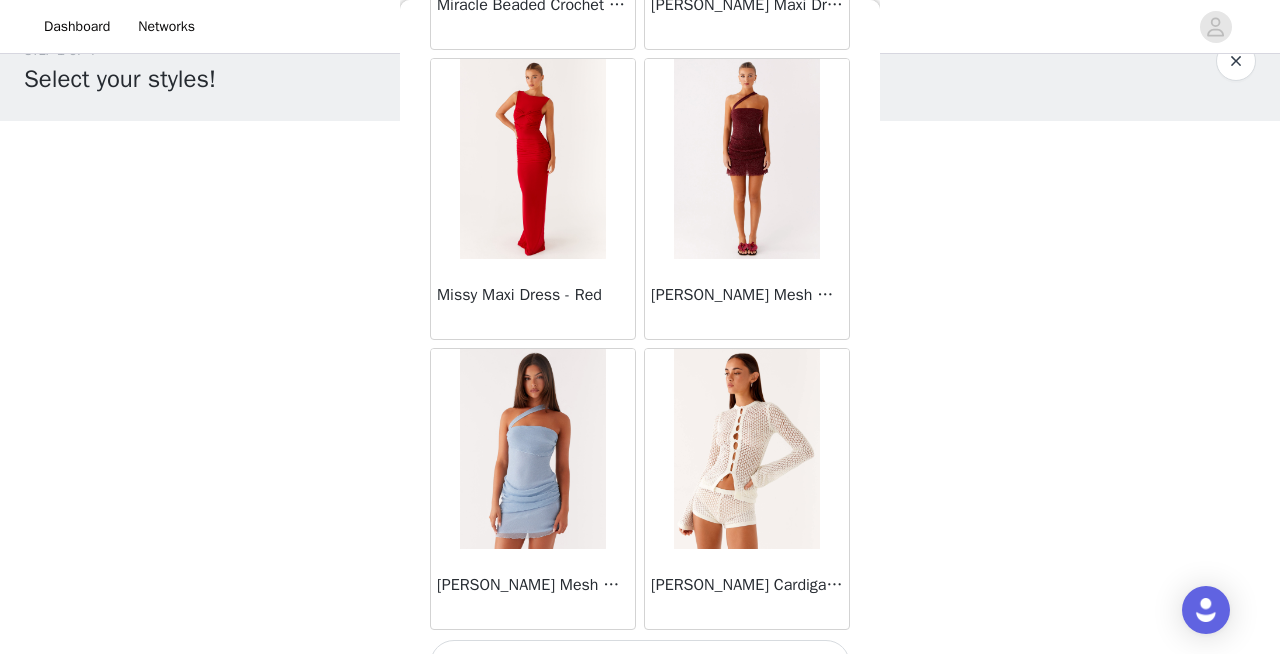 scroll, scrollTop: 43006, scrollLeft: 0, axis: vertical 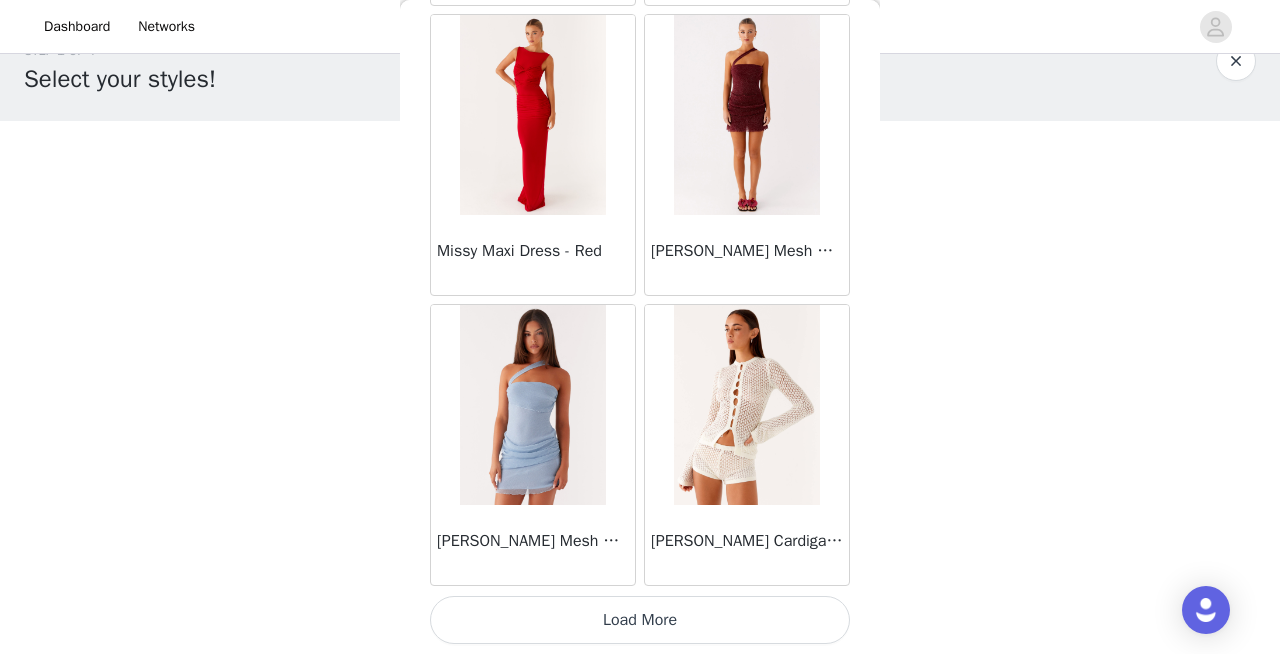 click on "Load More" at bounding box center (640, 620) 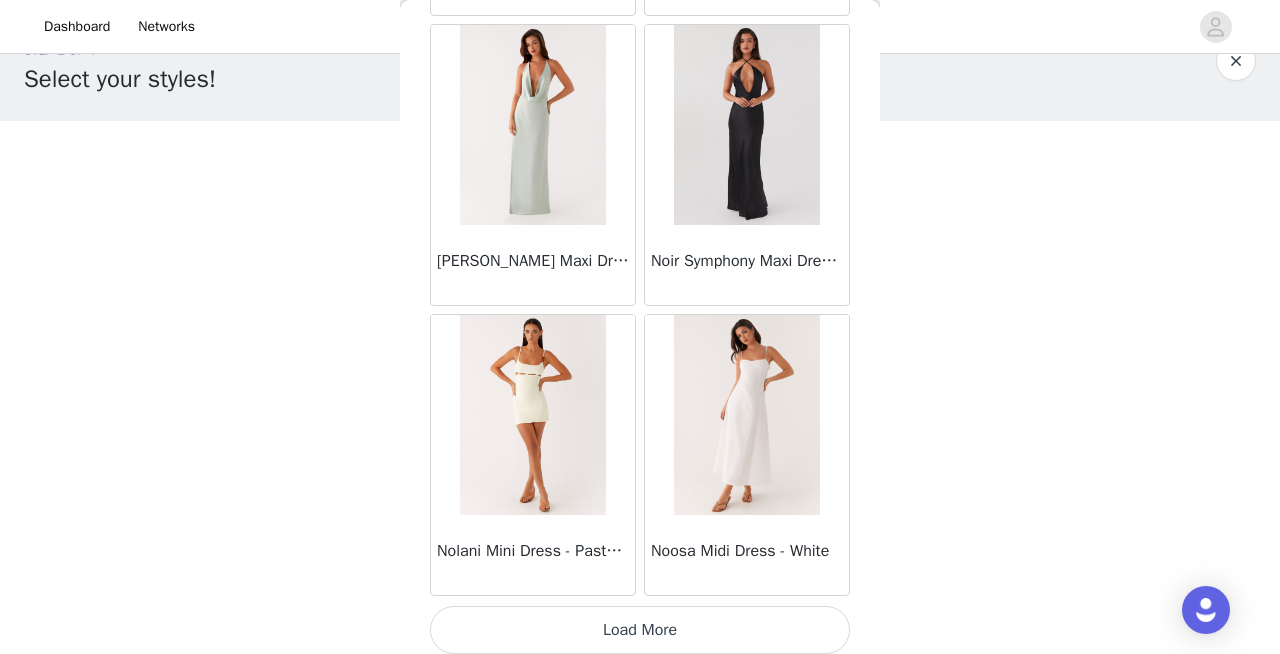 scroll, scrollTop: 45906, scrollLeft: 0, axis: vertical 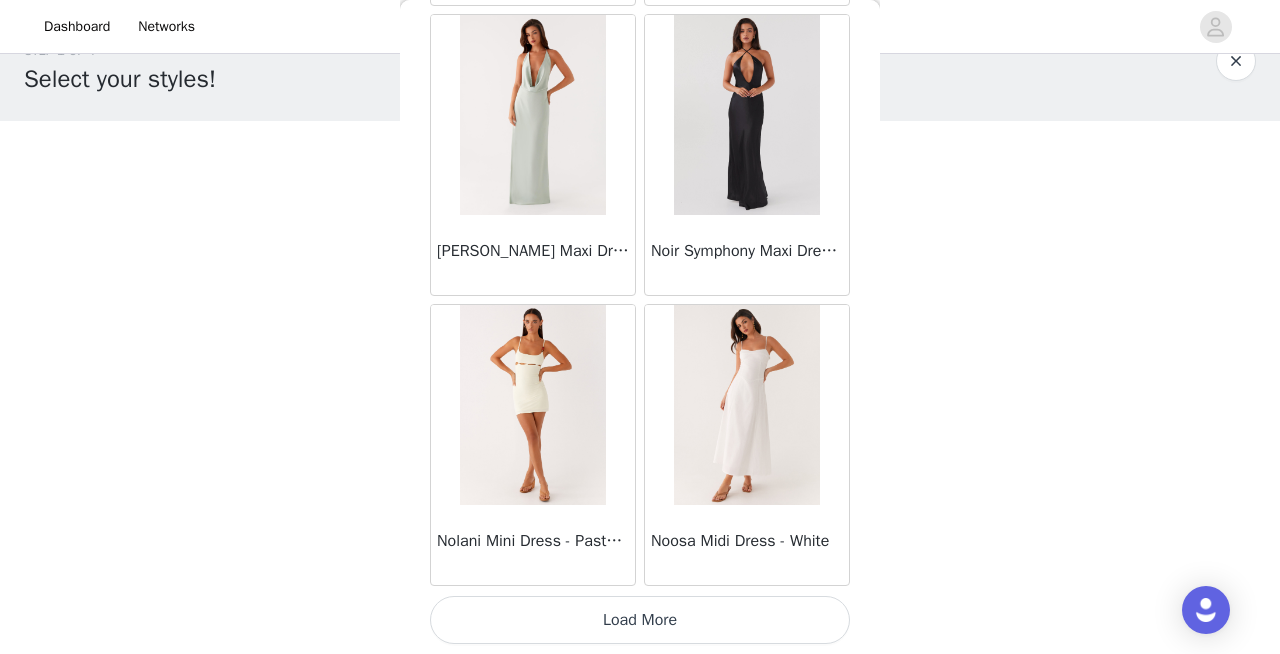 click on "Load More" at bounding box center (640, 620) 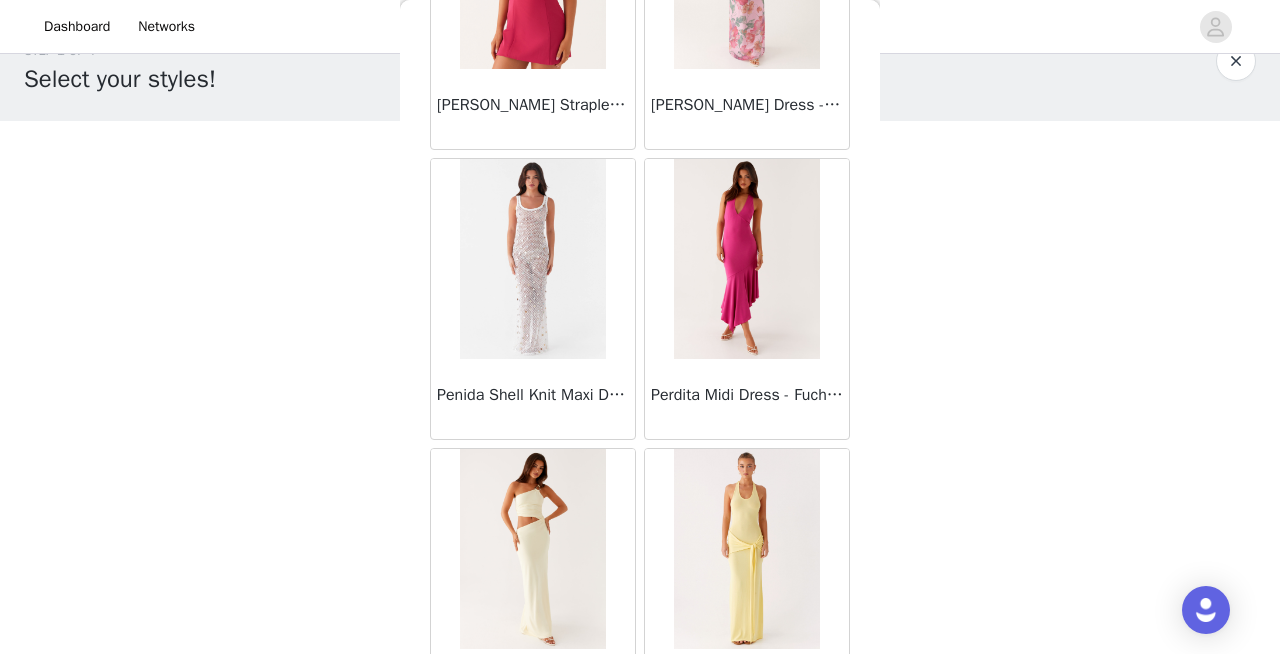 scroll, scrollTop: 48806, scrollLeft: 0, axis: vertical 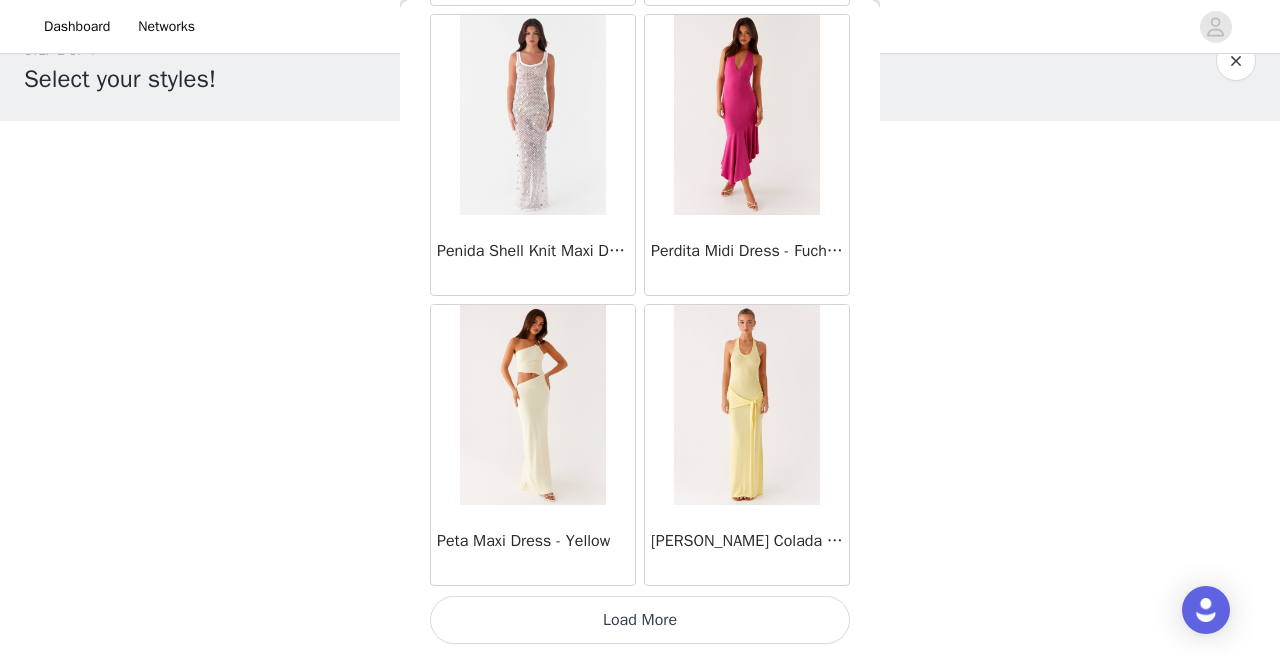 click on "Load More" at bounding box center (640, 620) 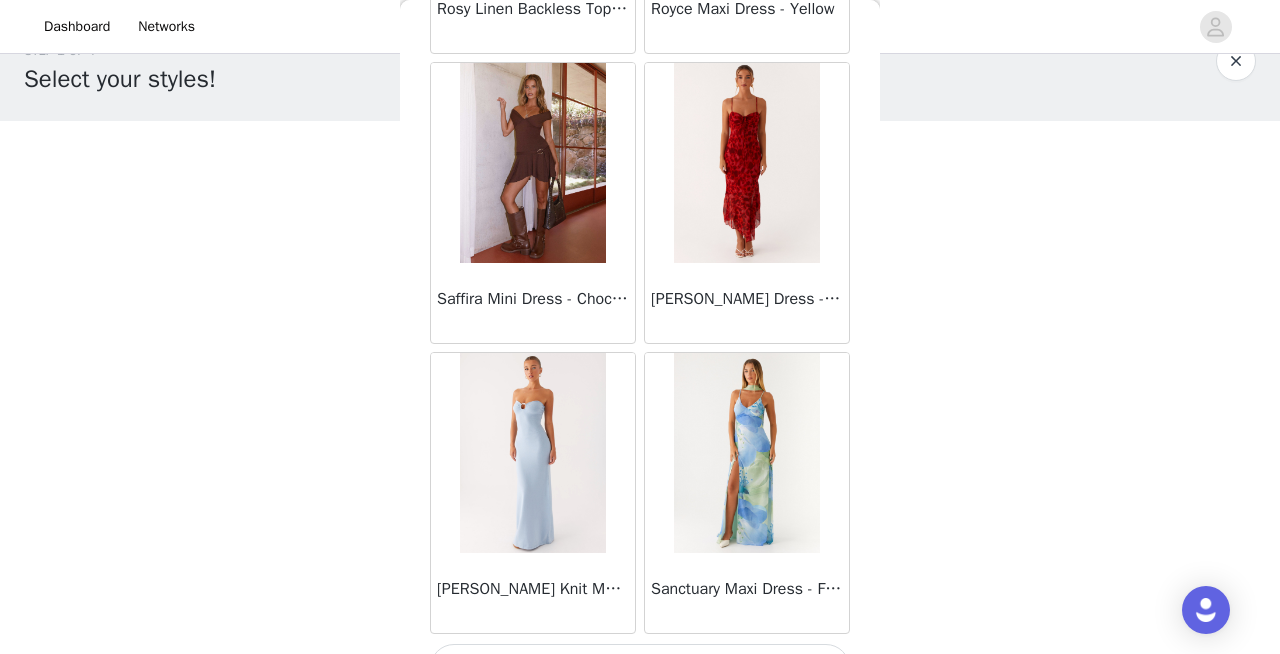 scroll, scrollTop: 51706, scrollLeft: 0, axis: vertical 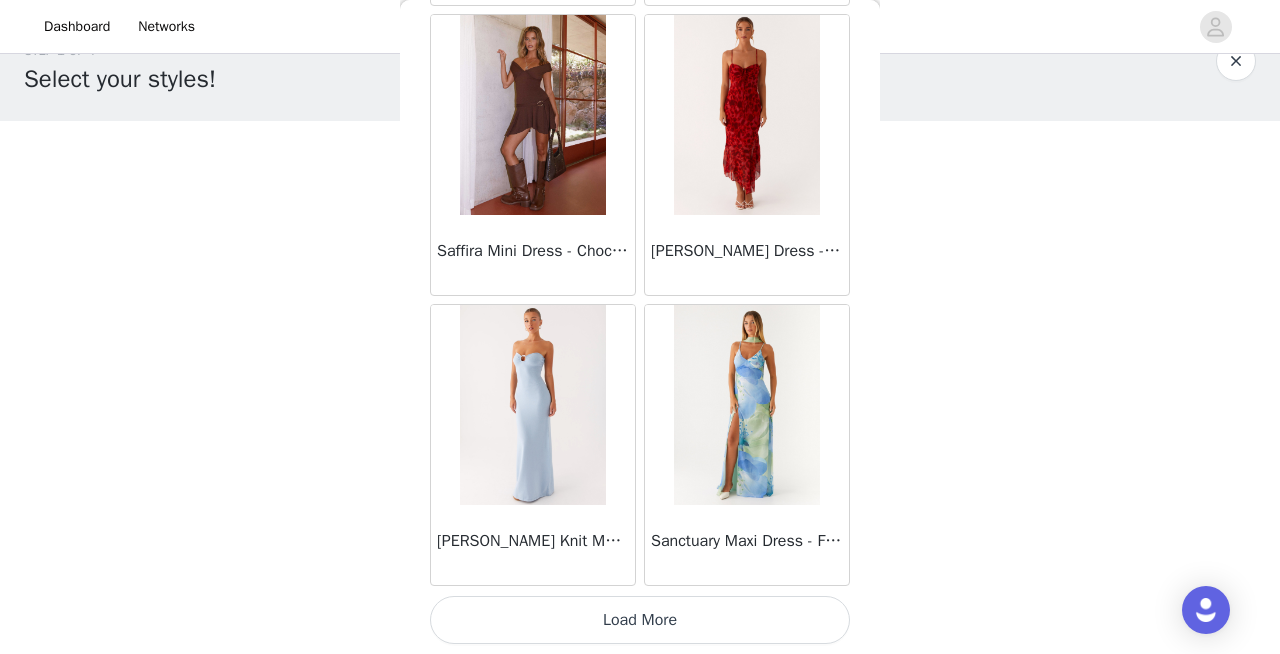 click on "Load More" at bounding box center [640, 620] 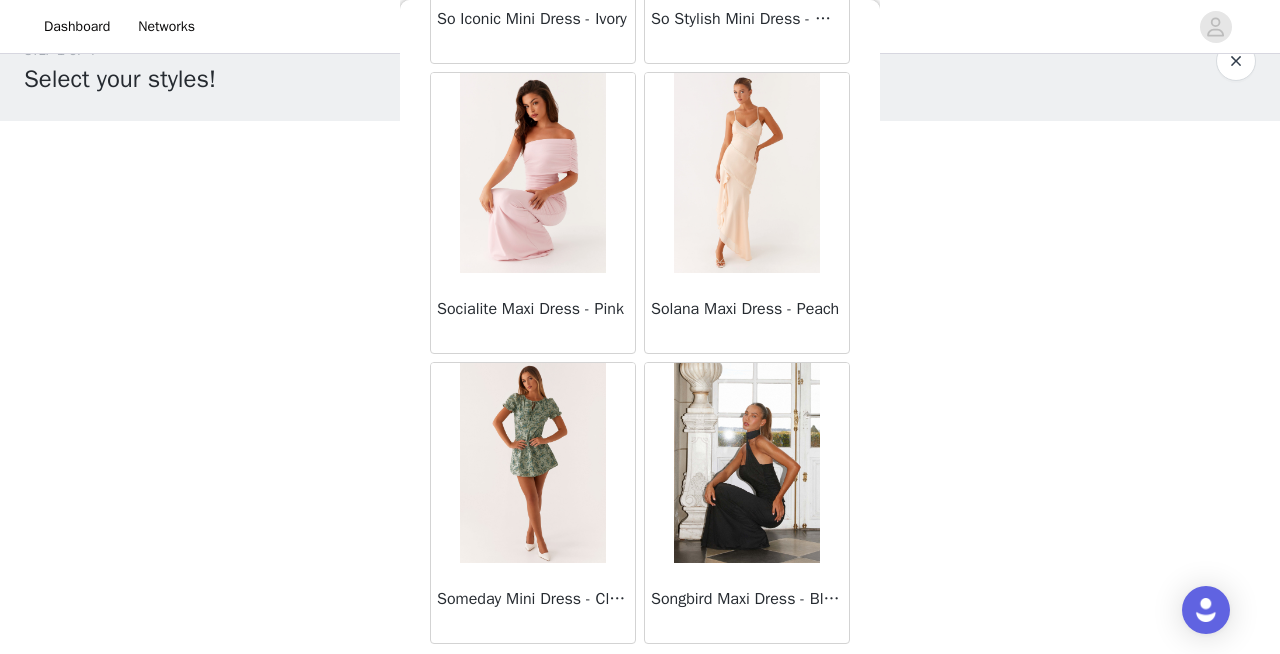 scroll, scrollTop: 54606, scrollLeft: 0, axis: vertical 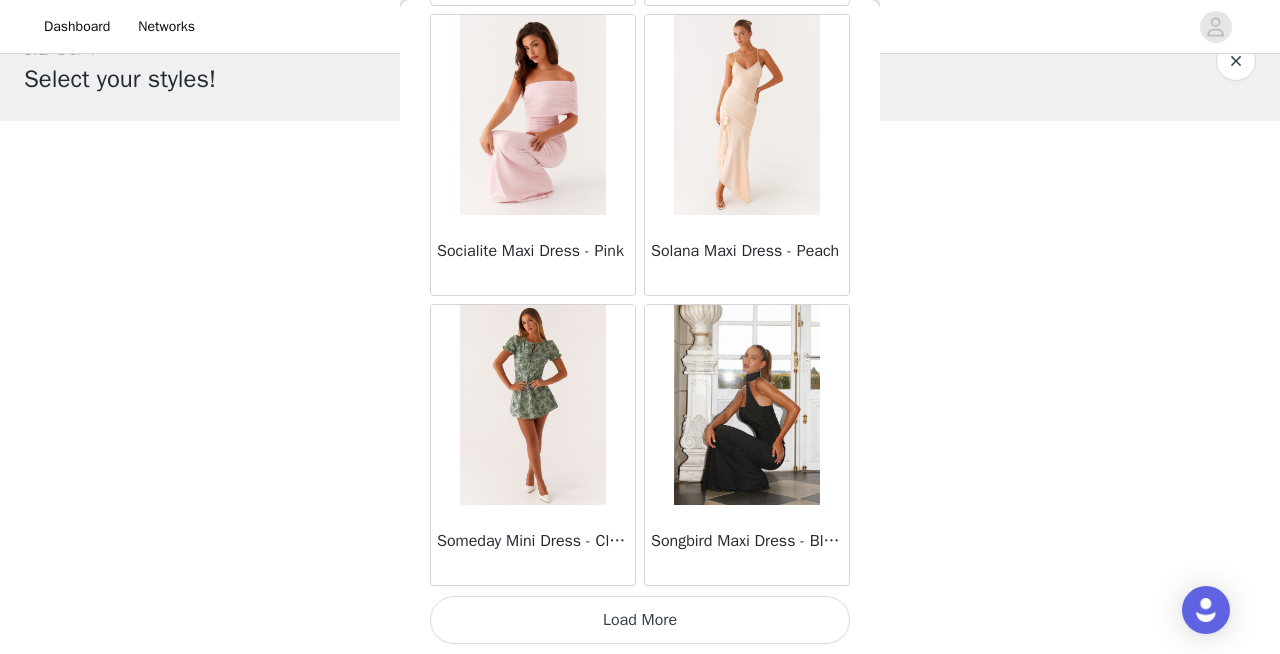 click on "Load More" at bounding box center (640, 620) 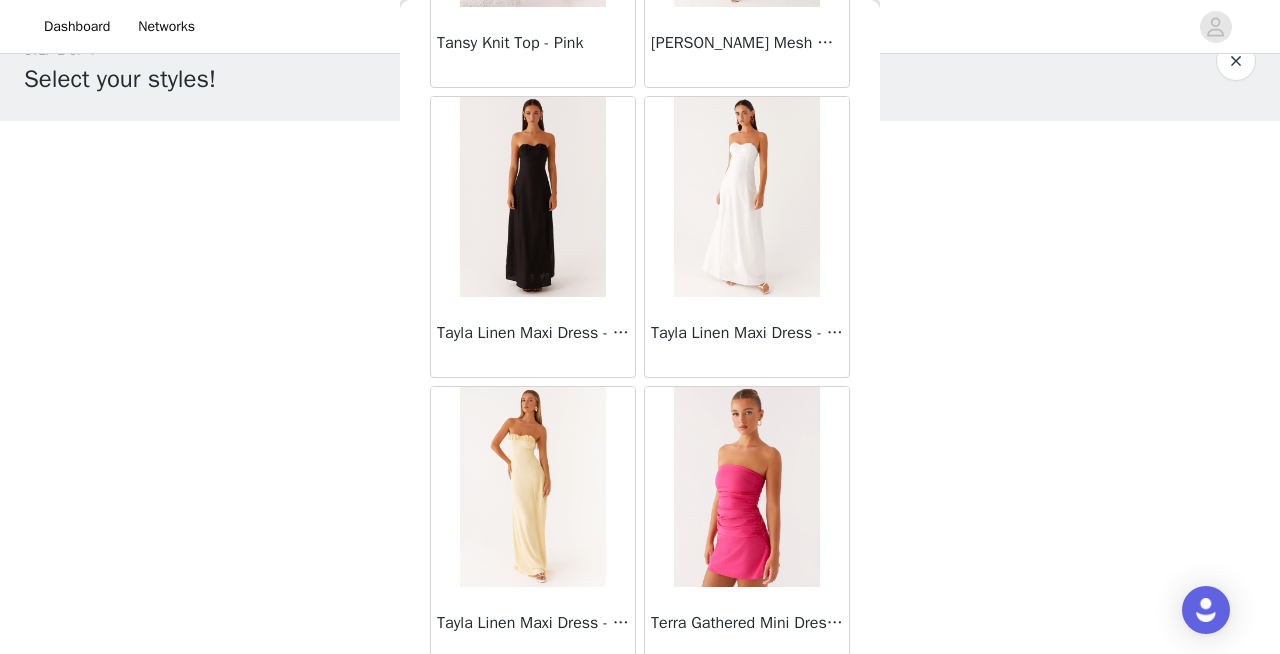 scroll, scrollTop: 57506, scrollLeft: 0, axis: vertical 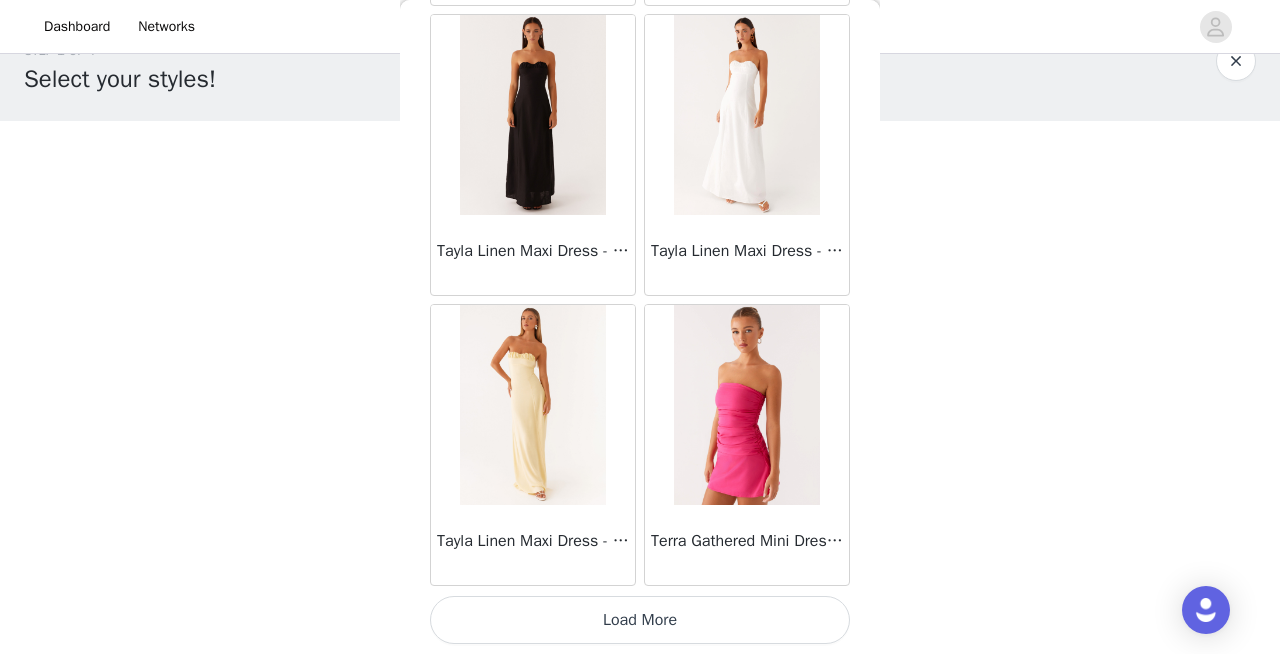 click on "Load More" at bounding box center (640, 620) 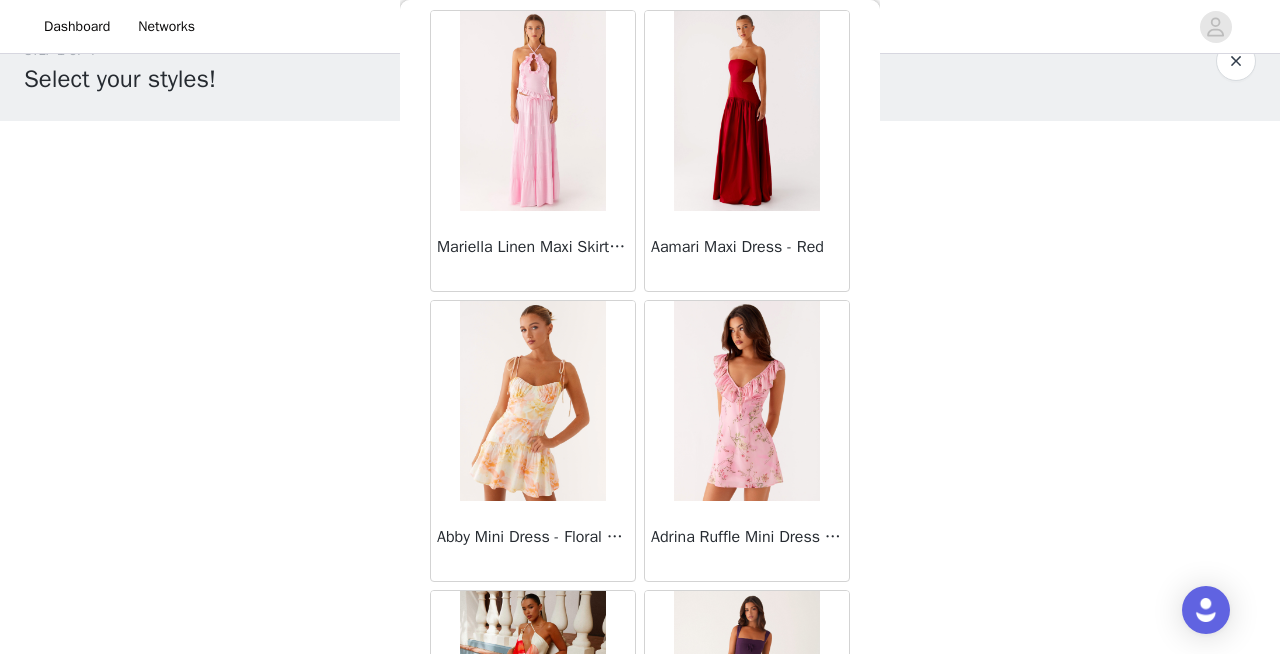 scroll, scrollTop: 0, scrollLeft: 0, axis: both 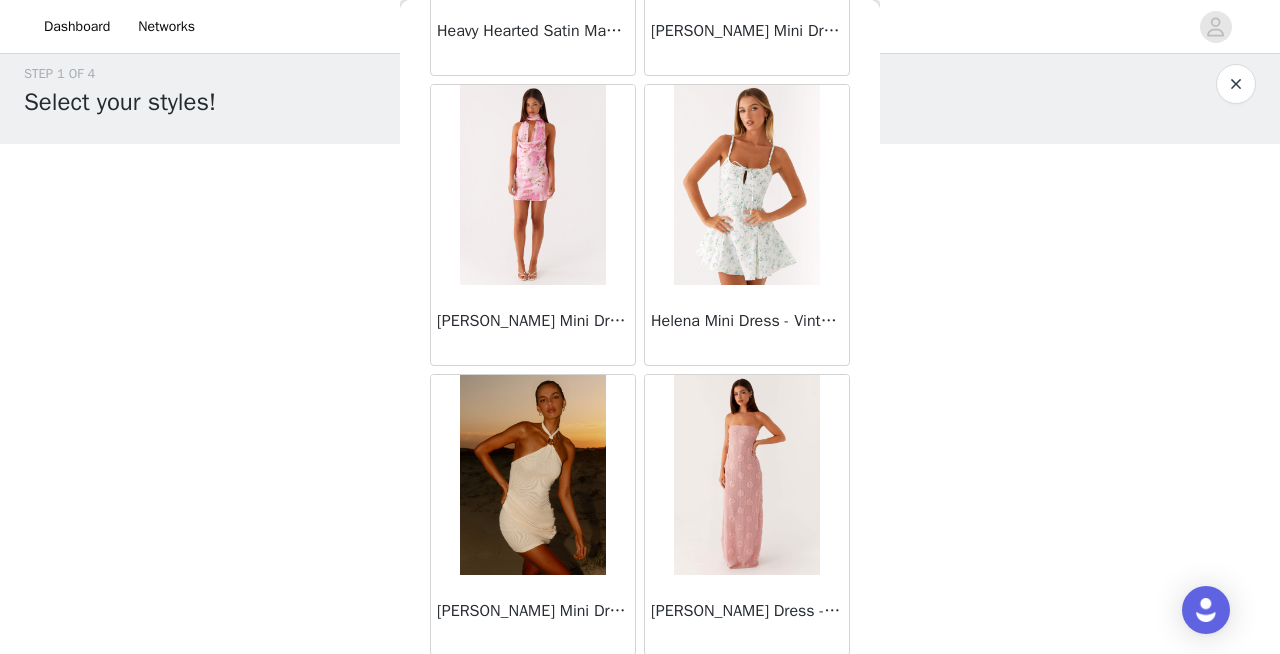 click at bounding box center [746, 185] 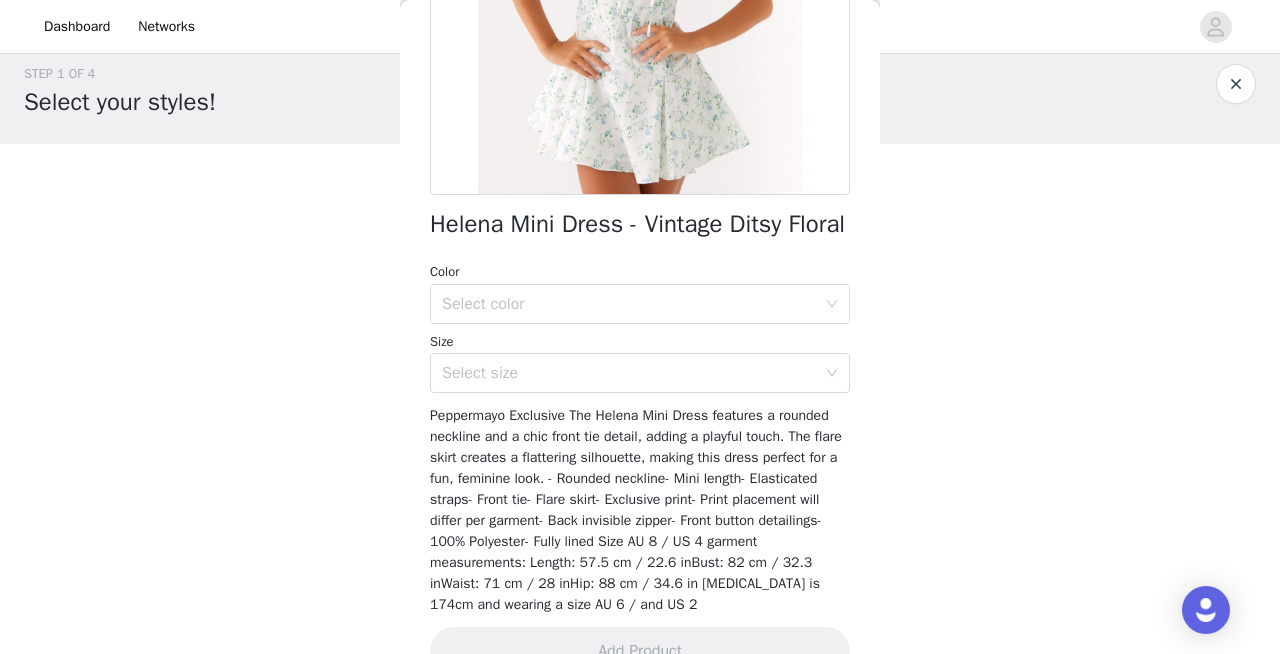scroll, scrollTop: 398, scrollLeft: 0, axis: vertical 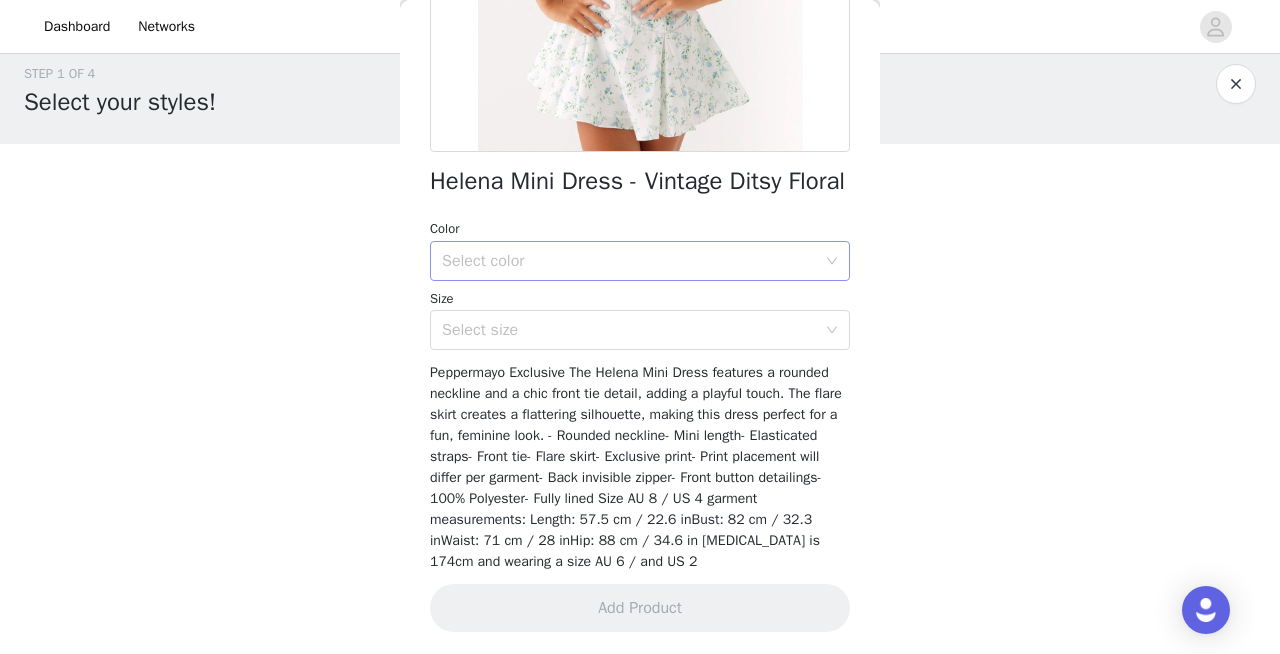 click on "Select color" at bounding box center [629, 261] 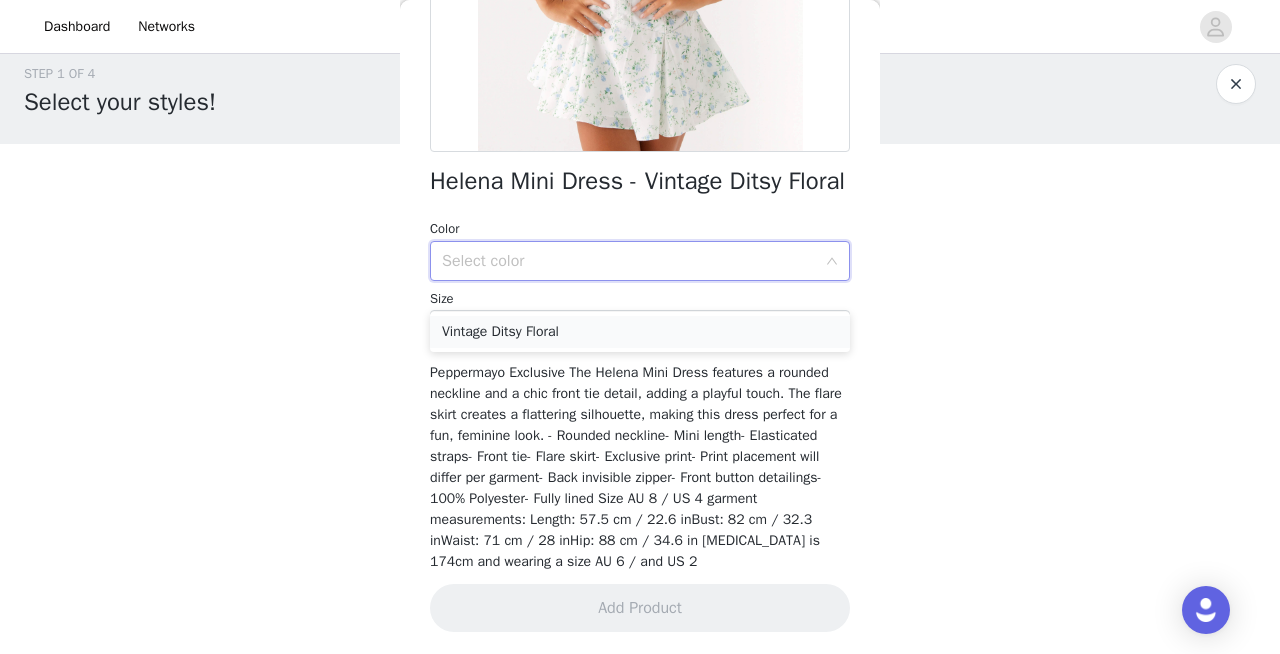 click on "Vintage Ditsy Floral" at bounding box center [640, 332] 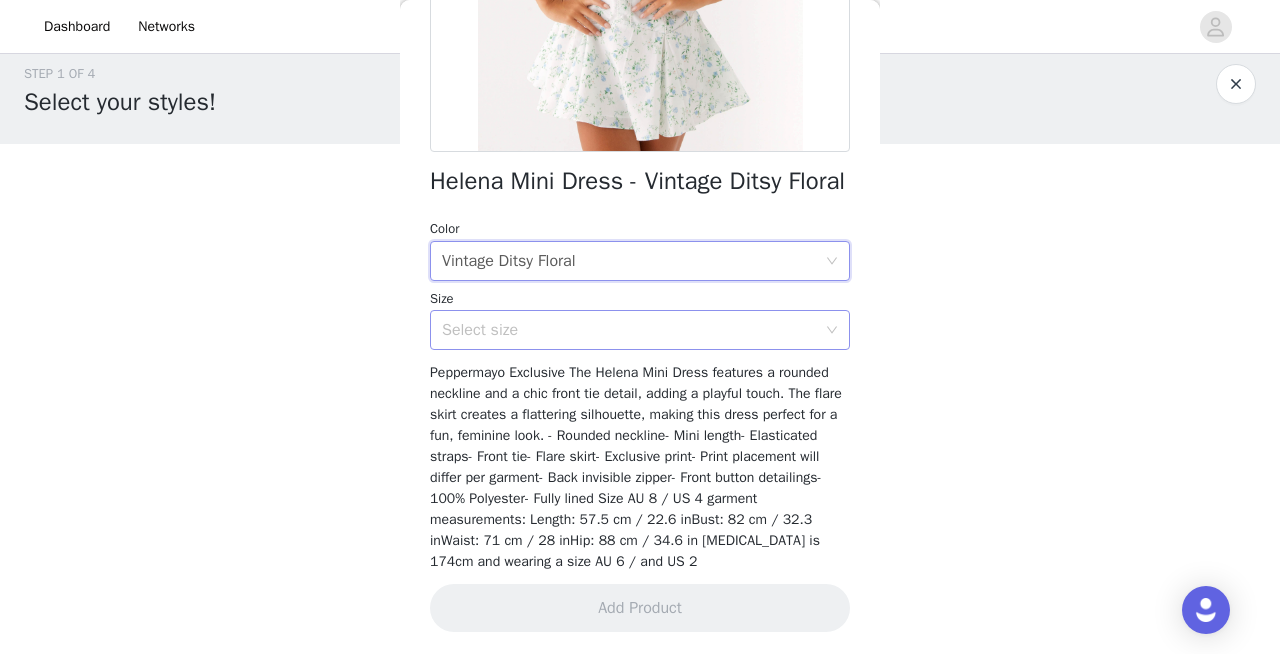click on "Select size" at bounding box center [629, 330] 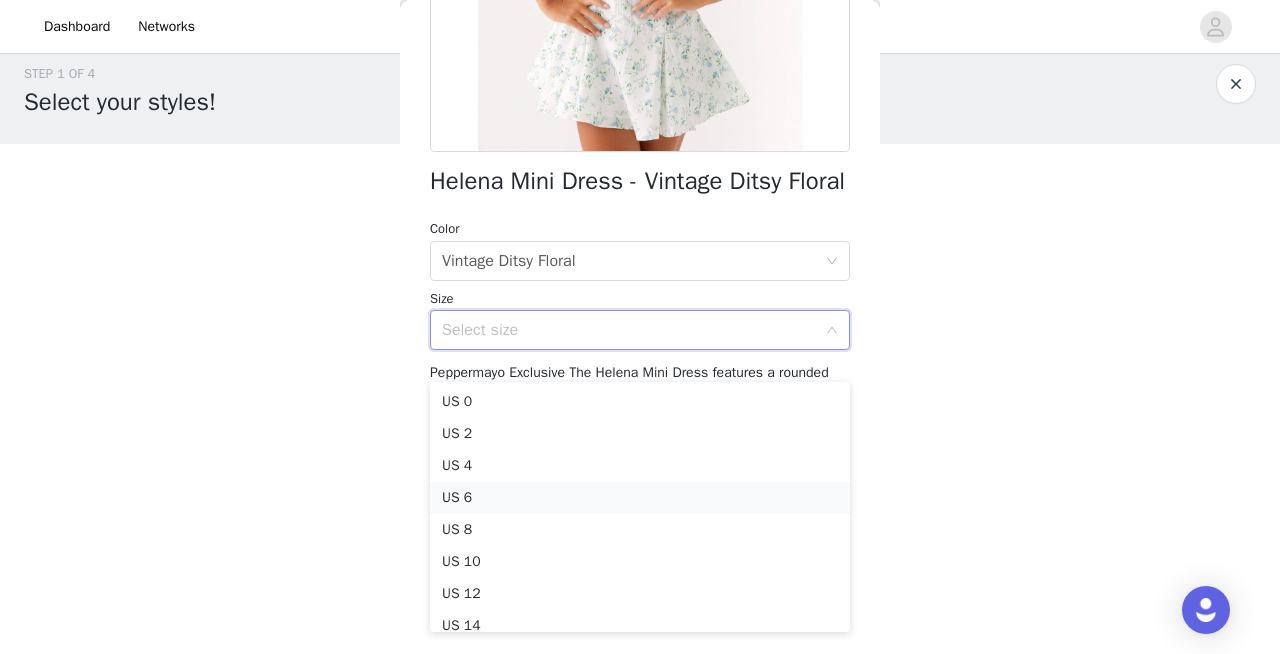 click on "US 6" at bounding box center [640, 498] 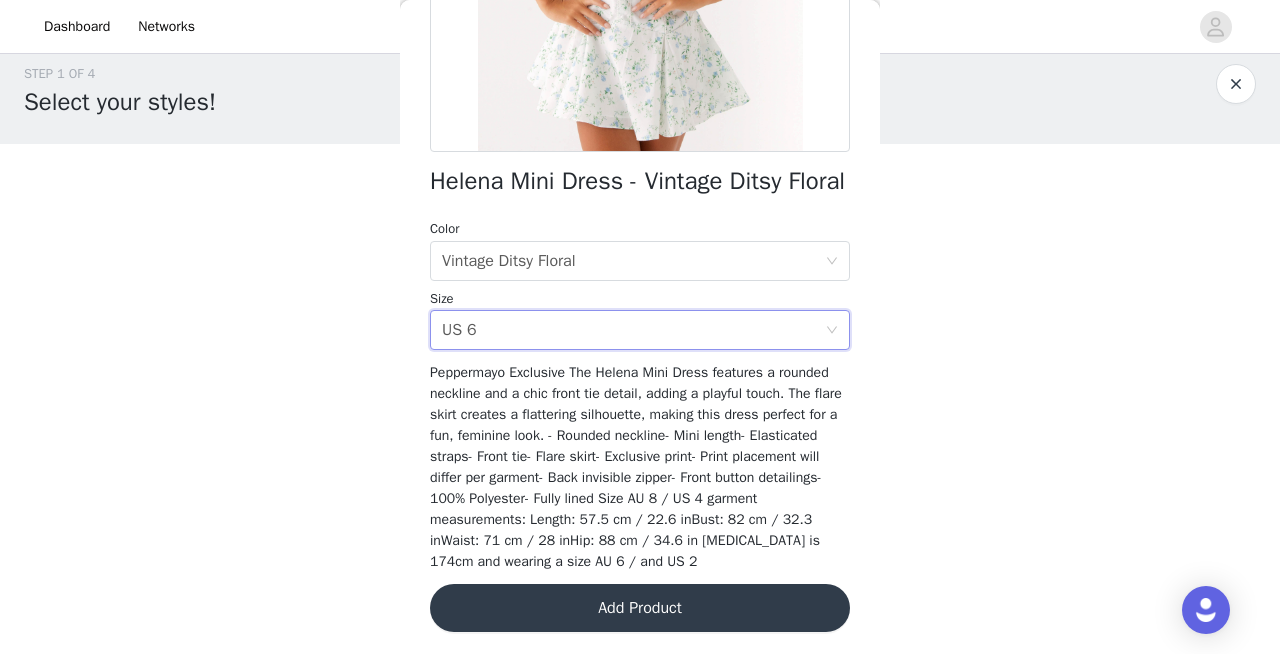 scroll, scrollTop: 427, scrollLeft: 0, axis: vertical 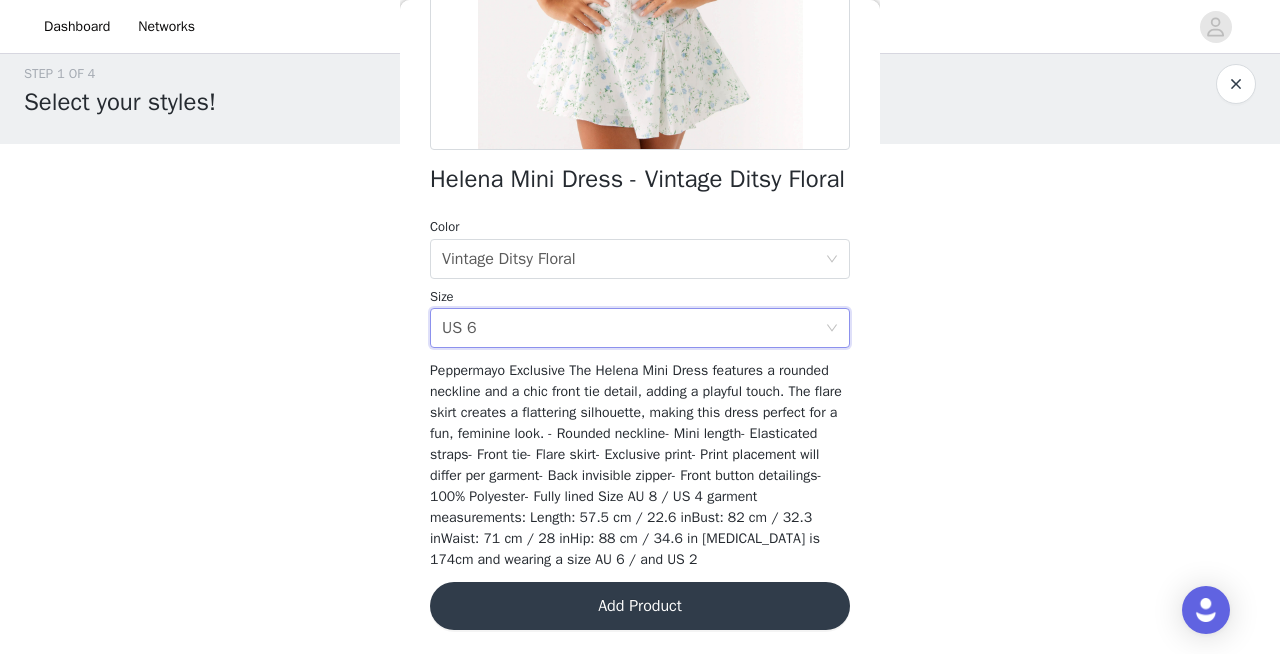 click on "Add Product" at bounding box center (640, 606) 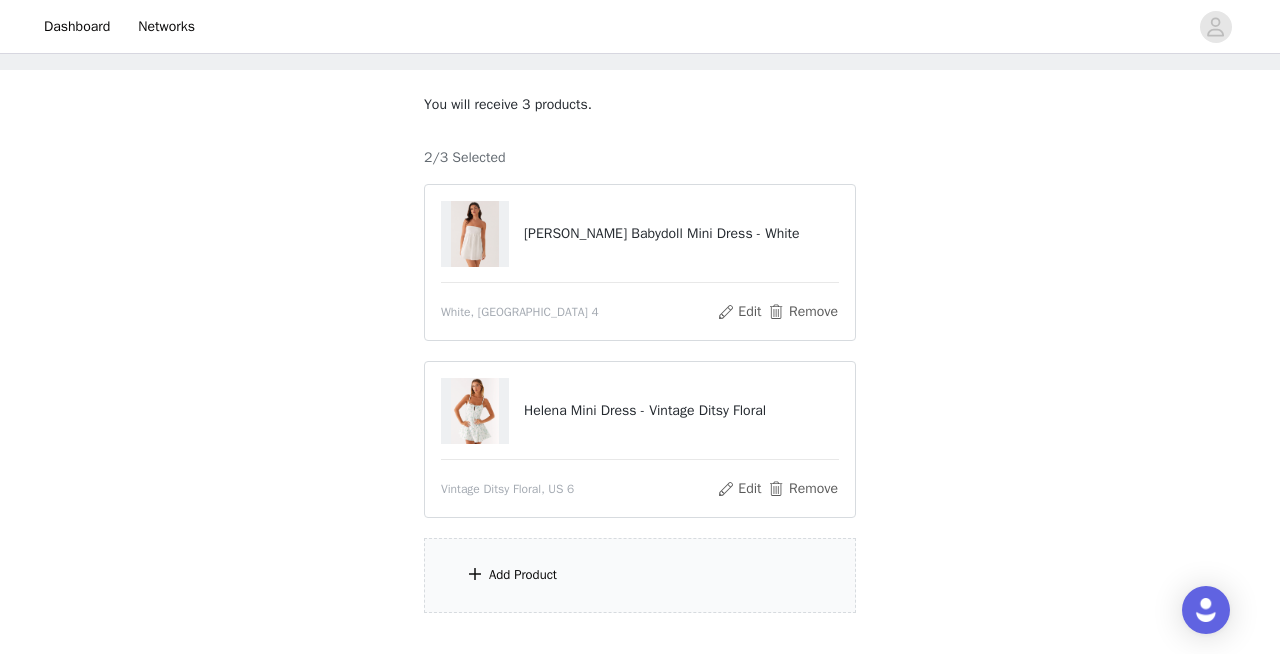 scroll, scrollTop: 218, scrollLeft: 0, axis: vertical 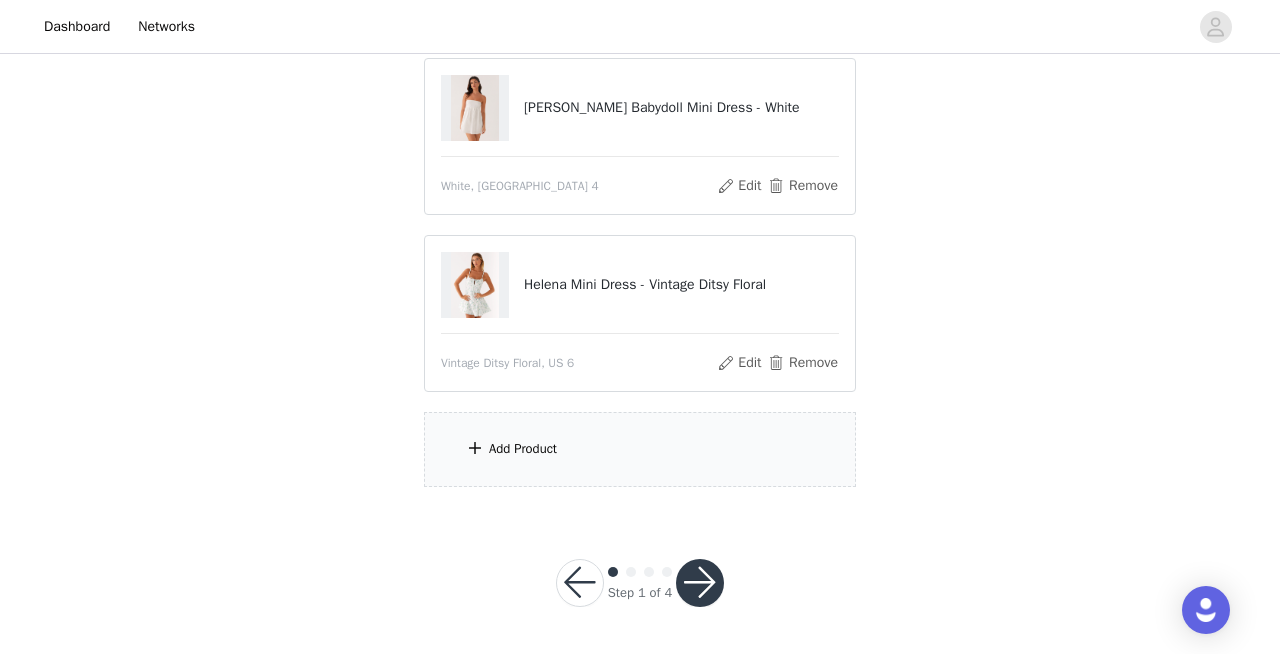 click on "Add Product" at bounding box center (523, 449) 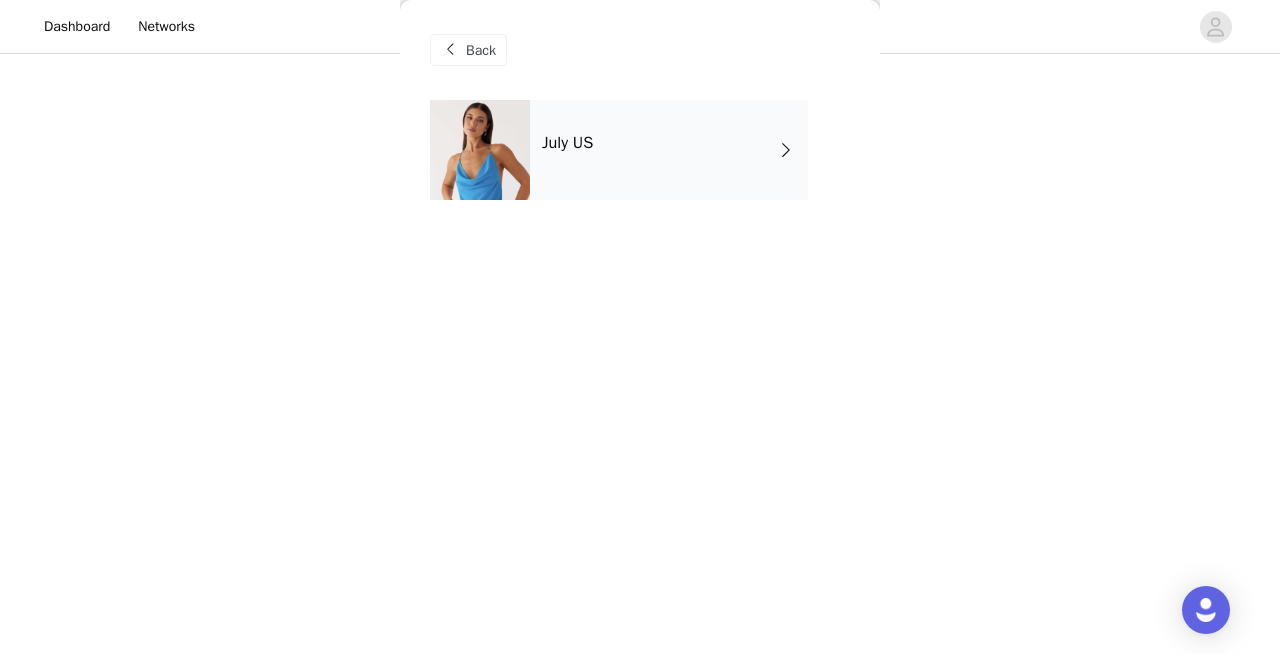 click on "July US" at bounding box center (669, 150) 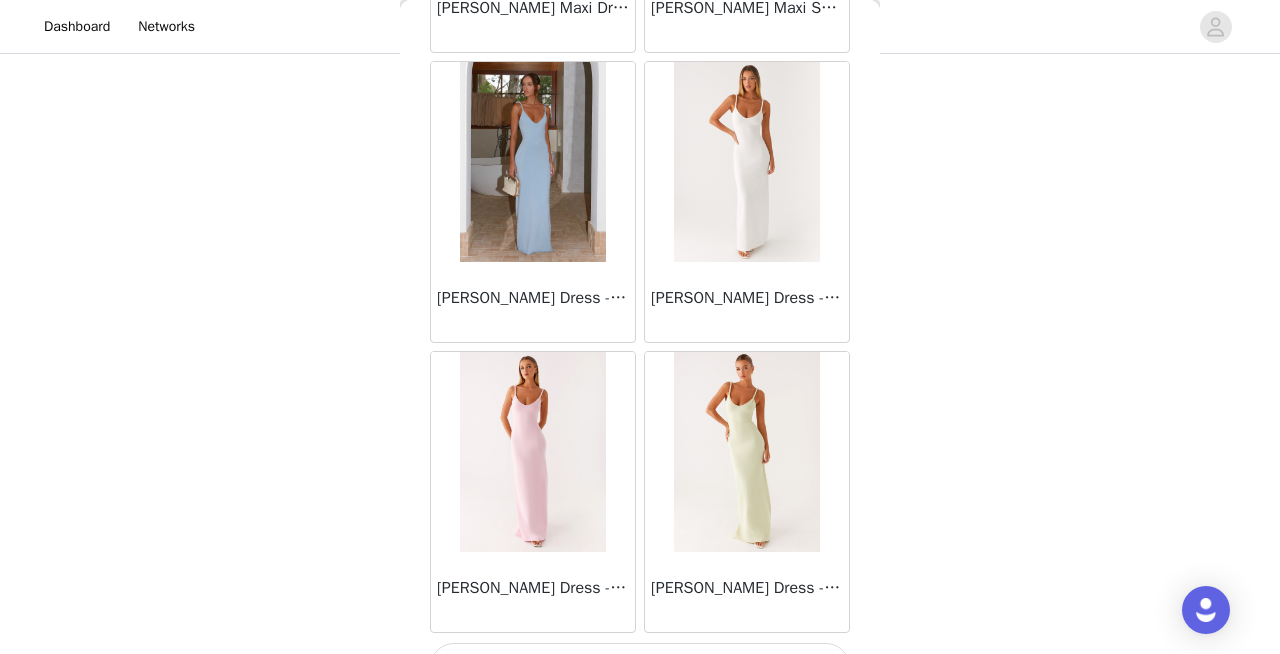 scroll, scrollTop: 2406, scrollLeft: 0, axis: vertical 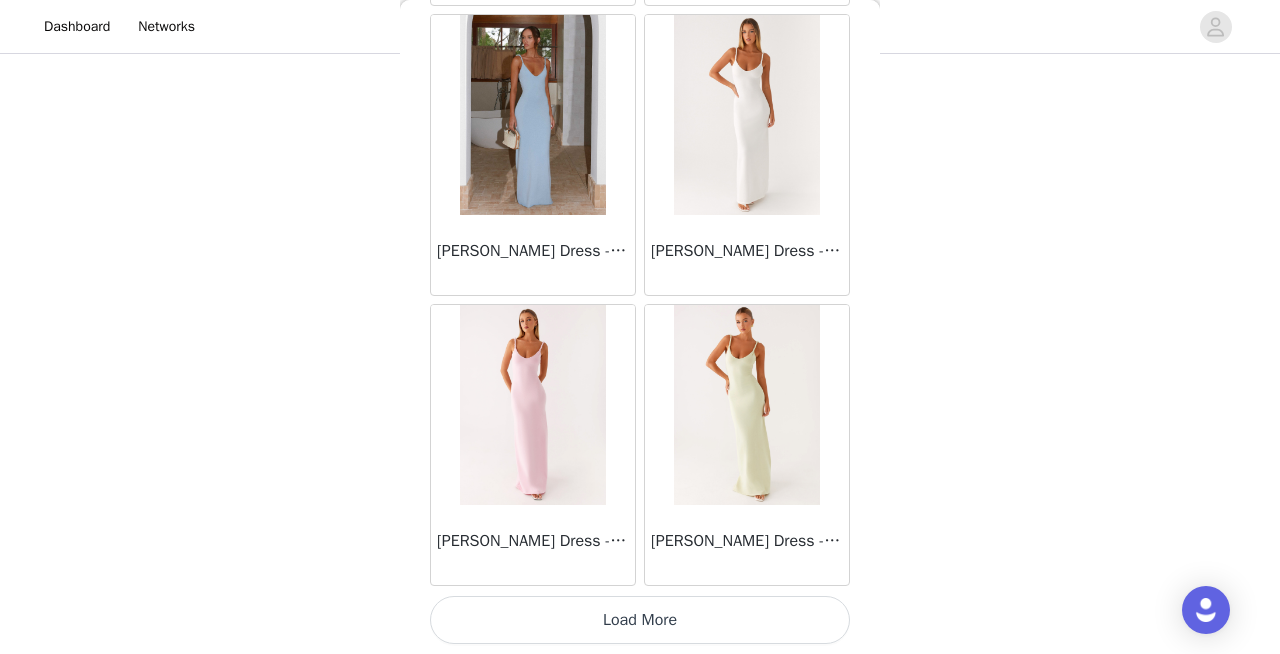 click on "Load More" at bounding box center [640, 620] 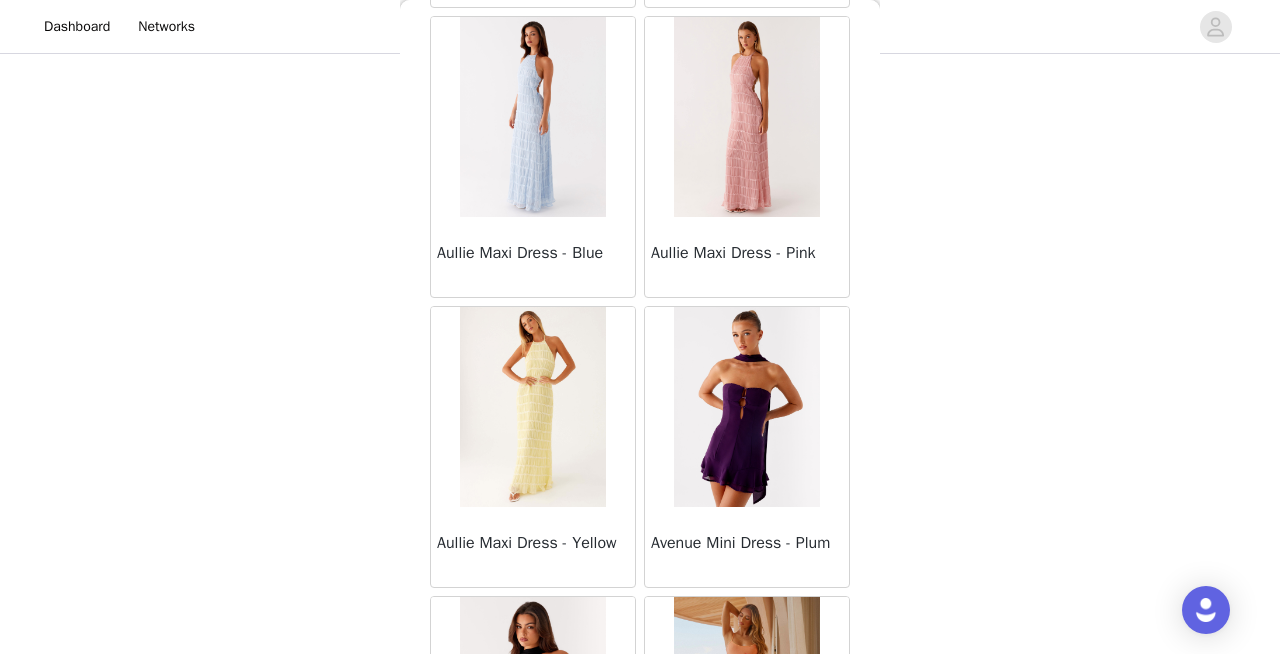 scroll, scrollTop: 5306, scrollLeft: 0, axis: vertical 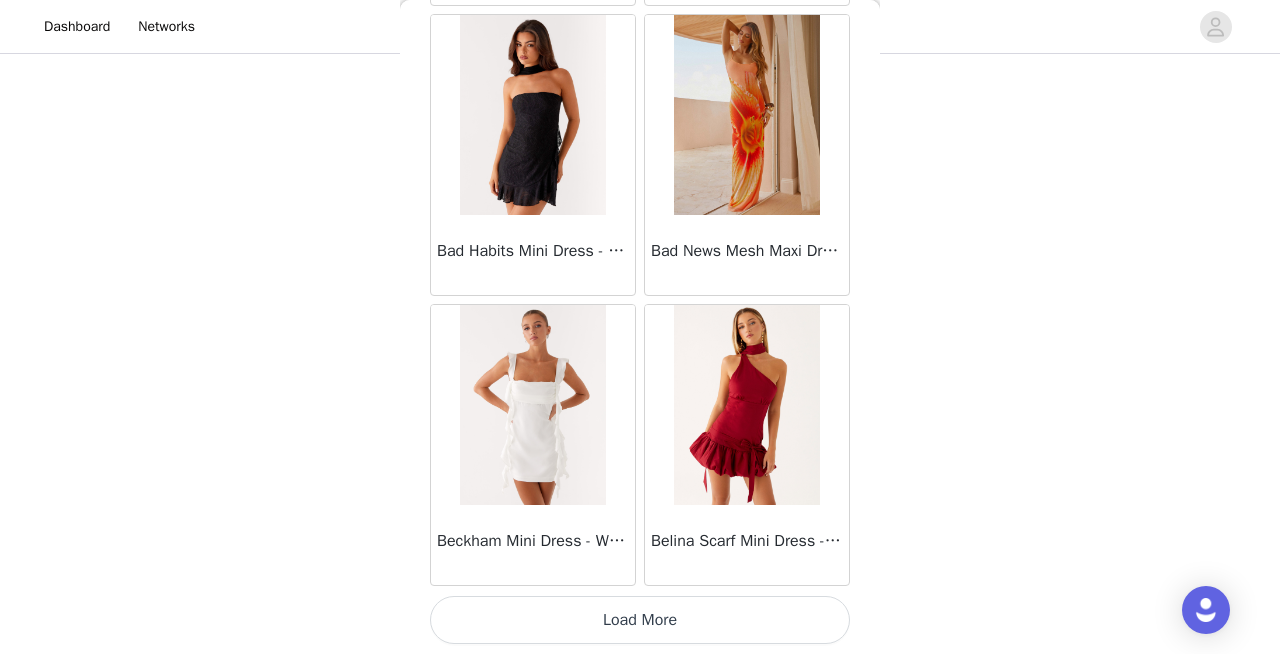 click on "Load More" at bounding box center [640, 620] 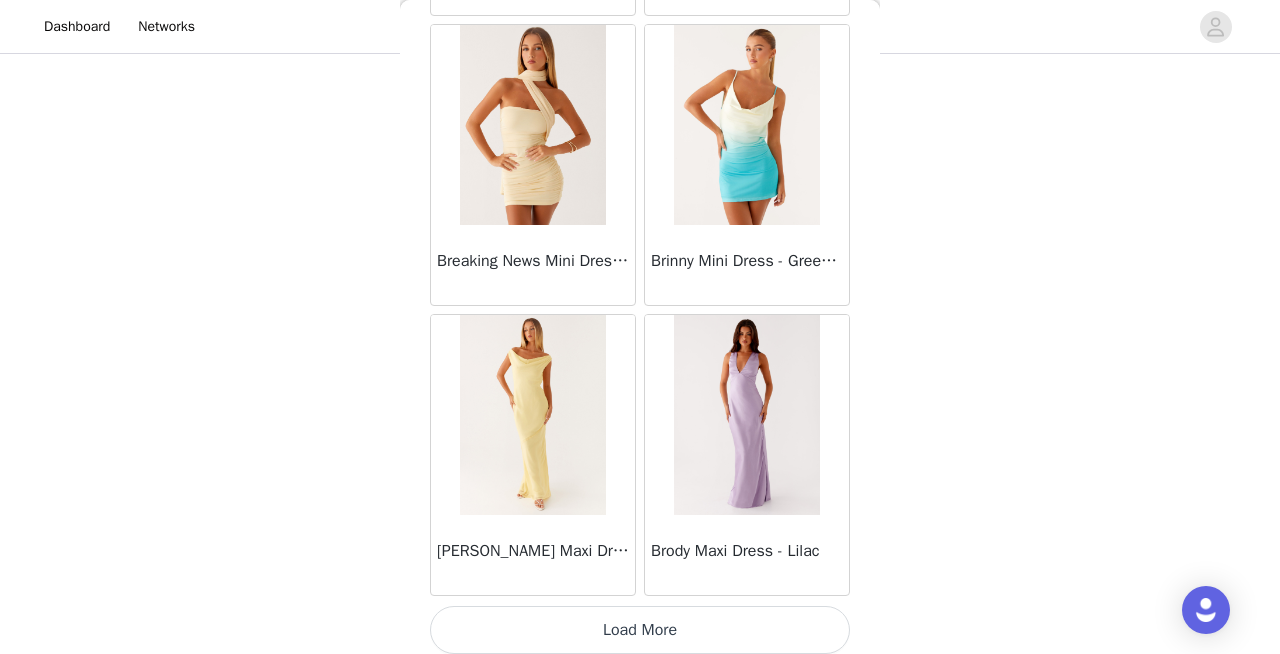 scroll, scrollTop: 8206, scrollLeft: 0, axis: vertical 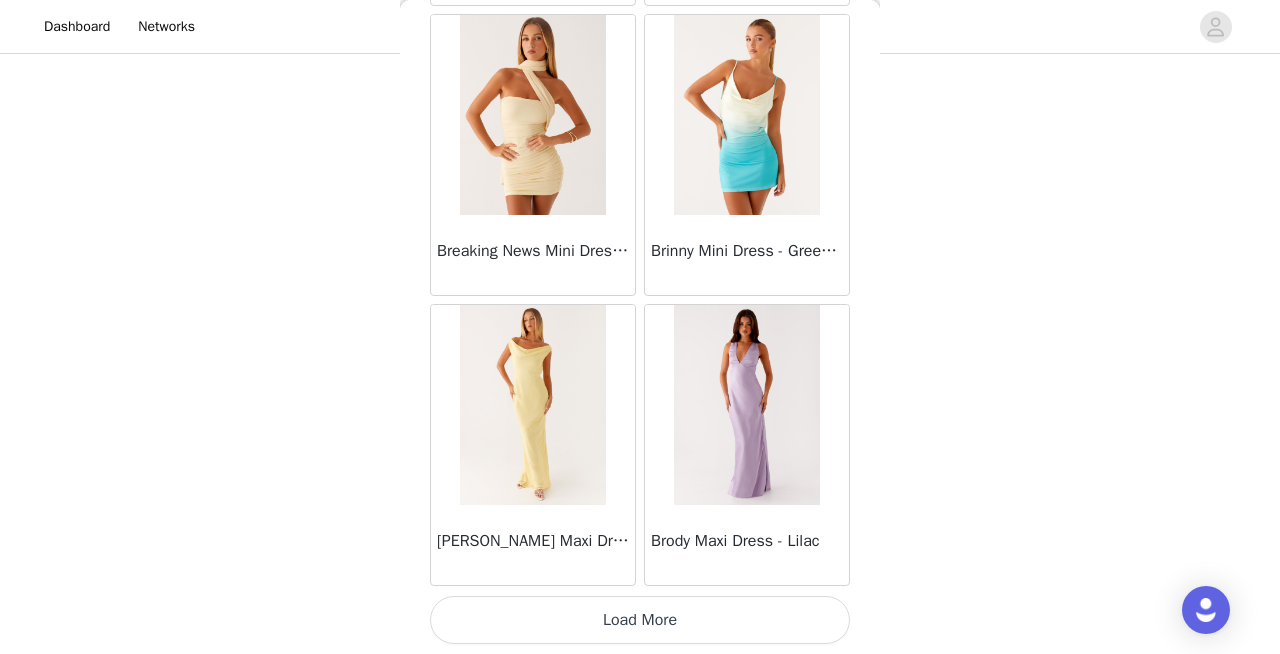 click on "Load More" at bounding box center (640, 620) 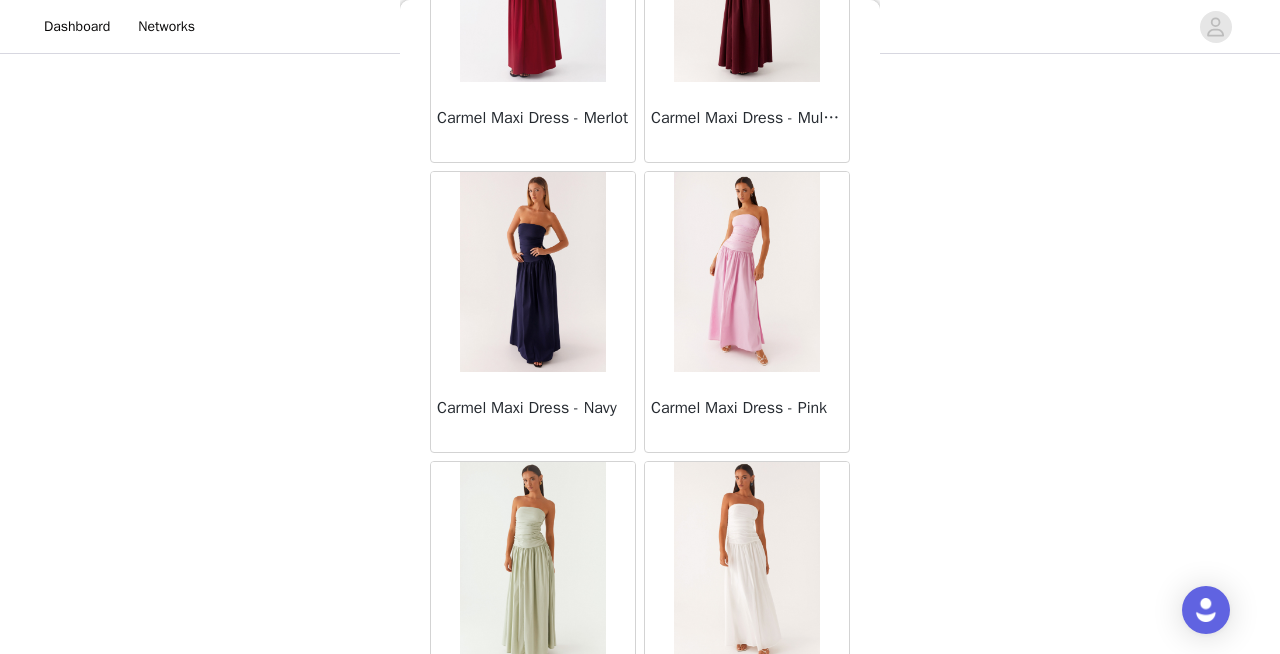 scroll, scrollTop: 11106, scrollLeft: 0, axis: vertical 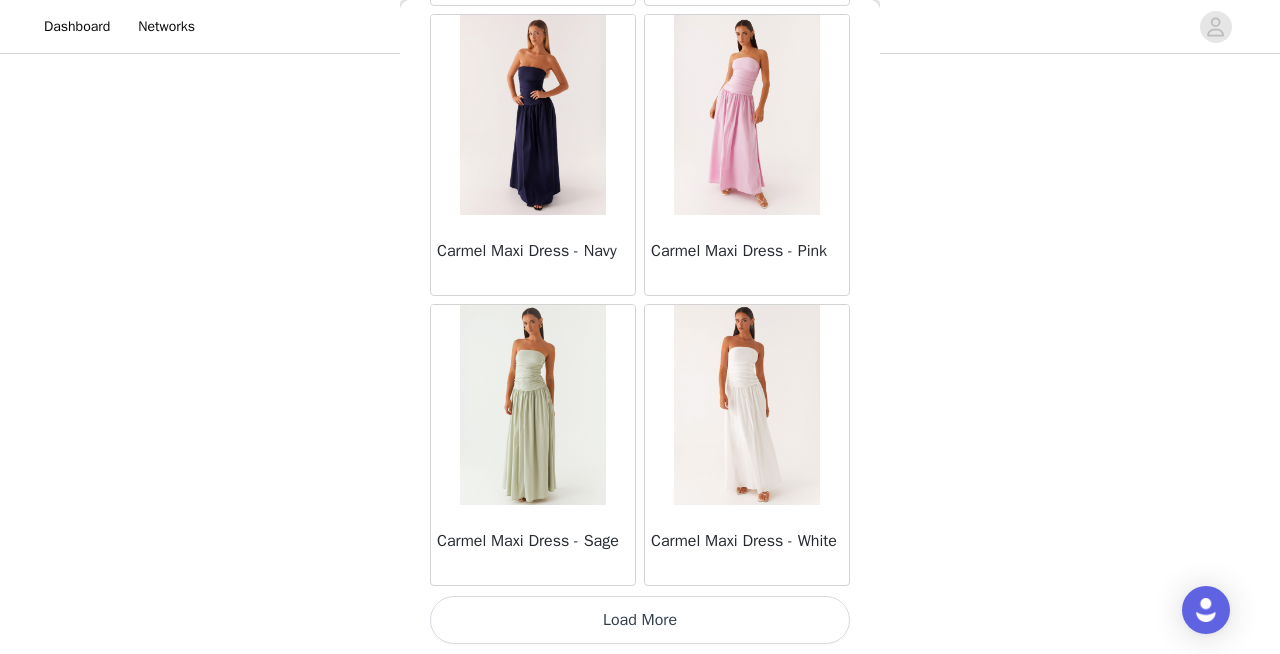 click on "Load More" at bounding box center [640, 620] 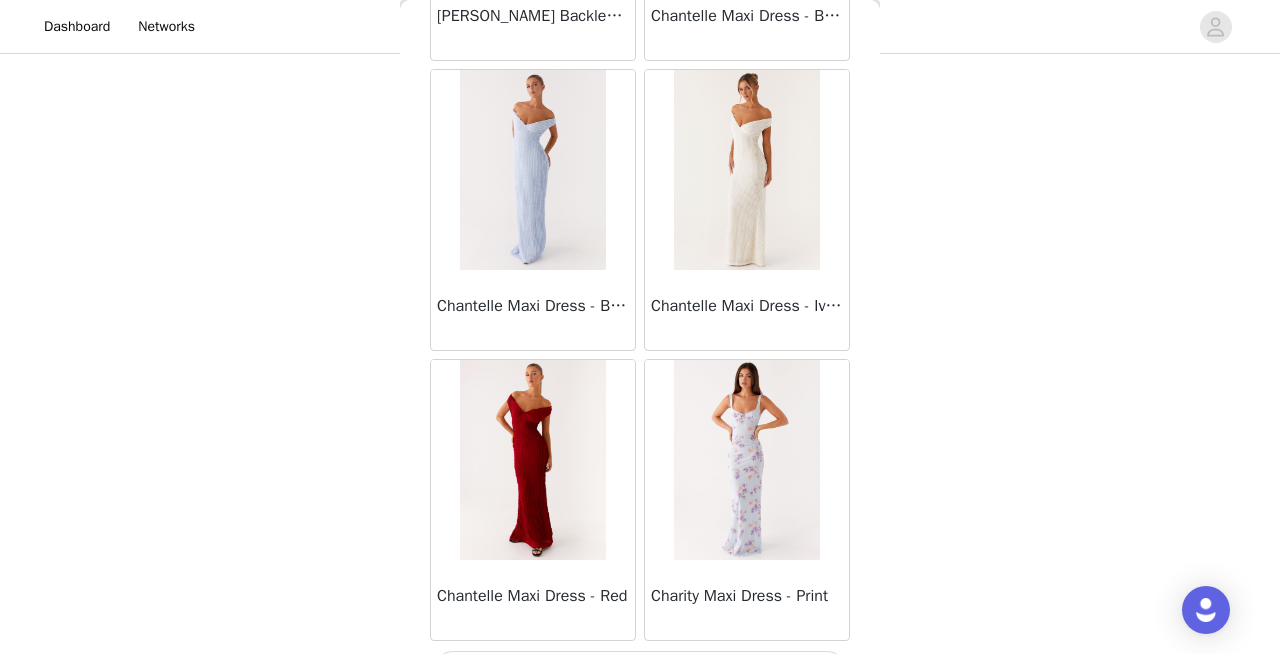 scroll, scrollTop: 14006, scrollLeft: 0, axis: vertical 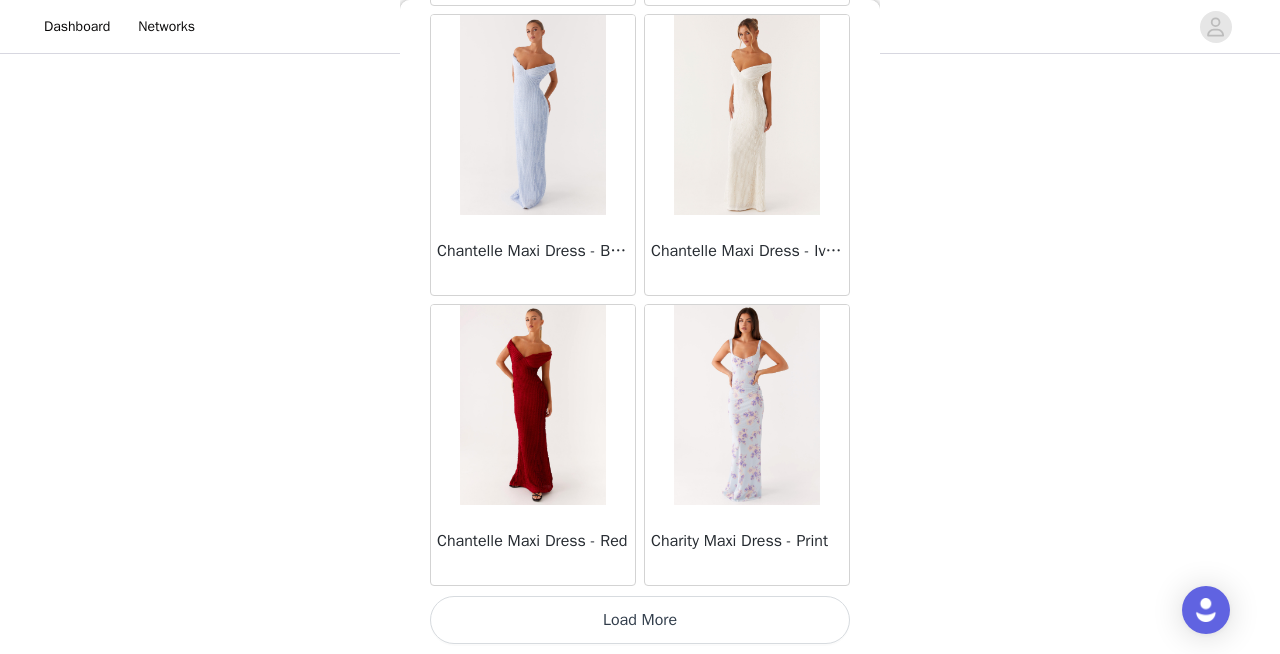 click on "Load More" at bounding box center [640, 620] 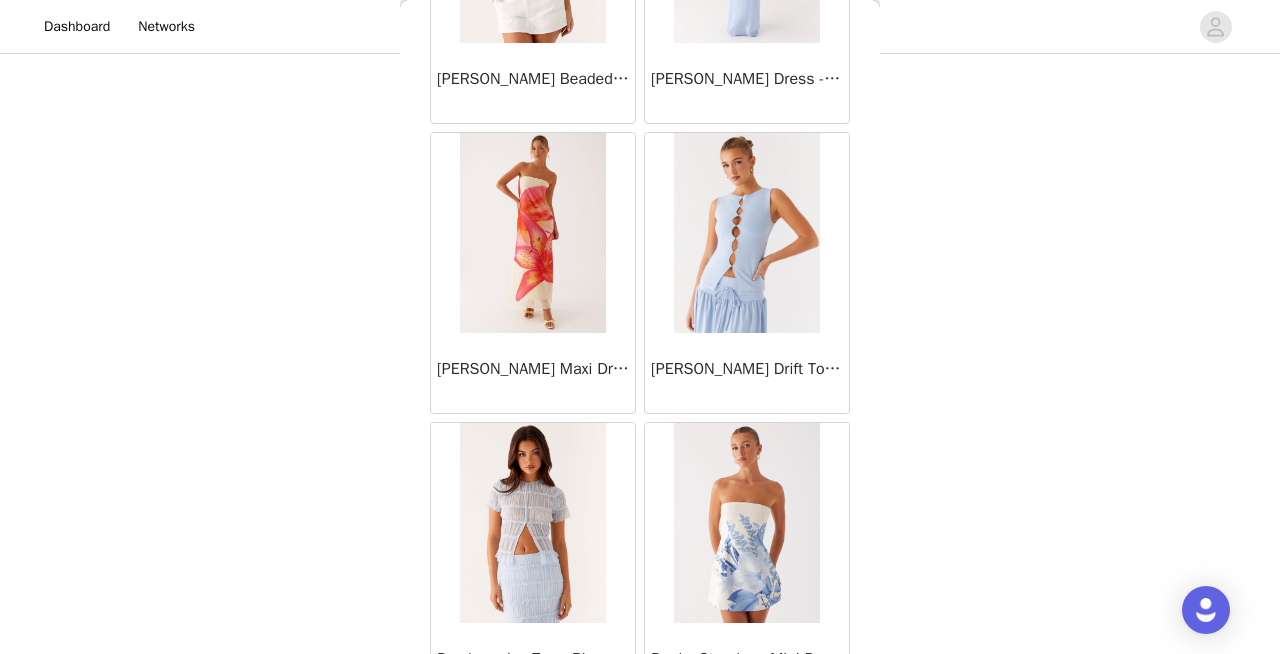 scroll, scrollTop: 16906, scrollLeft: 0, axis: vertical 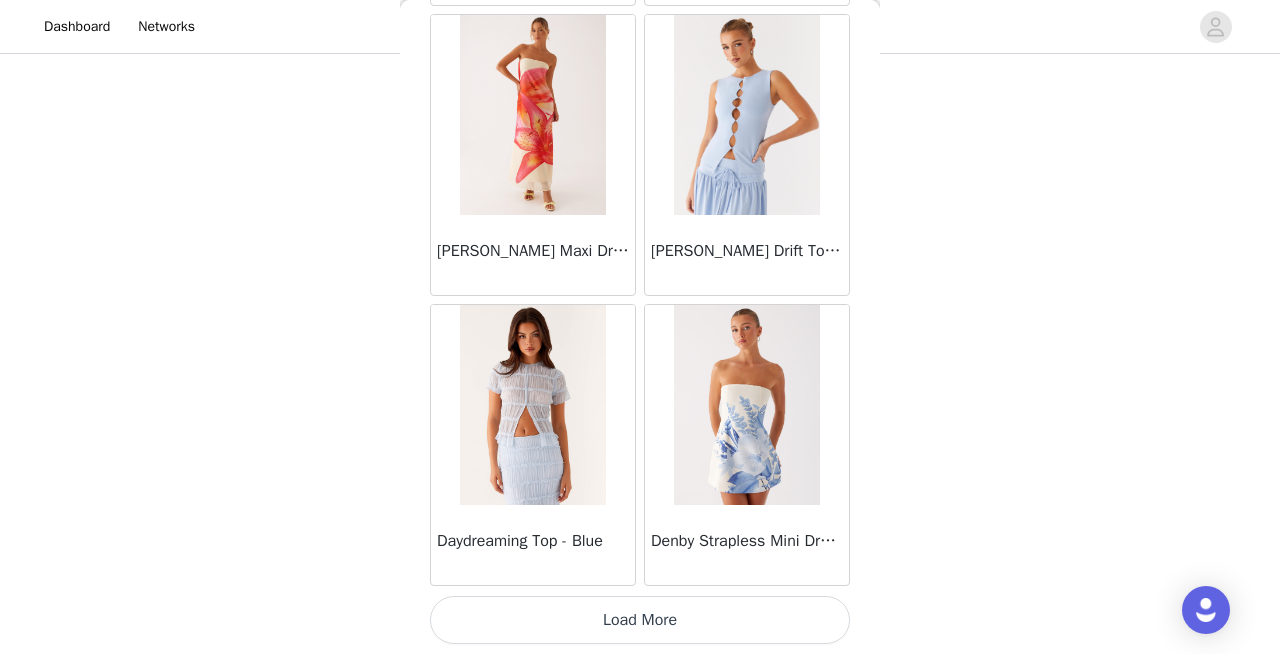 click on "Load More" at bounding box center [640, 620] 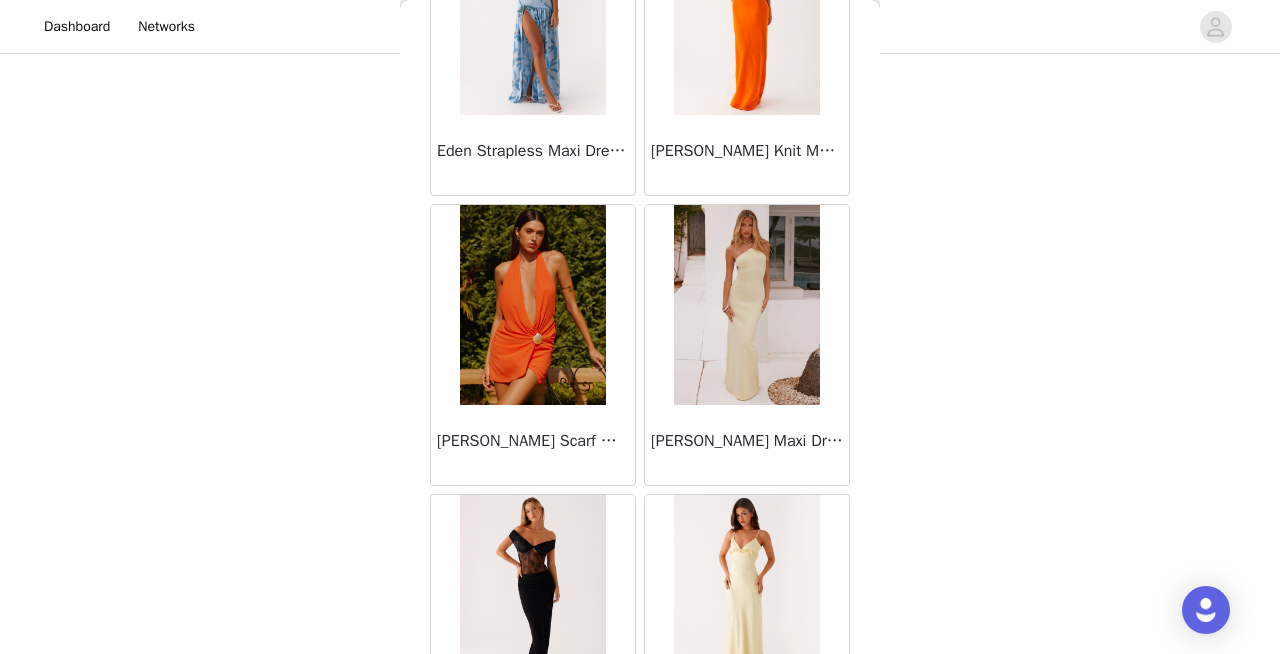 scroll, scrollTop: 19806, scrollLeft: 0, axis: vertical 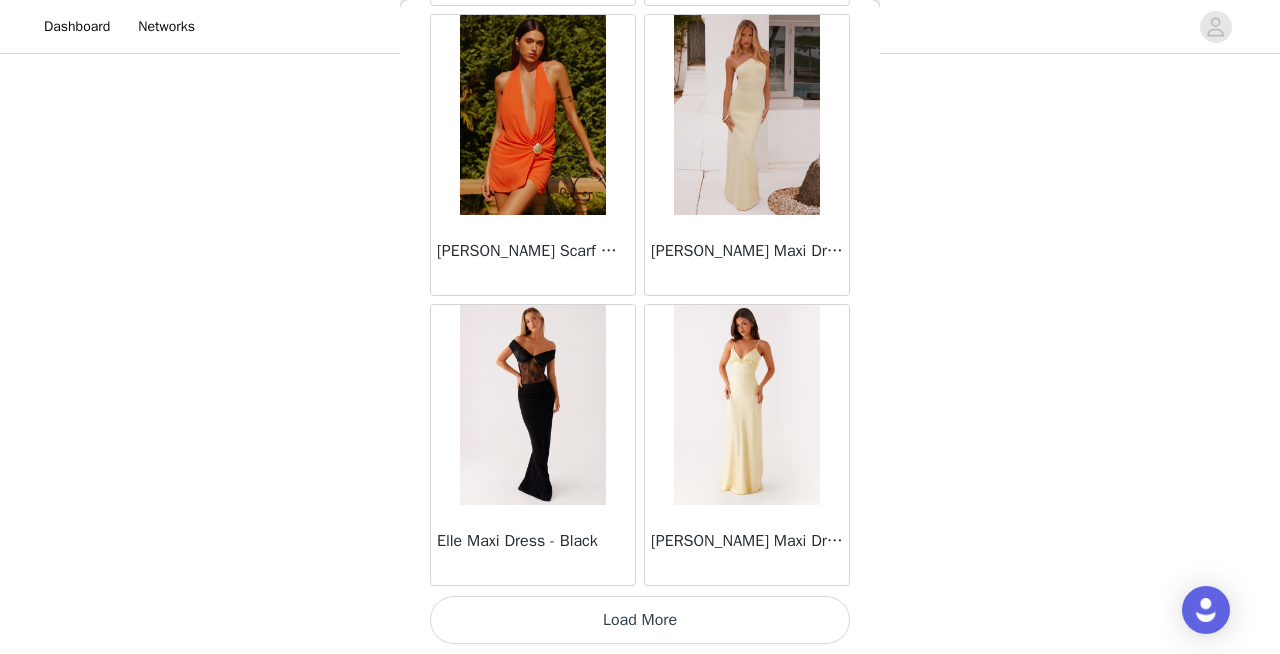 click on "Load More" at bounding box center (640, 620) 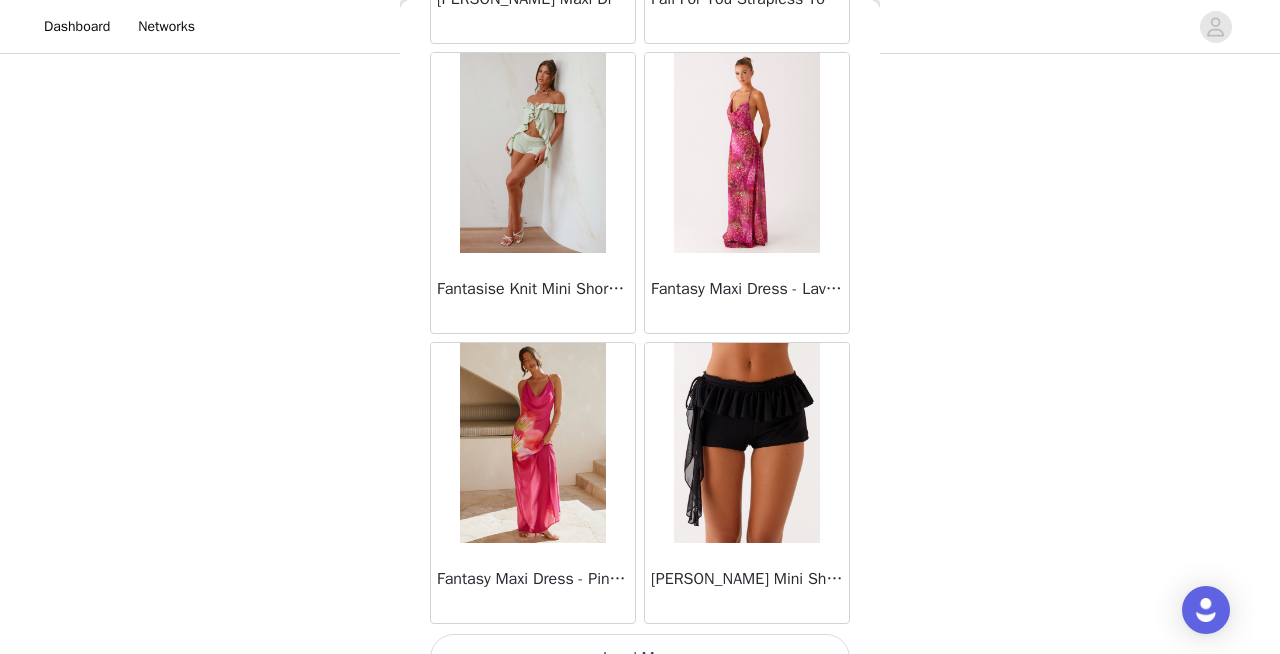 scroll, scrollTop: 22706, scrollLeft: 0, axis: vertical 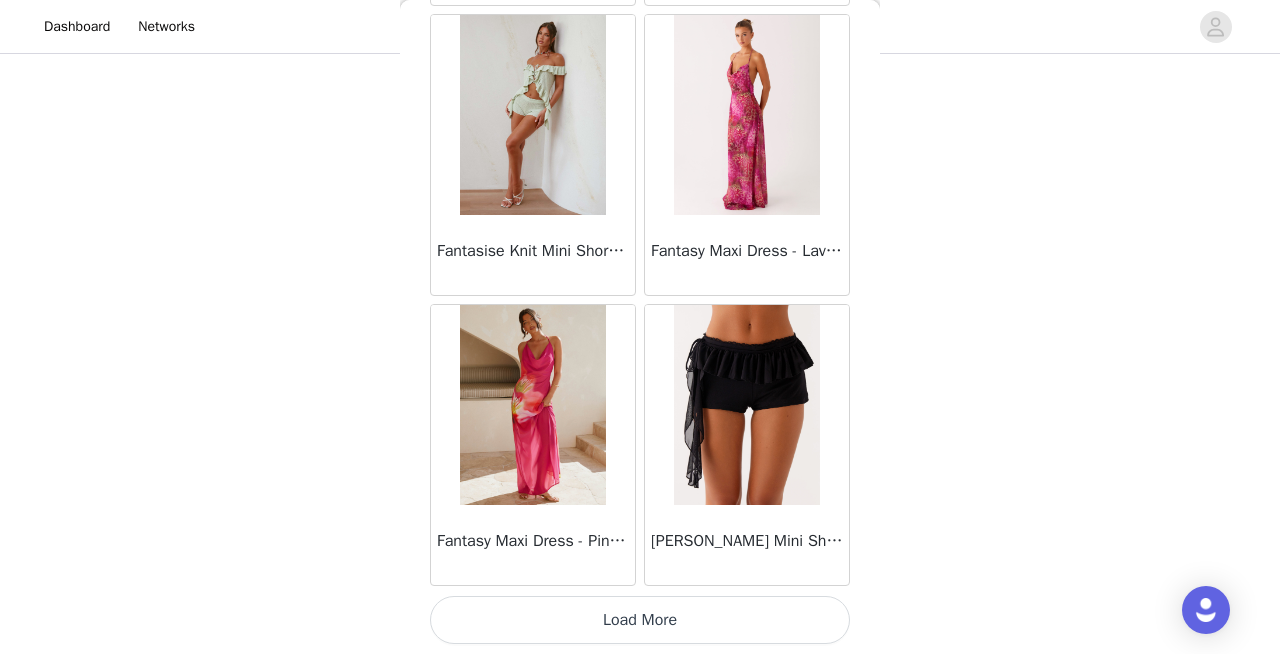 click on "Load More" at bounding box center [640, 620] 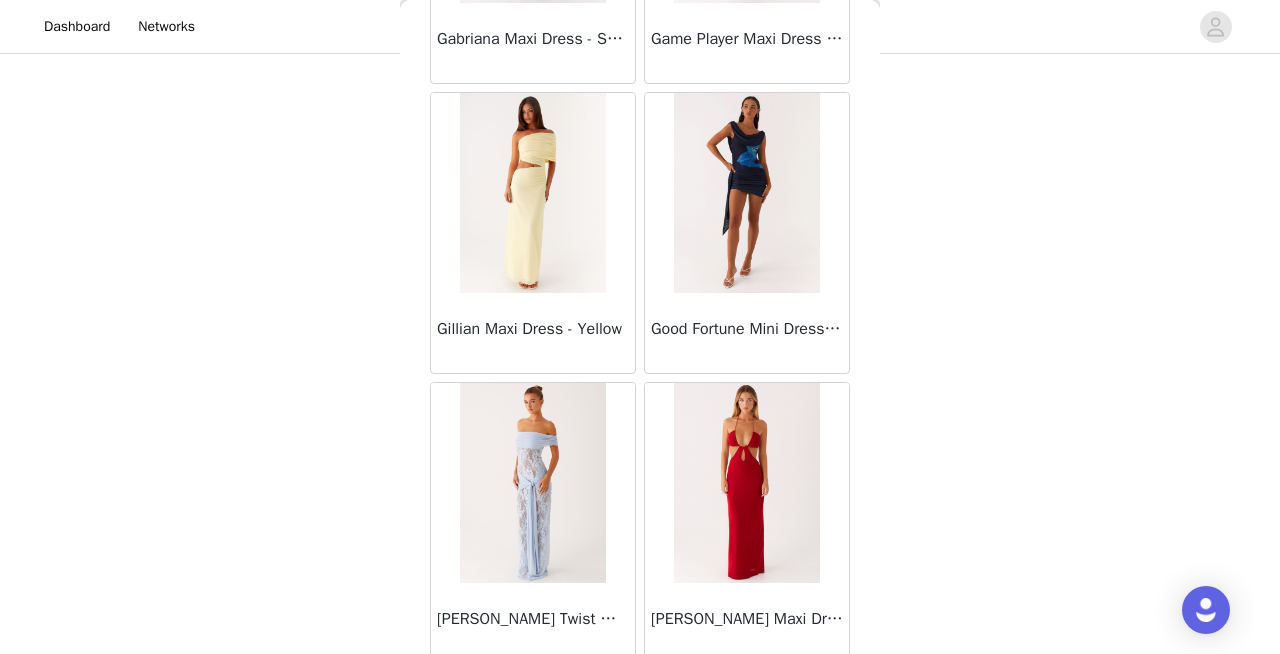 scroll, scrollTop: 25606, scrollLeft: 0, axis: vertical 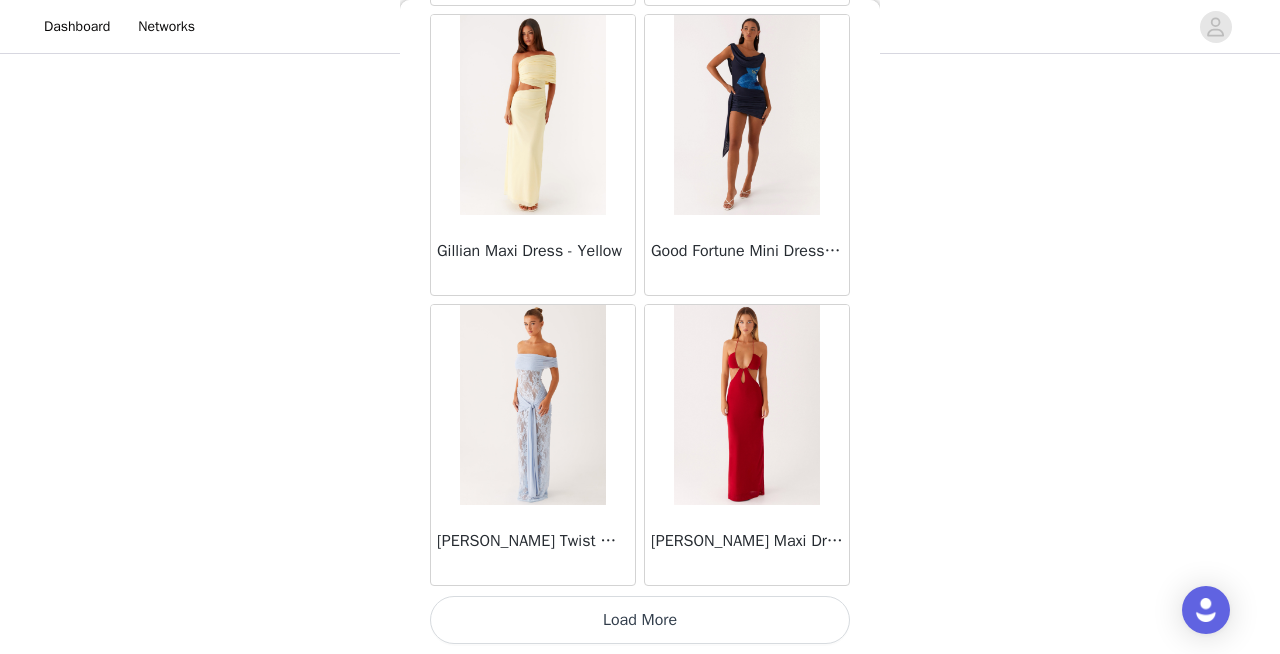 click on "Load More" at bounding box center [640, 620] 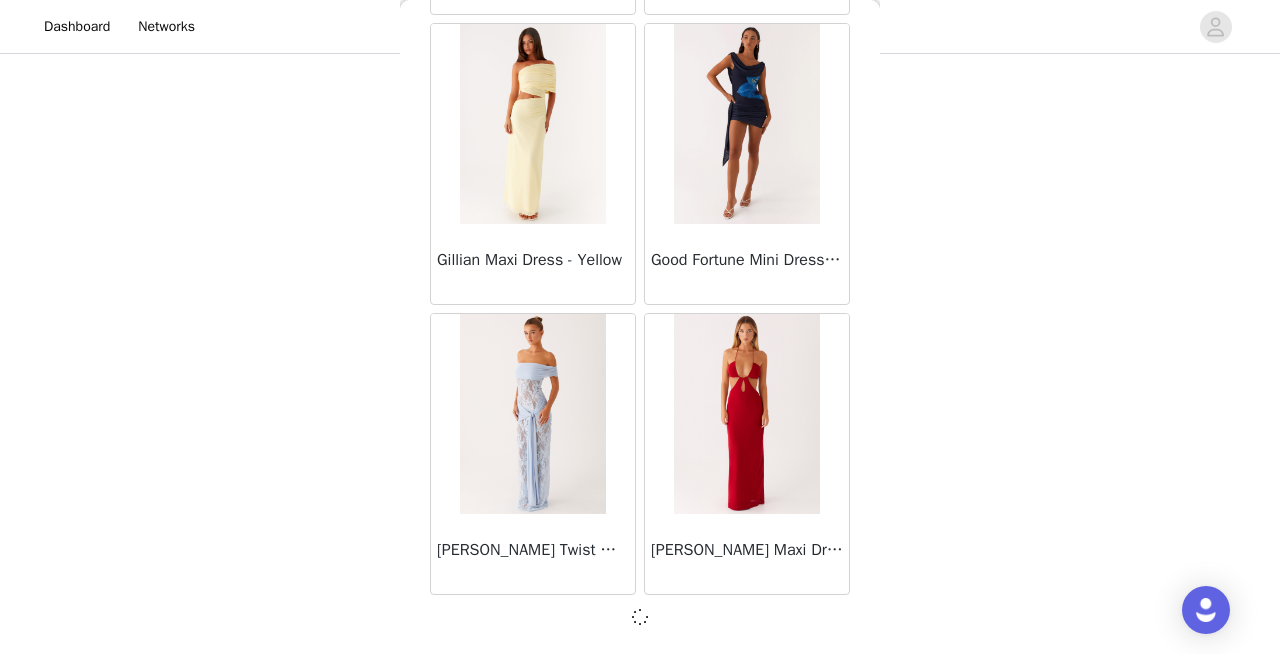 scroll, scrollTop: 218, scrollLeft: 0, axis: vertical 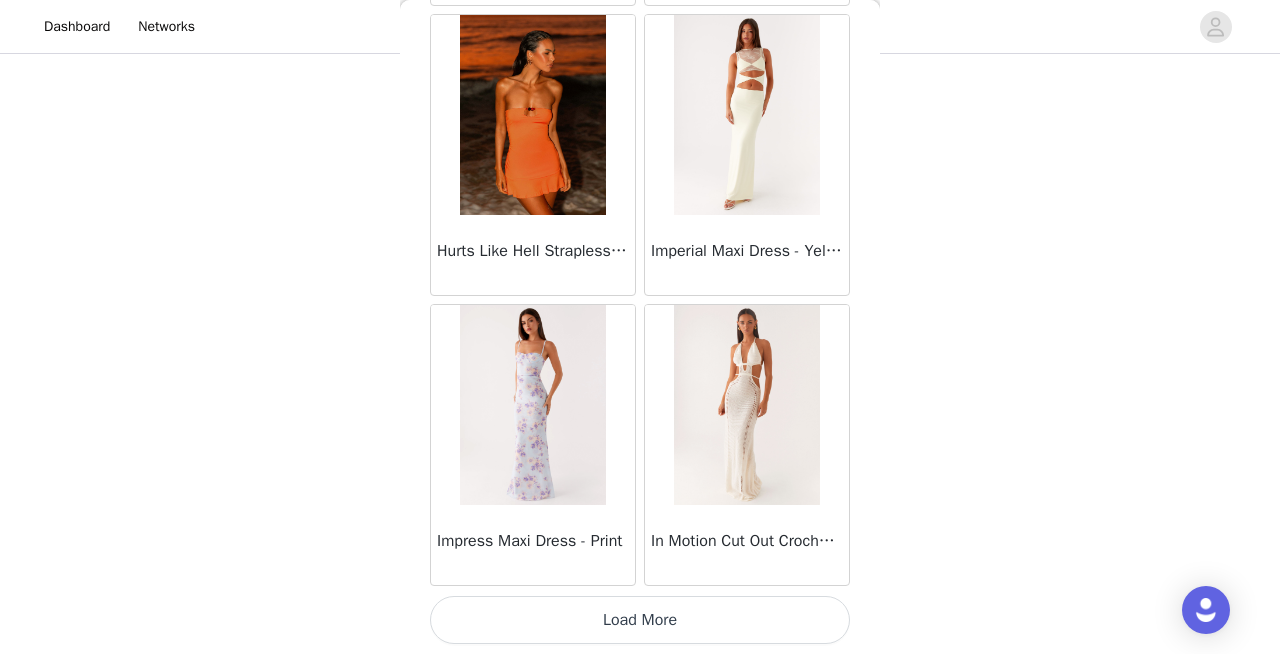 click on "Load More" at bounding box center [640, 620] 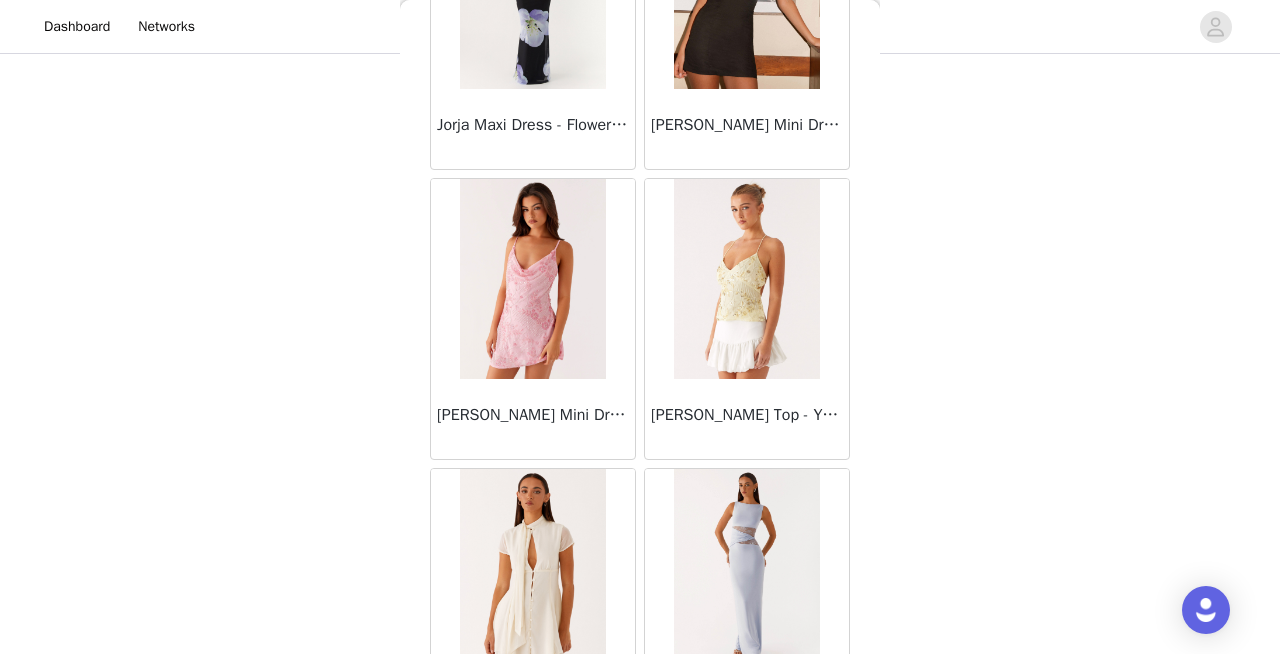 scroll, scrollTop: 31406, scrollLeft: 0, axis: vertical 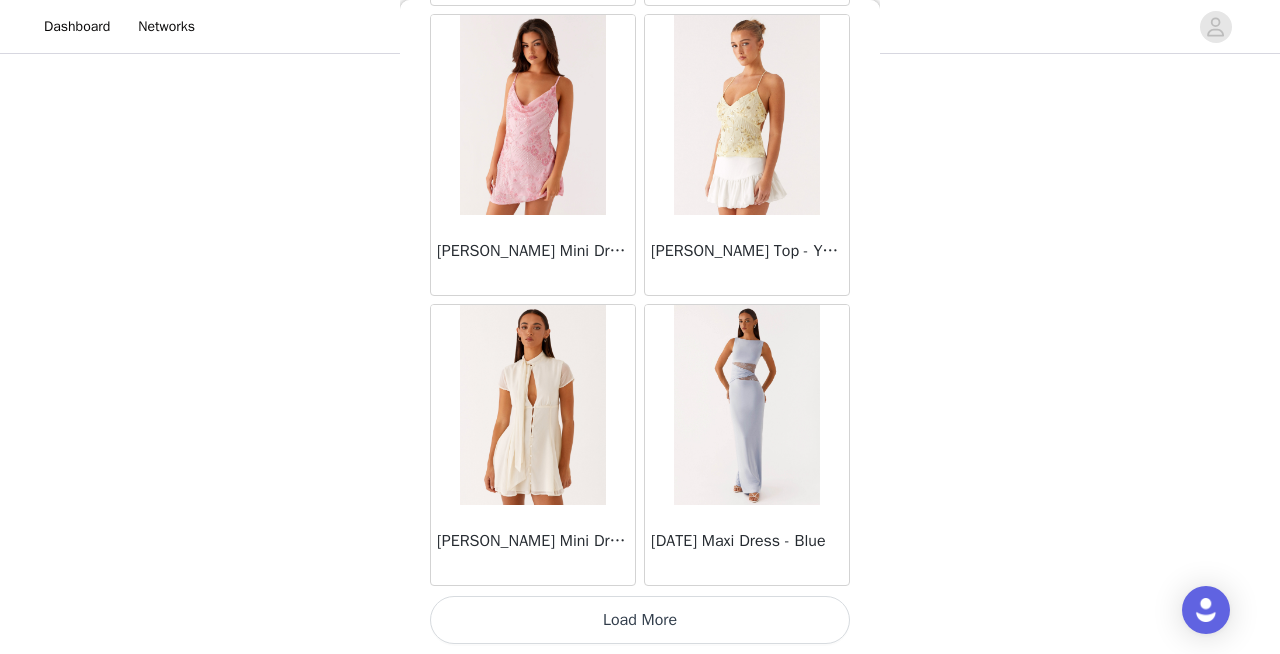 click on "Load More" at bounding box center (640, 620) 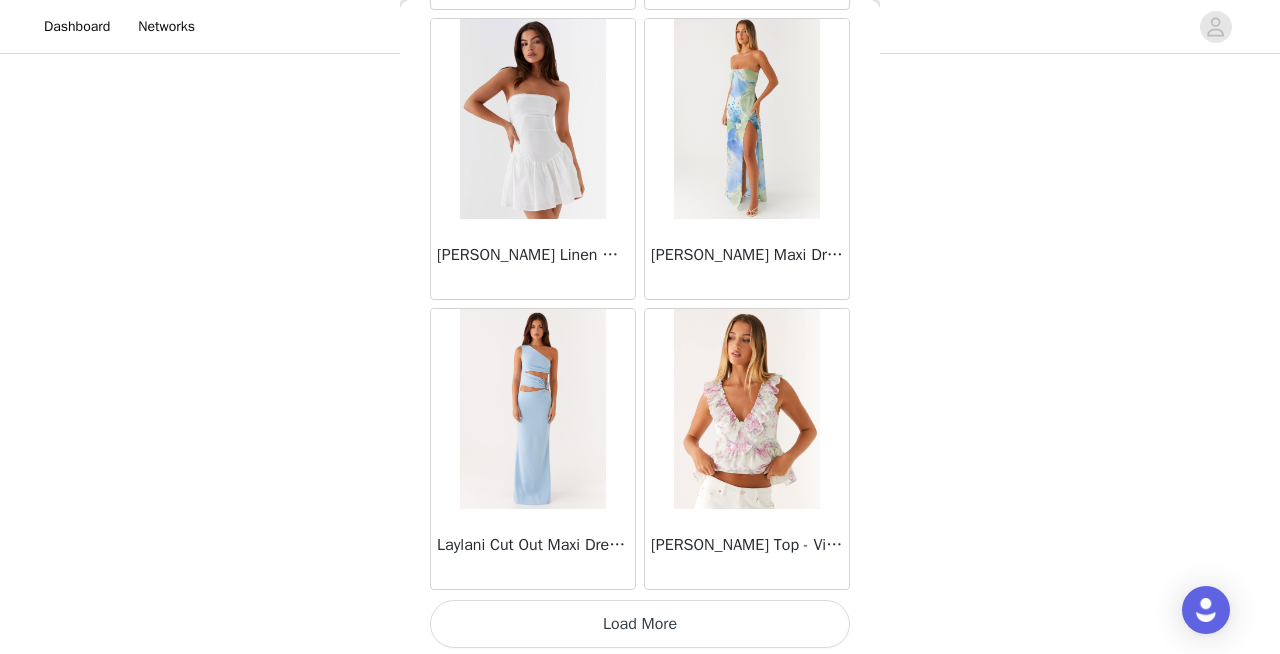 scroll, scrollTop: 34306, scrollLeft: 0, axis: vertical 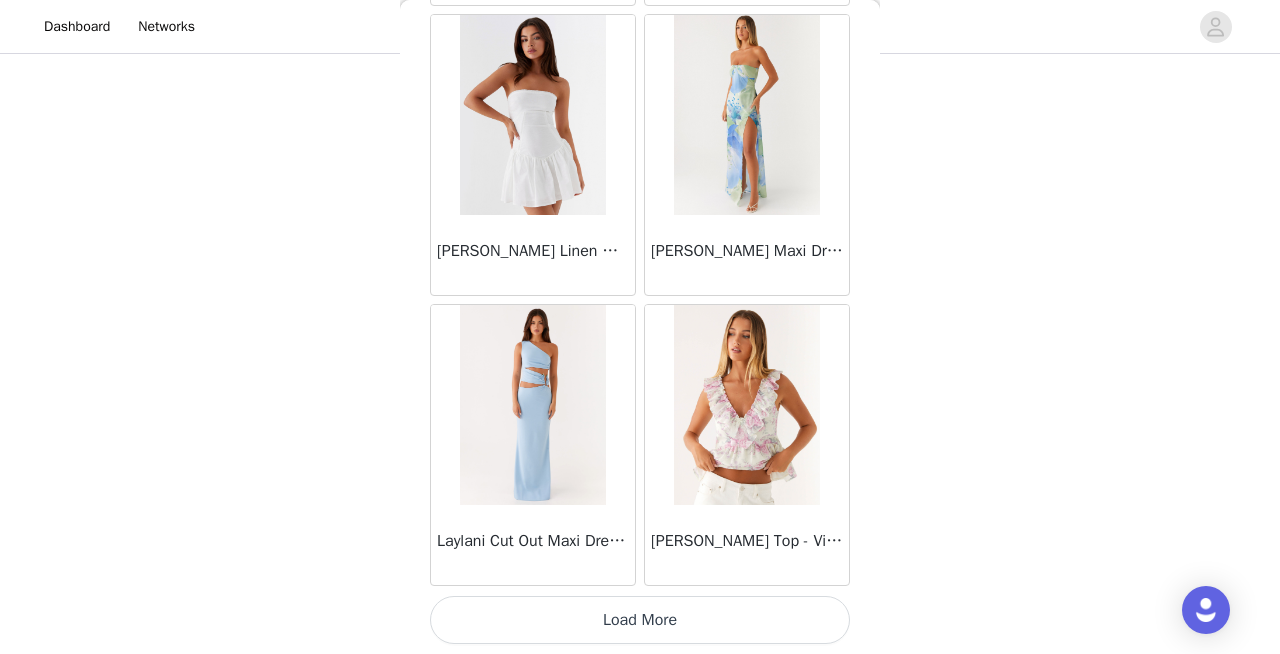 click on "Load More" at bounding box center (640, 620) 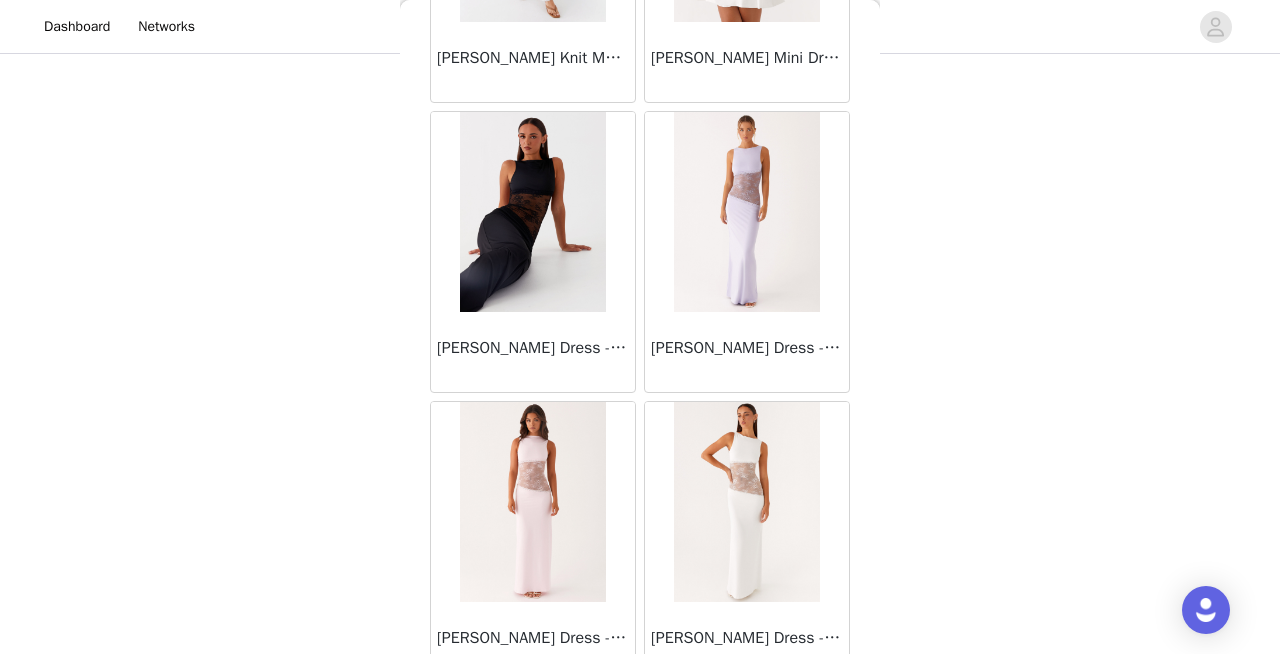 scroll, scrollTop: 37206, scrollLeft: 0, axis: vertical 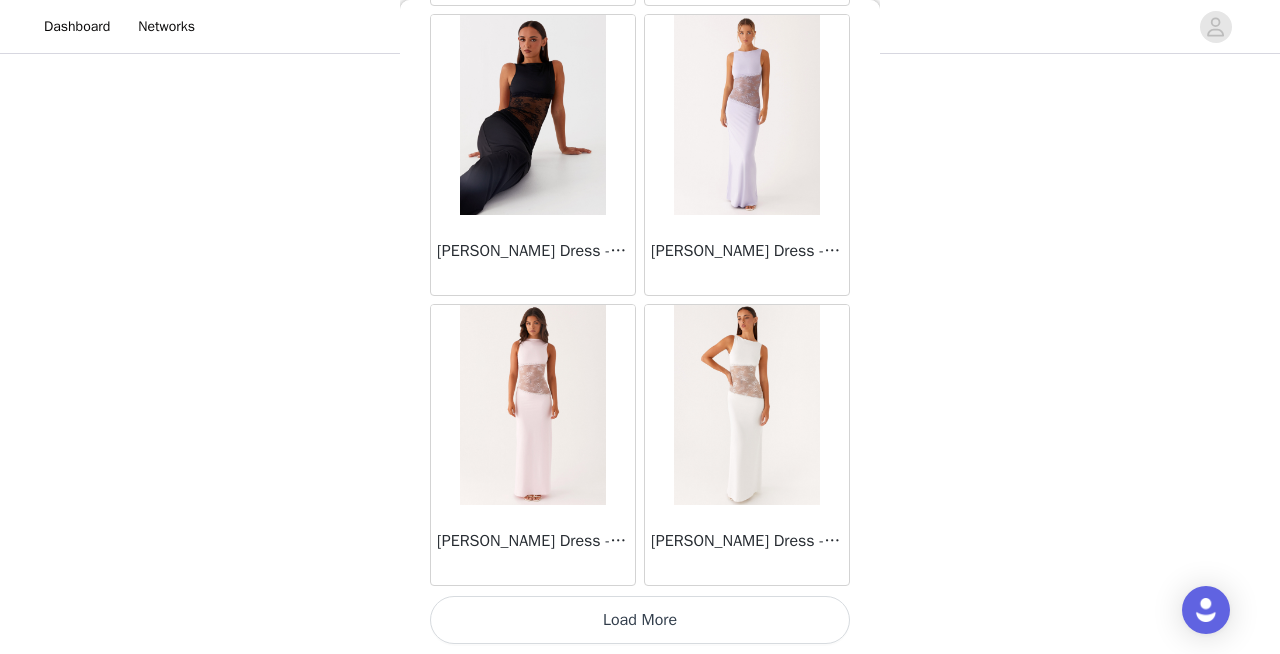 click on "Load More" at bounding box center [640, 620] 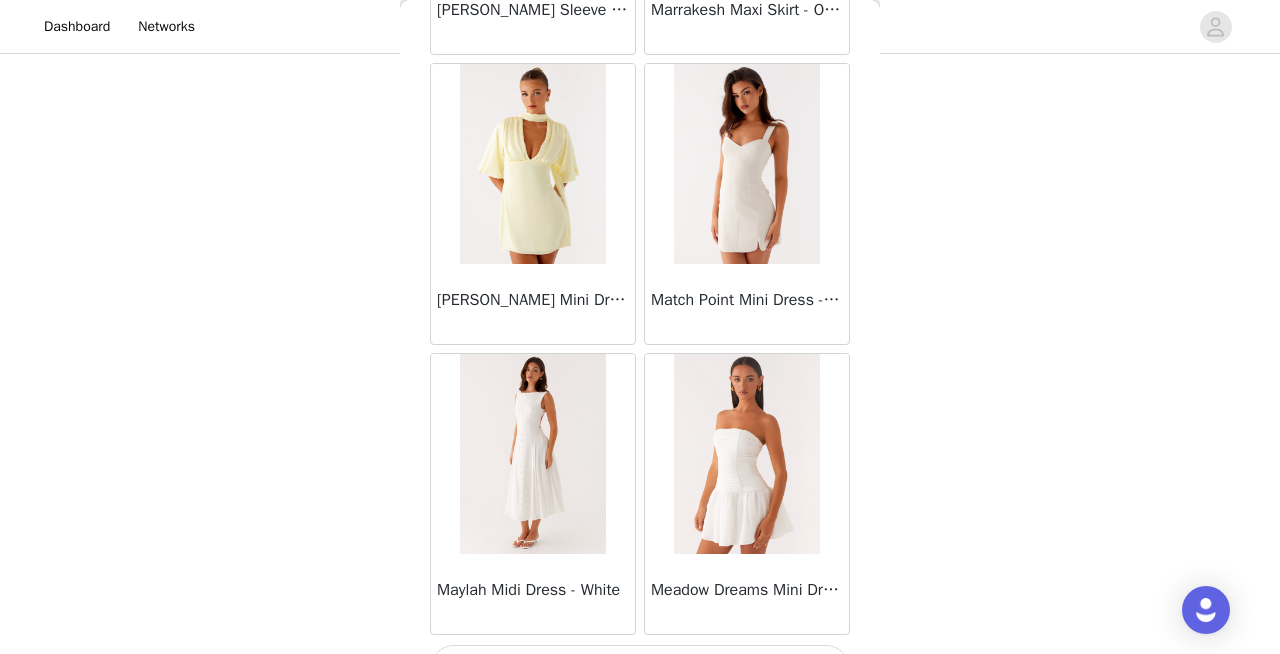 scroll, scrollTop: 40106, scrollLeft: 0, axis: vertical 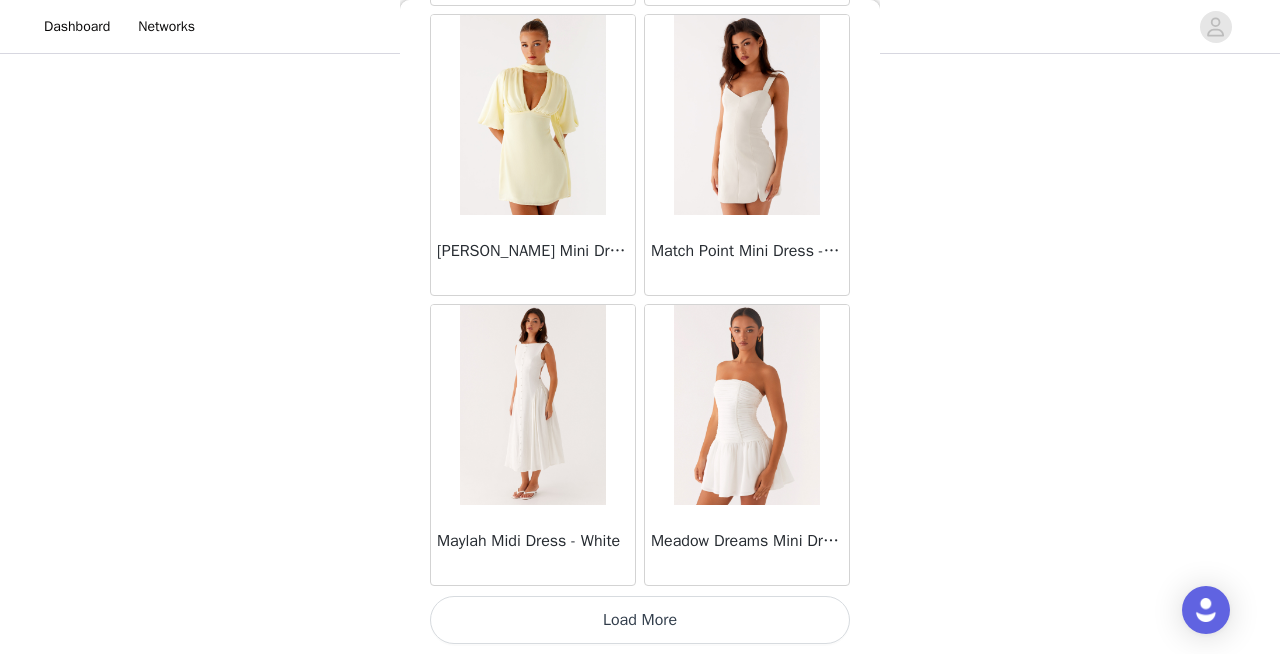 click on "Load More" at bounding box center [640, 620] 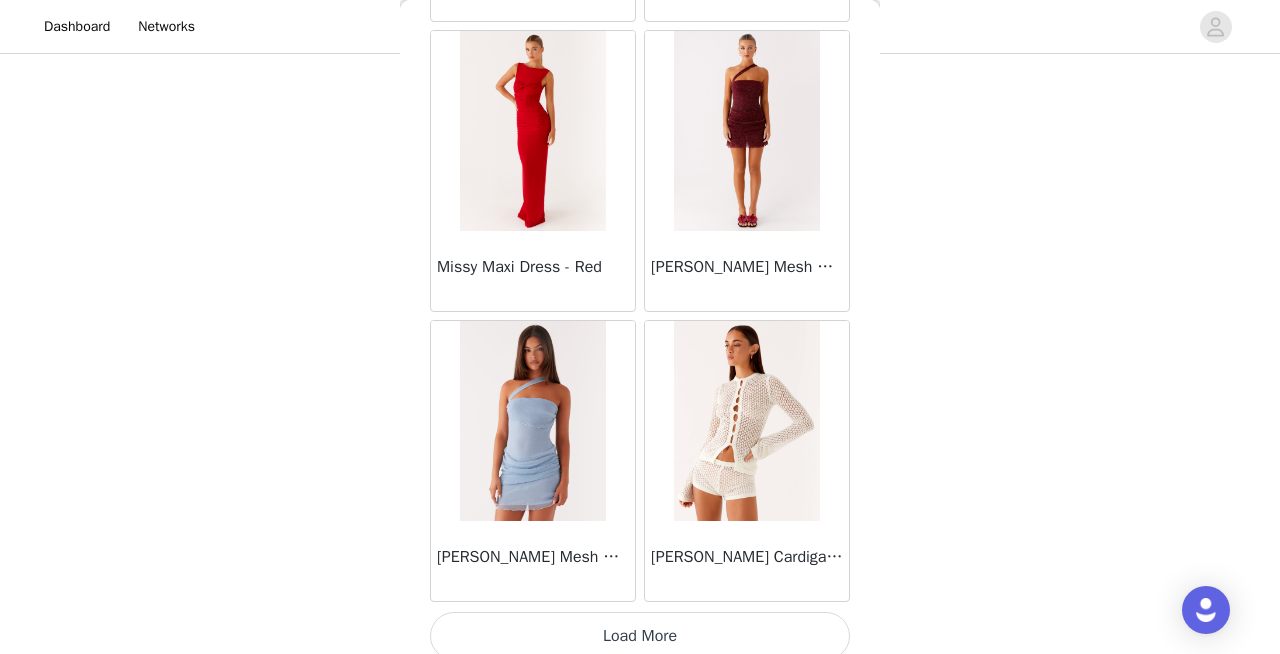 scroll, scrollTop: 43006, scrollLeft: 0, axis: vertical 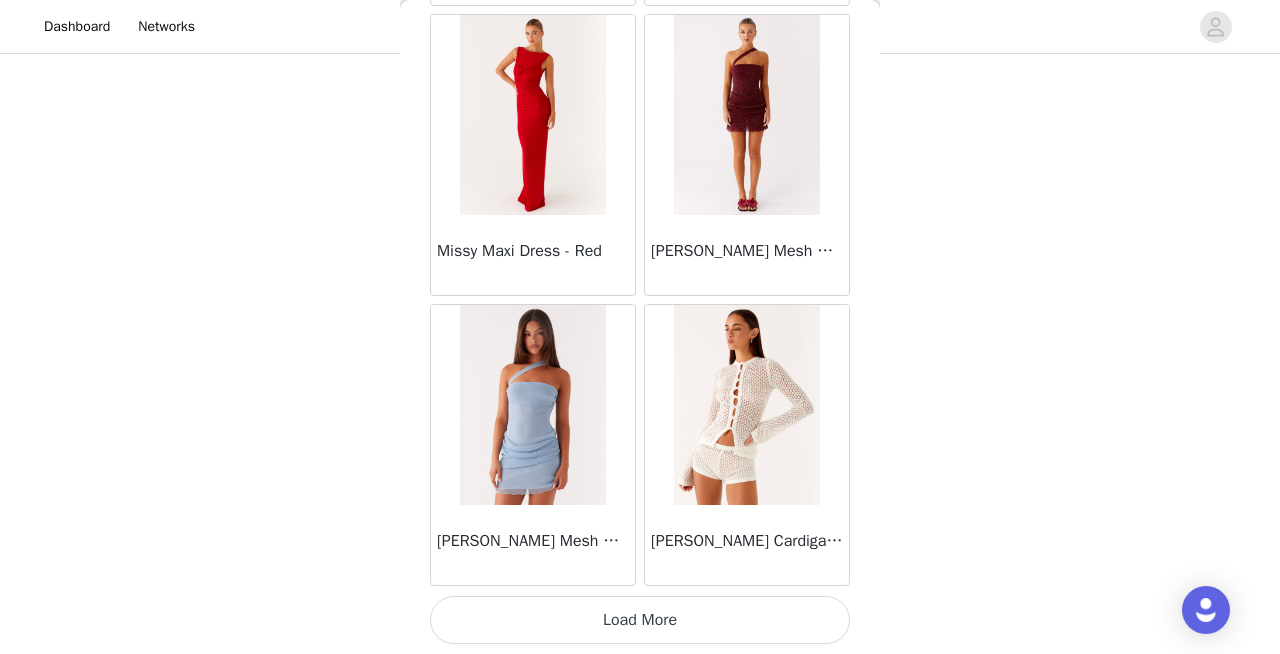 click on "Load More" at bounding box center (640, 620) 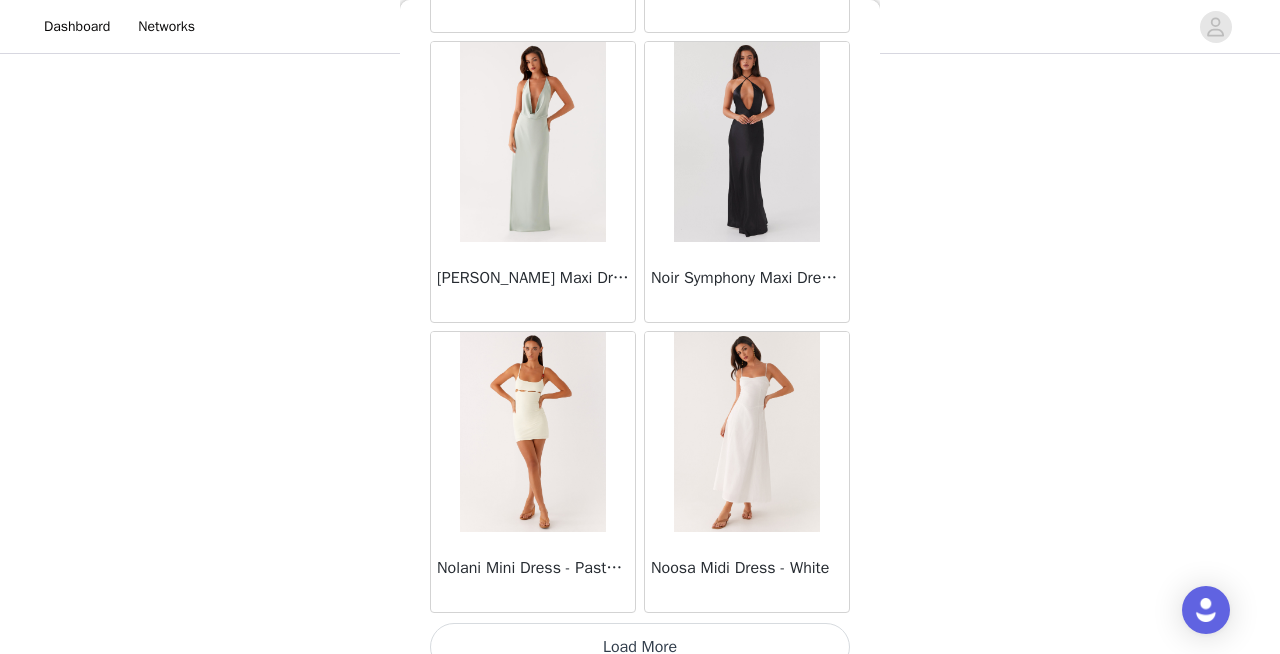 scroll, scrollTop: 45906, scrollLeft: 0, axis: vertical 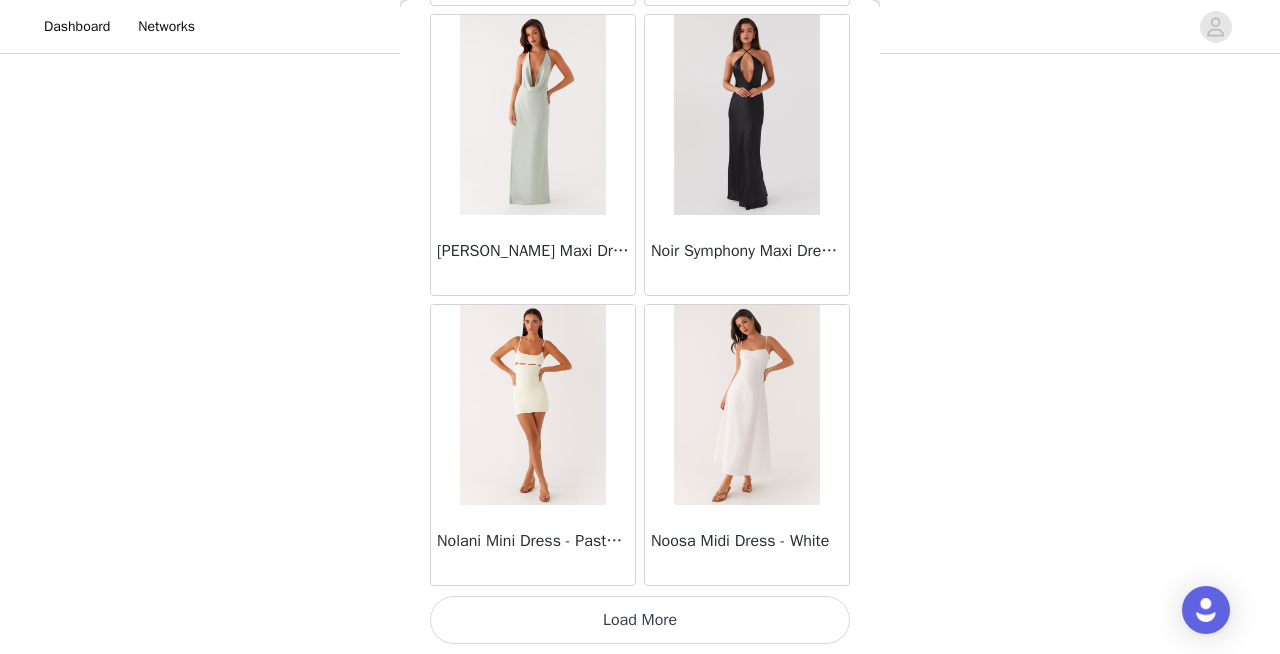 click on "Load More" at bounding box center [640, 620] 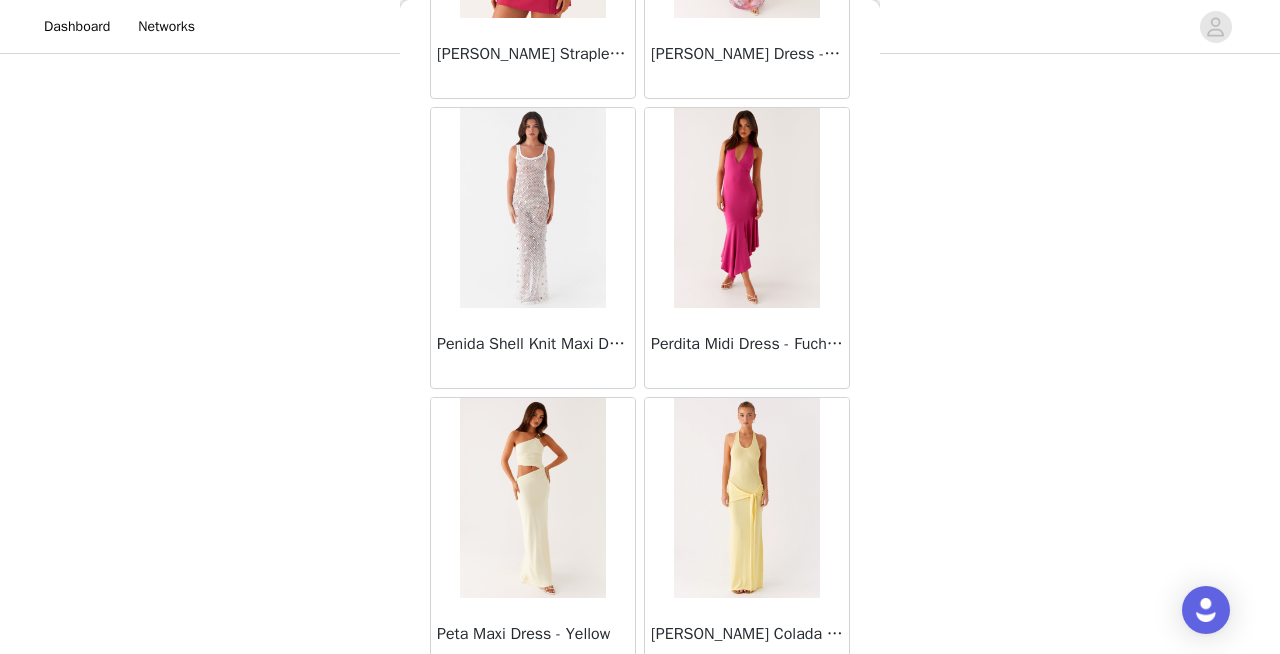 scroll, scrollTop: 48806, scrollLeft: 0, axis: vertical 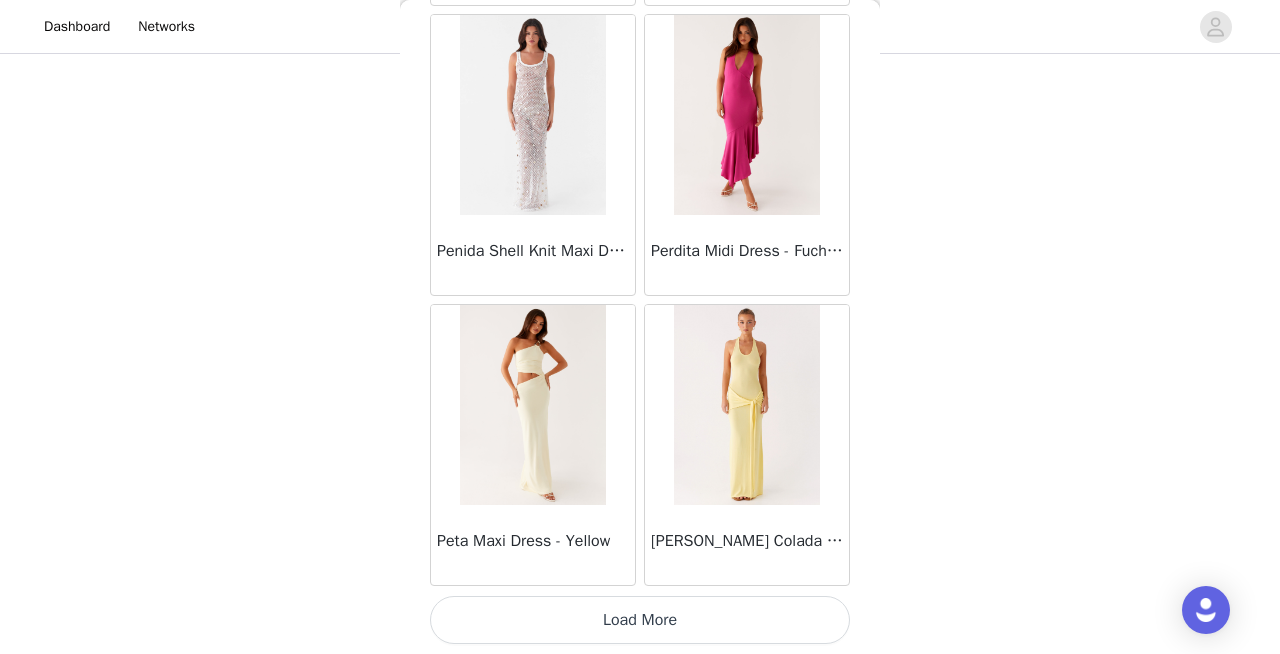 click on "Load More" at bounding box center [640, 620] 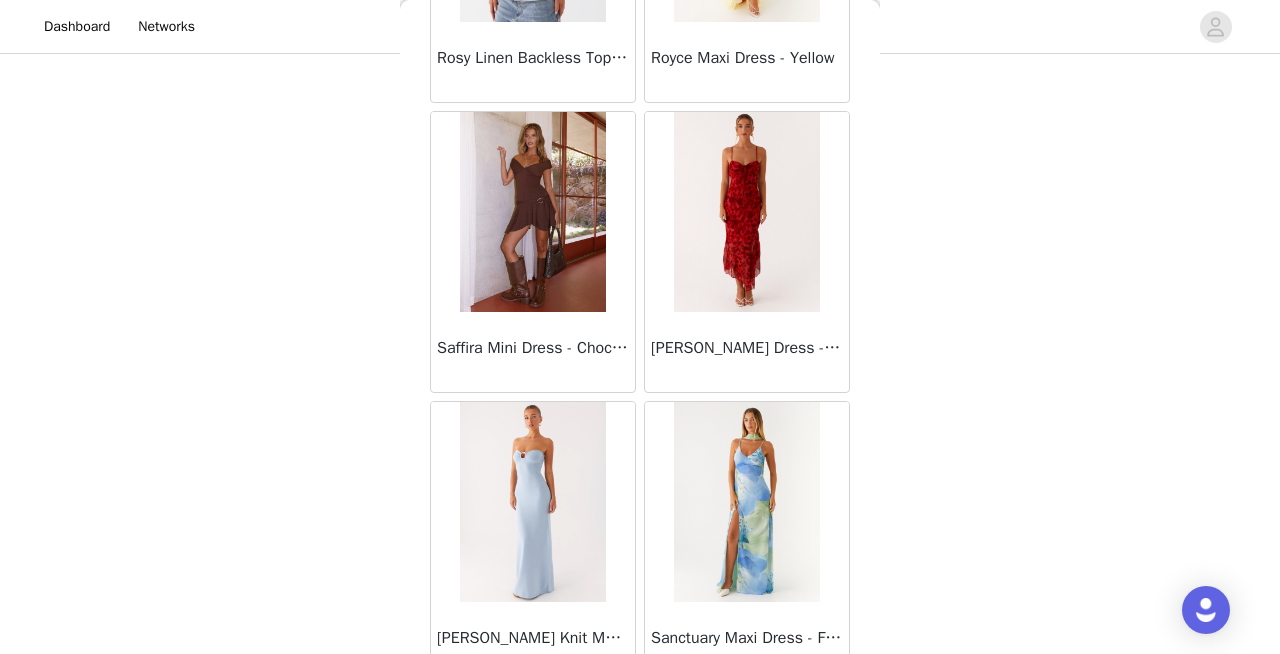 scroll, scrollTop: 51706, scrollLeft: 0, axis: vertical 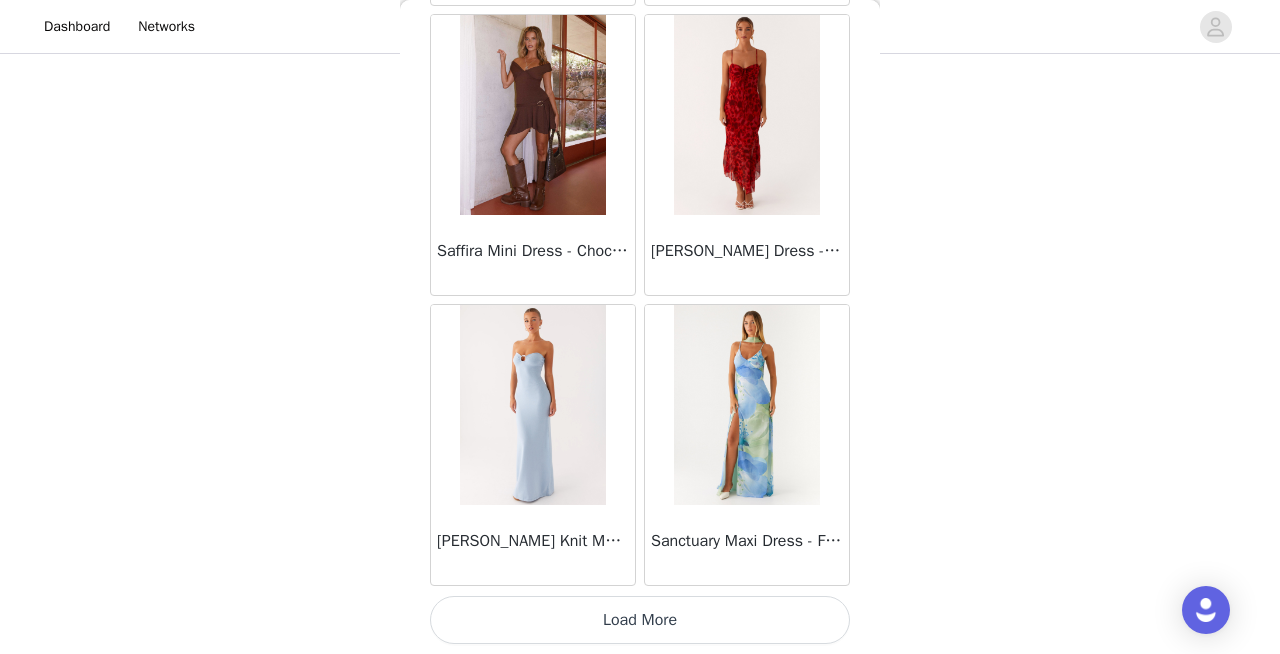 click on "Load More" at bounding box center (640, 620) 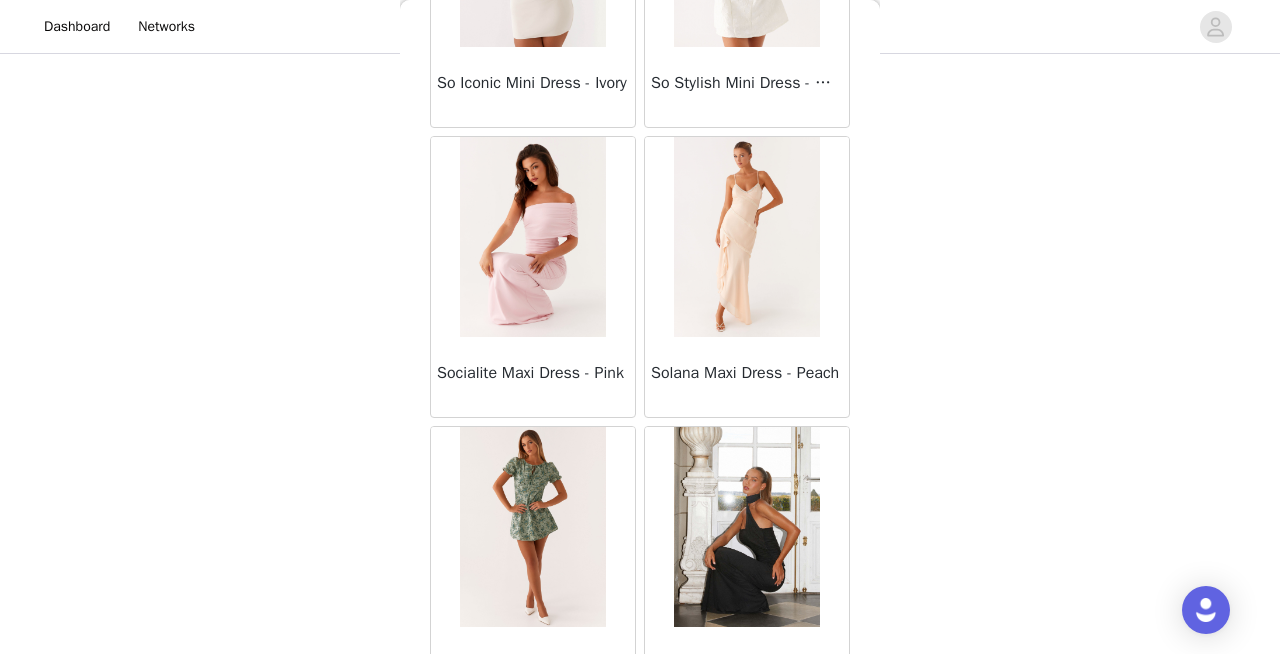 scroll, scrollTop: 54606, scrollLeft: 0, axis: vertical 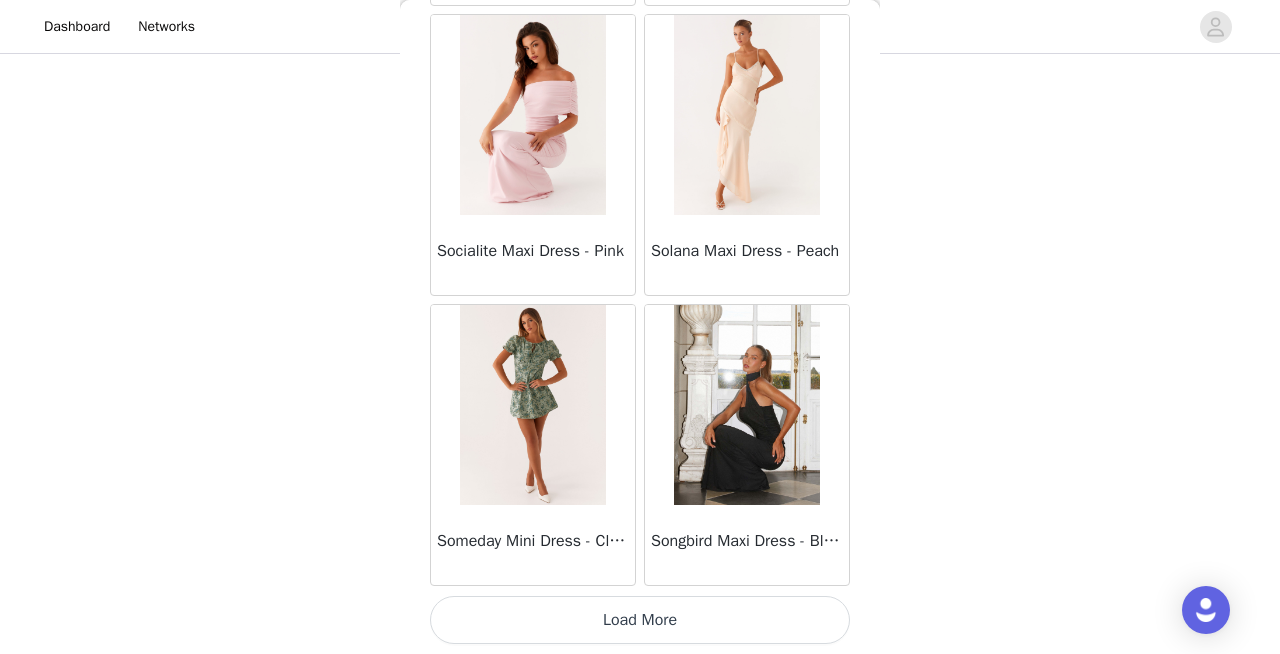 click on "Load More" at bounding box center (640, 620) 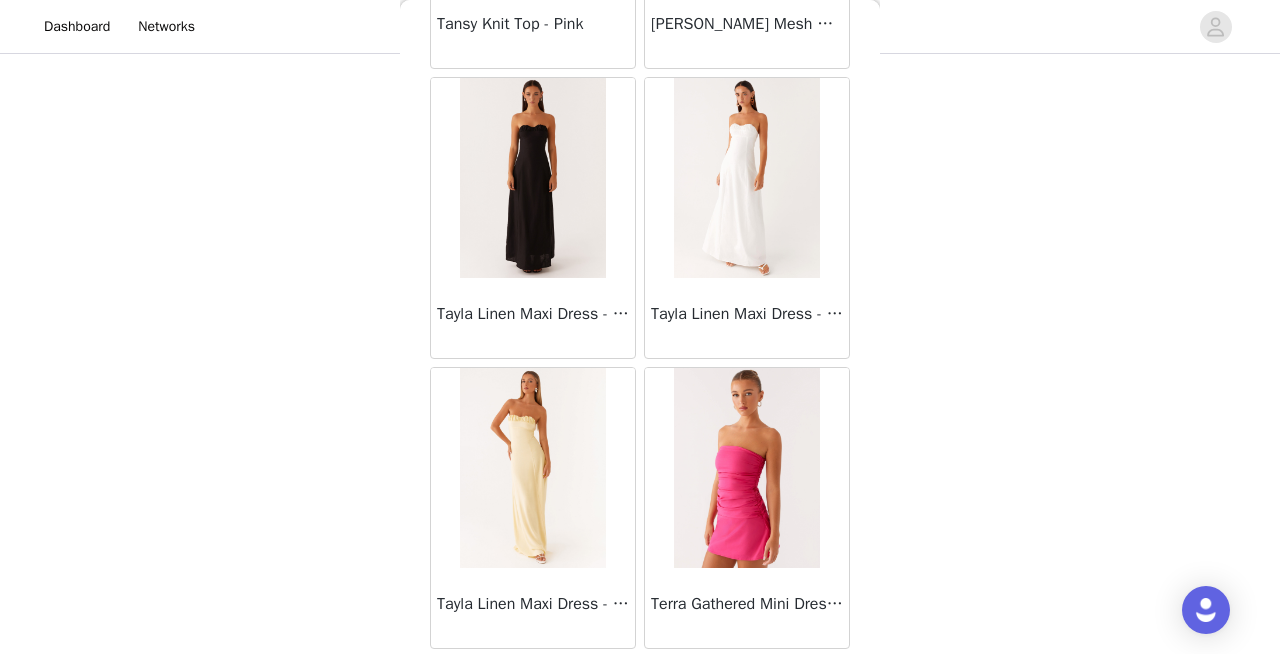 scroll, scrollTop: 57506, scrollLeft: 0, axis: vertical 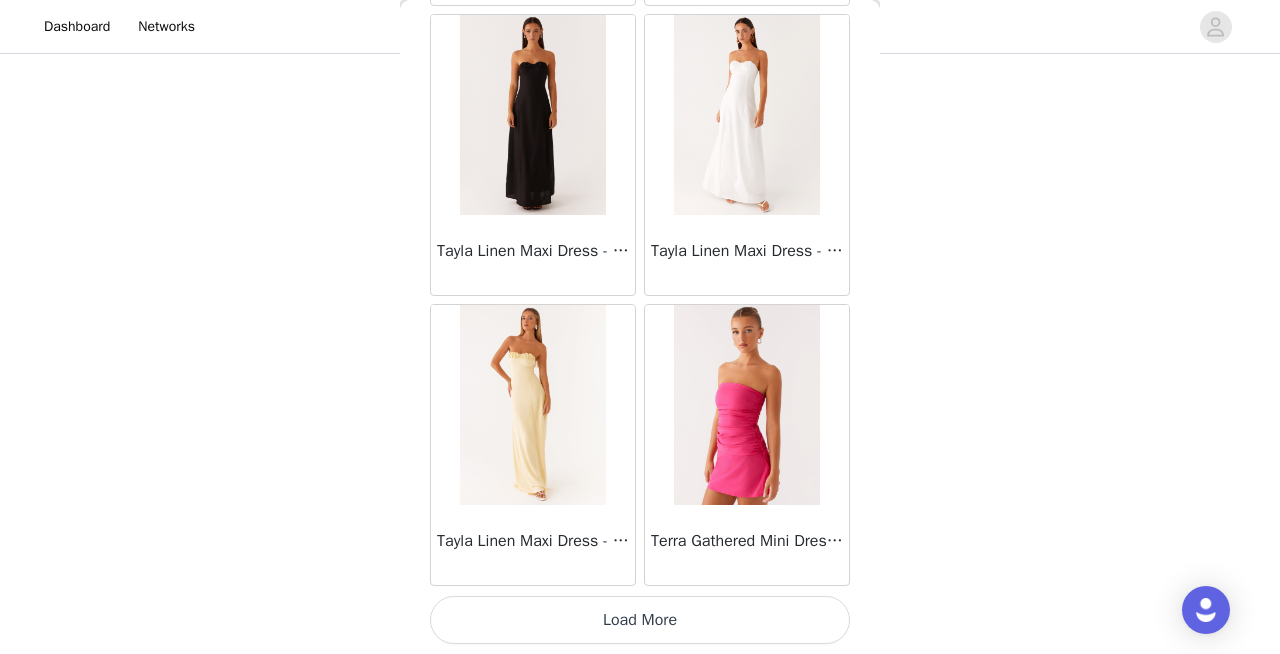 click on "Load More" at bounding box center (640, 620) 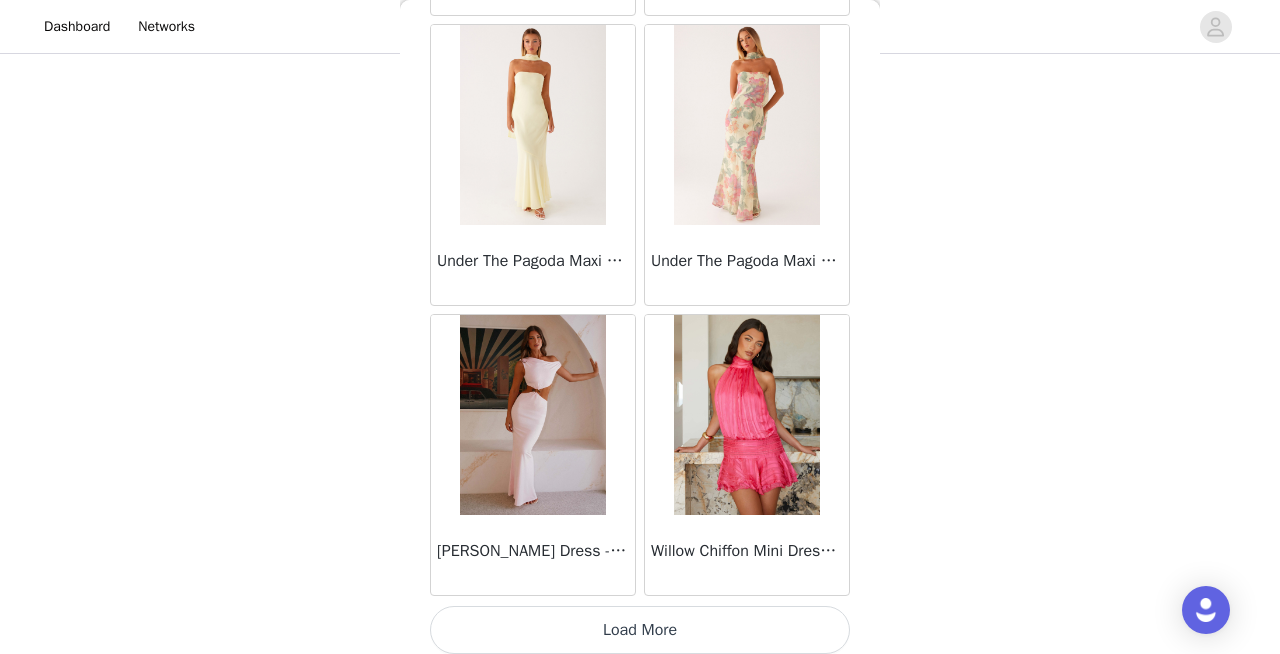 scroll, scrollTop: 60406, scrollLeft: 0, axis: vertical 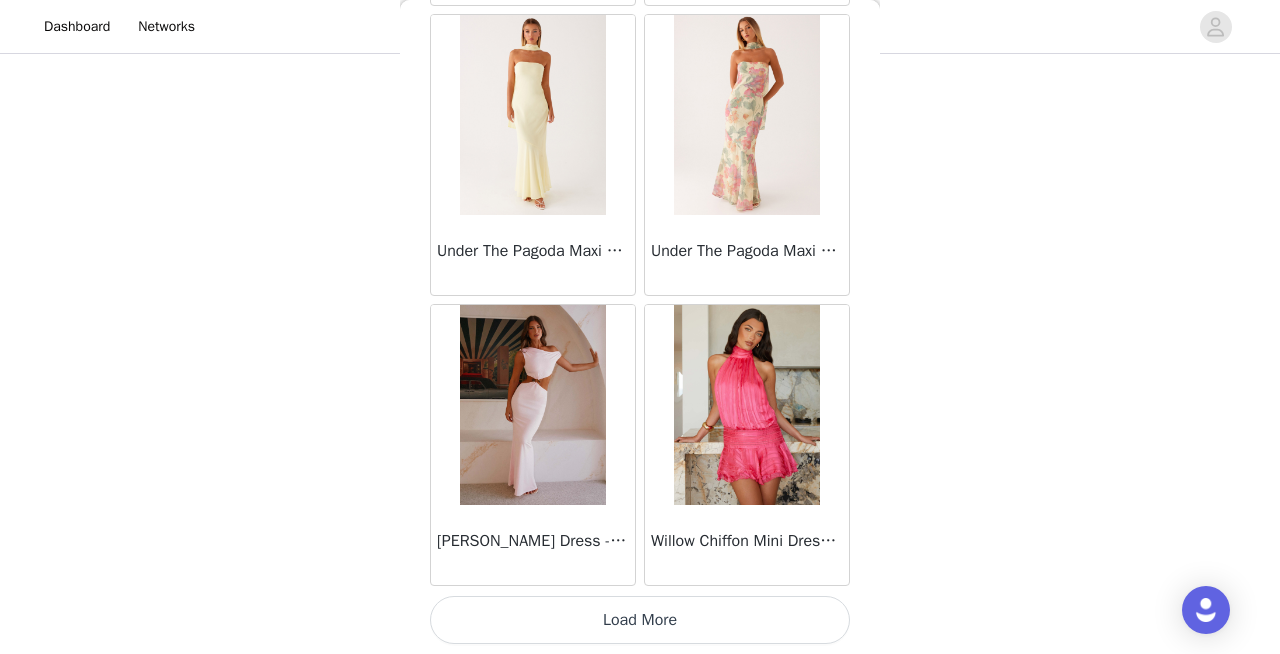 click on "Load More" at bounding box center (640, 620) 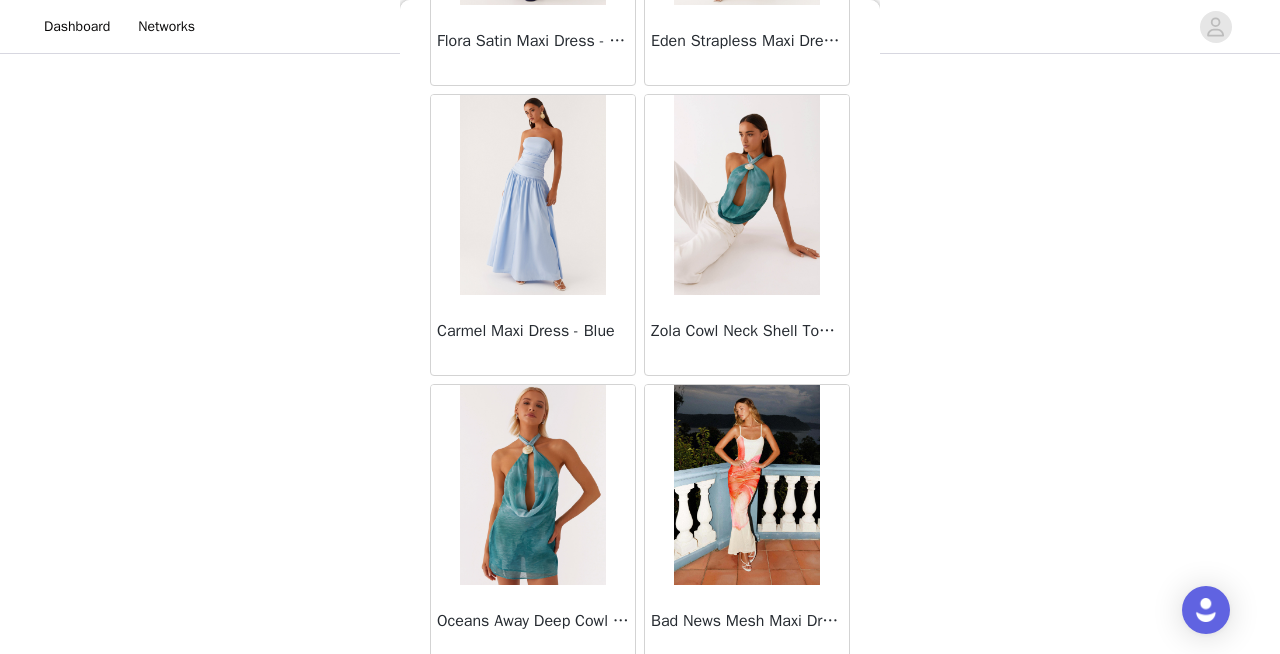 scroll, scrollTop: 63306, scrollLeft: 0, axis: vertical 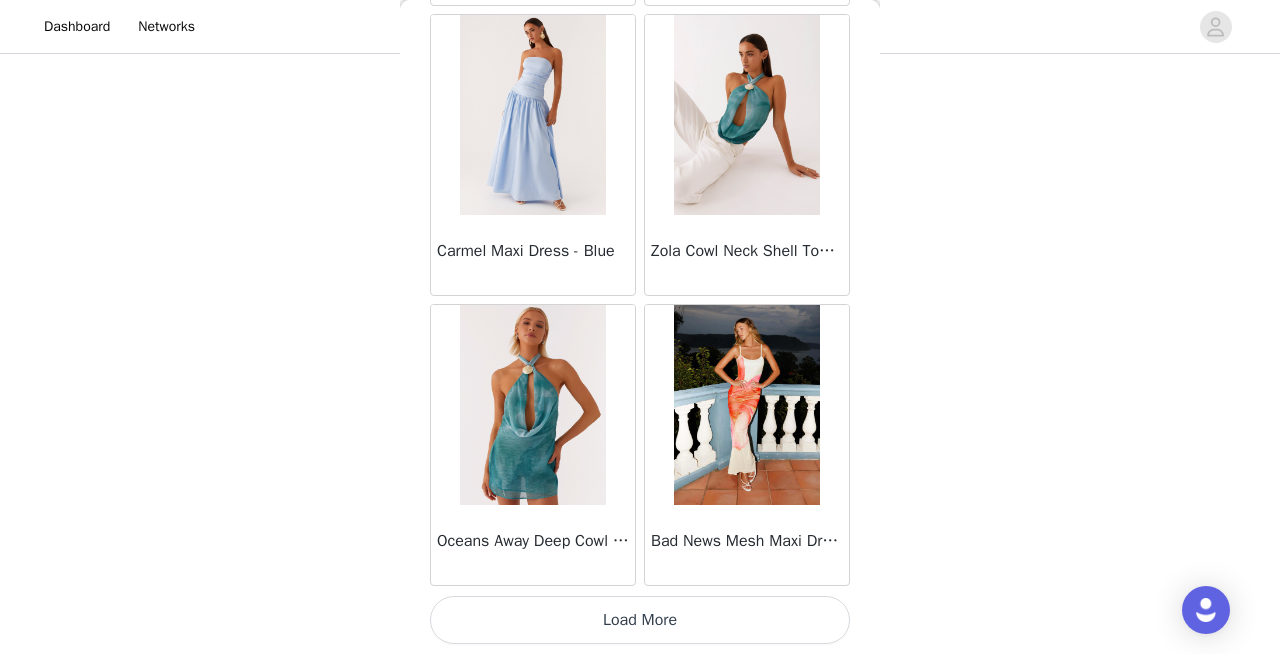 click on "Load More" at bounding box center [640, 620] 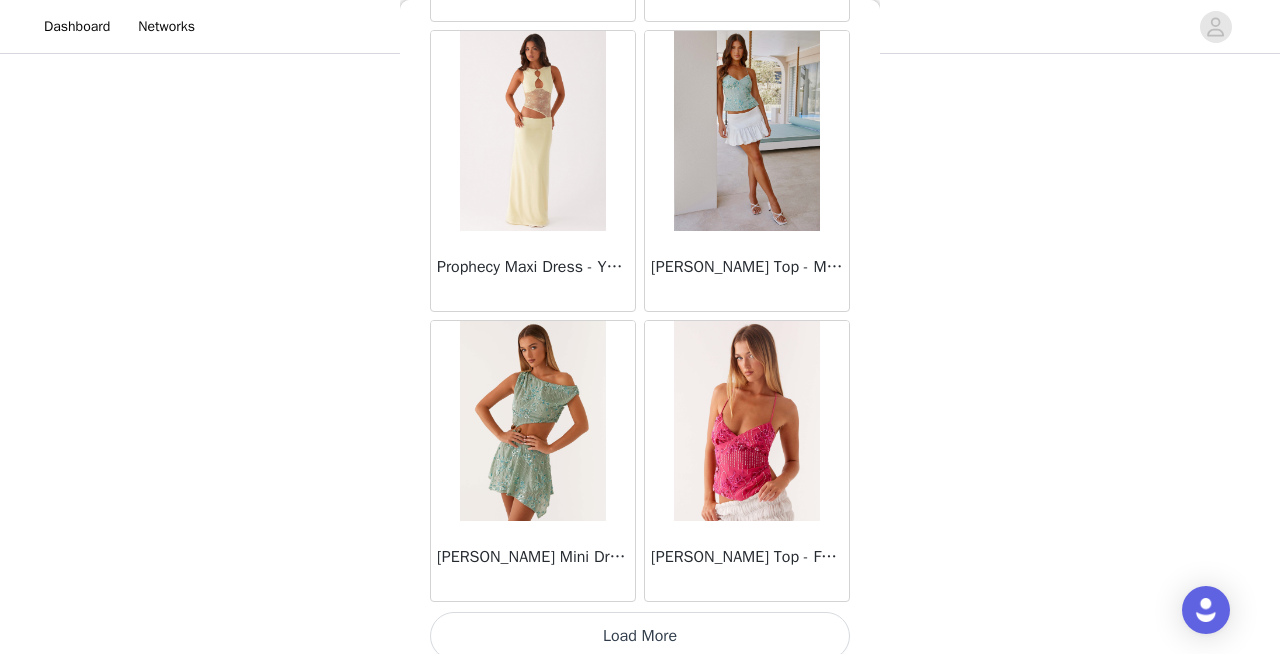 scroll, scrollTop: 66206, scrollLeft: 0, axis: vertical 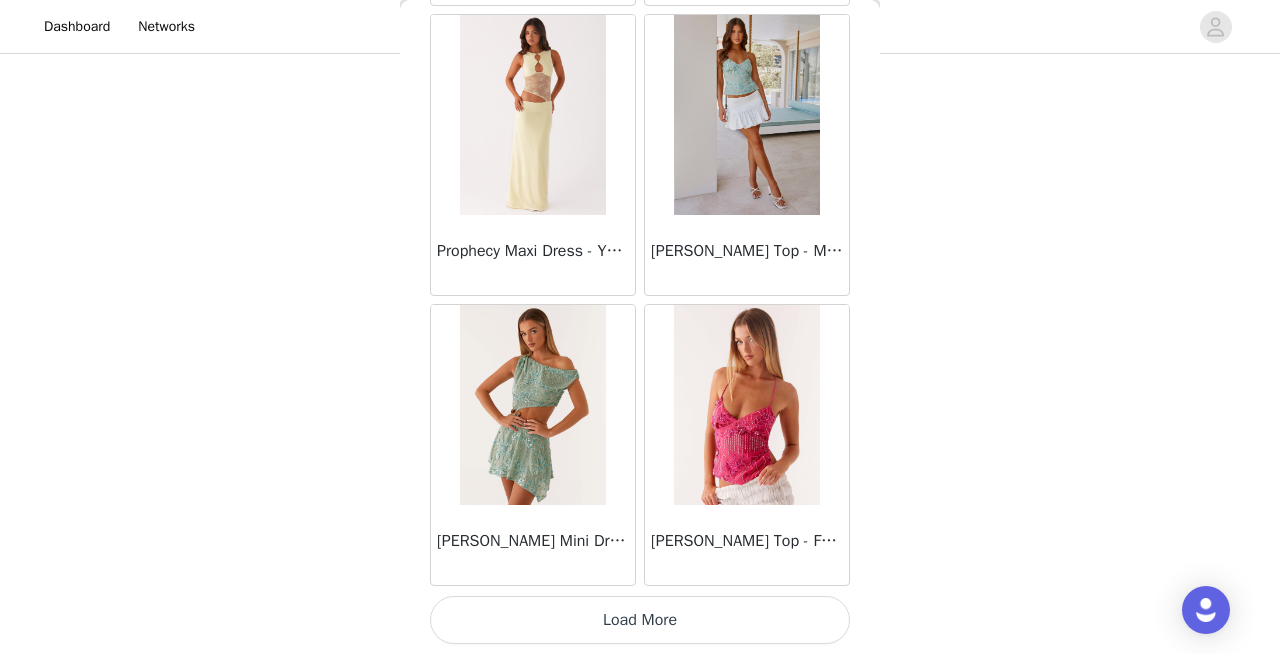 click on "Load More" at bounding box center [640, 620] 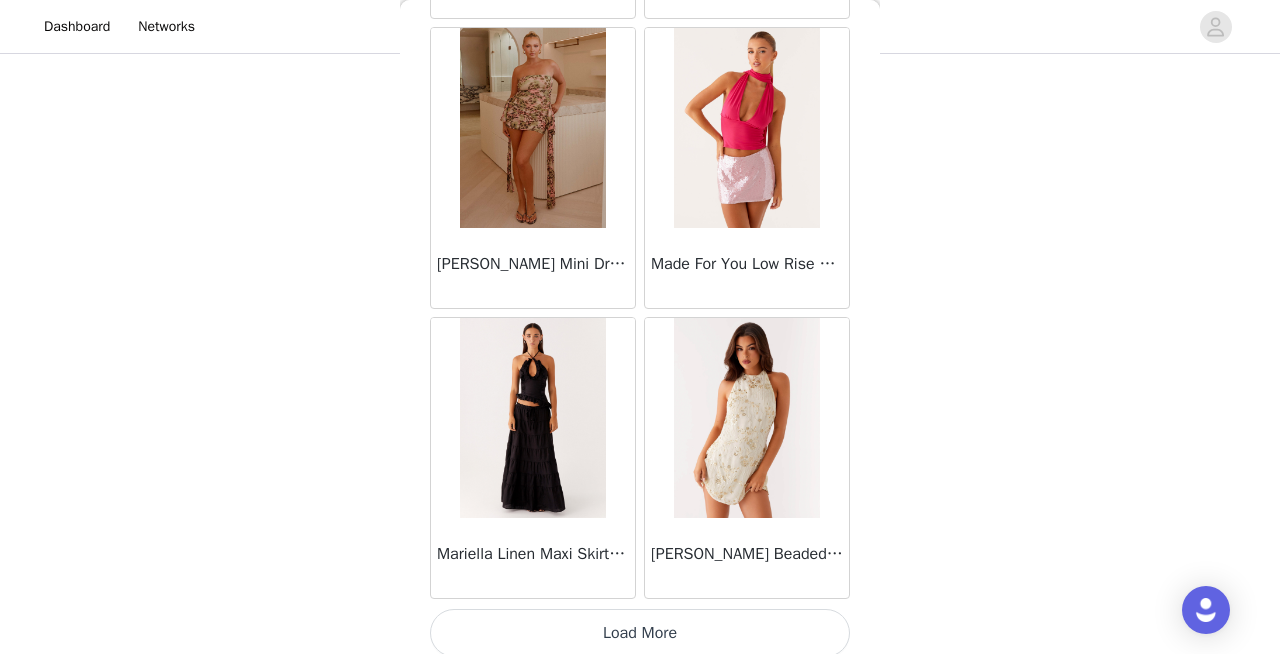 scroll, scrollTop: 69106, scrollLeft: 0, axis: vertical 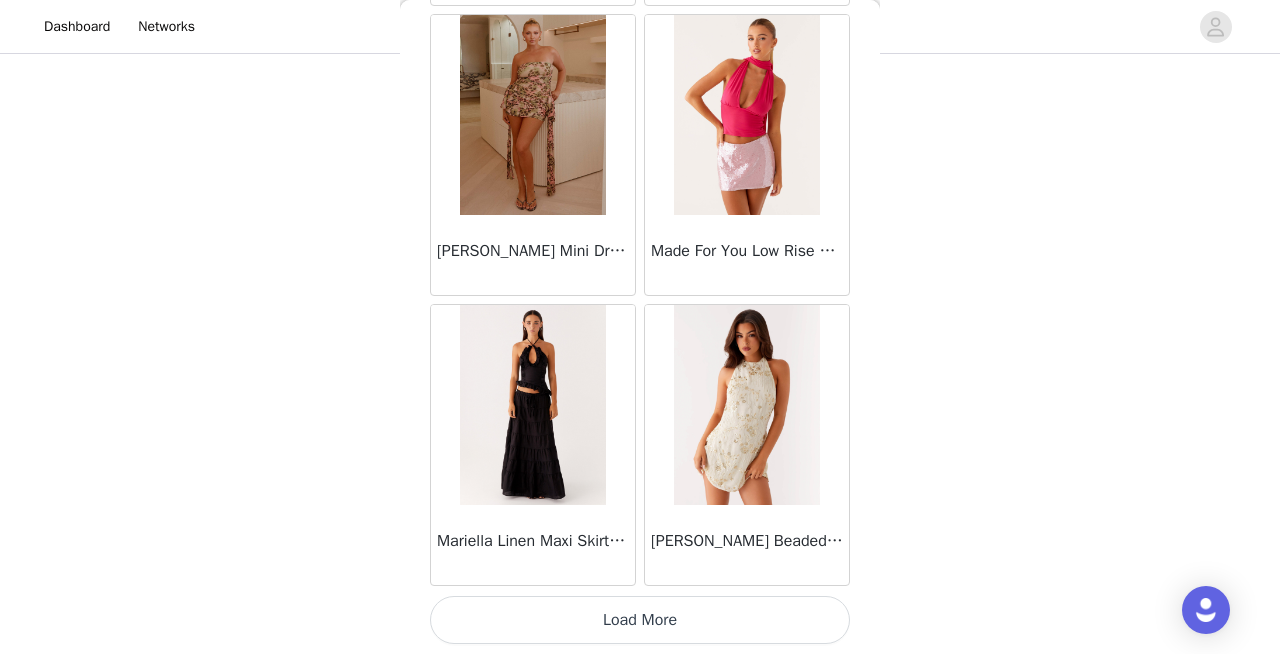 click on "Load More" at bounding box center [640, 620] 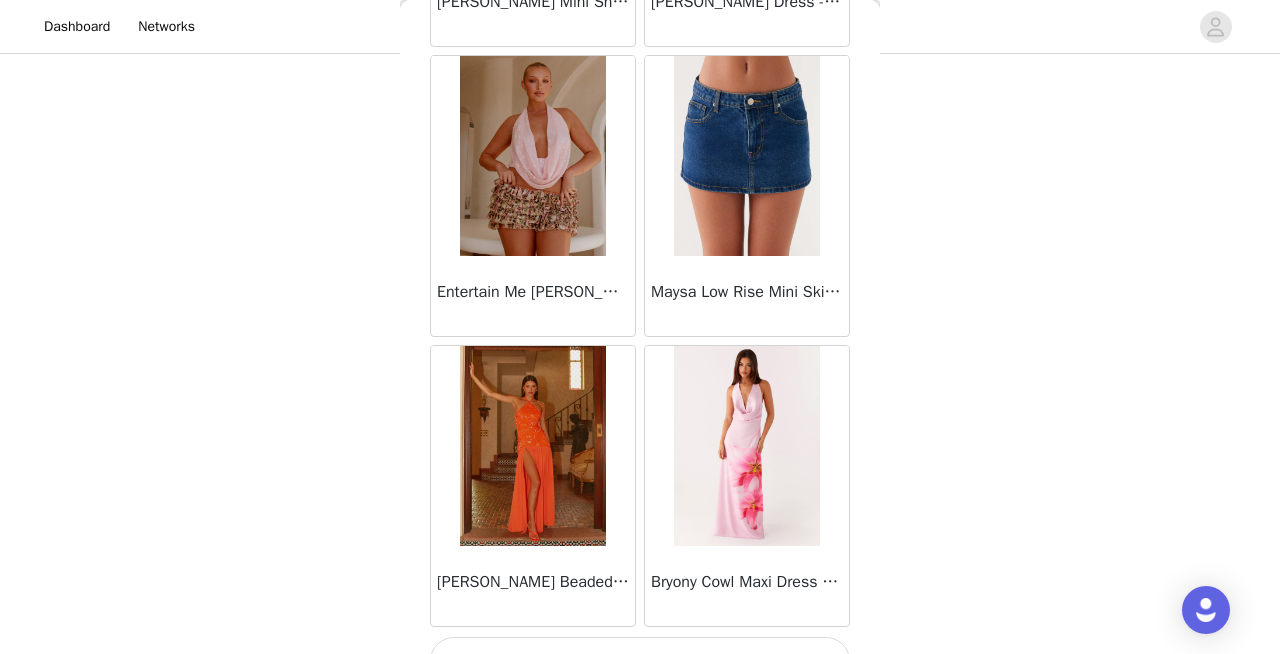 scroll, scrollTop: 72006, scrollLeft: 0, axis: vertical 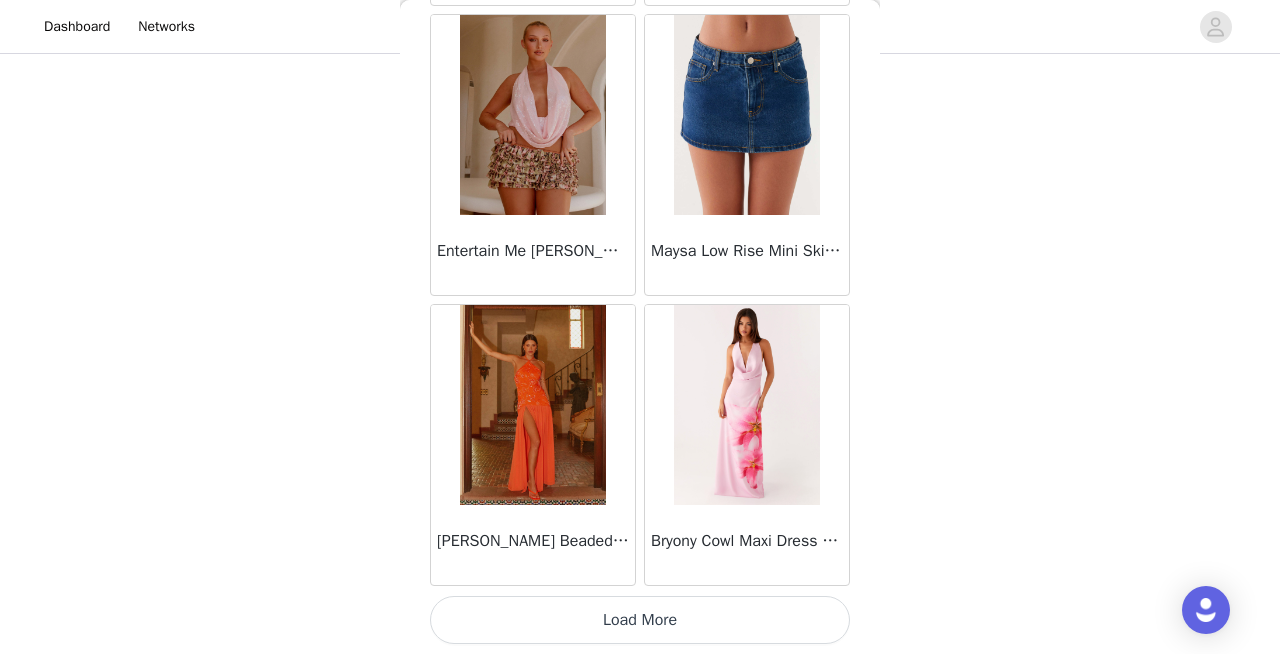 click on "Load More" at bounding box center [640, 620] 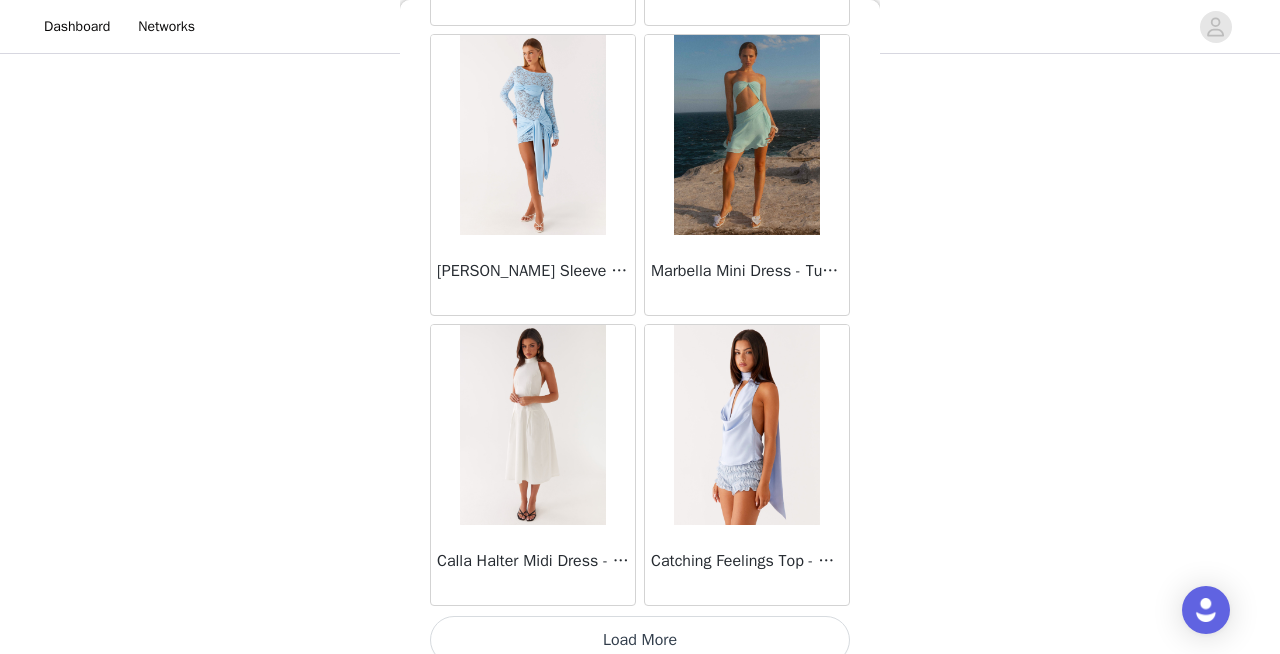 scroll, scrollTop: 74906, scrollLeft: 0, axis: vertical 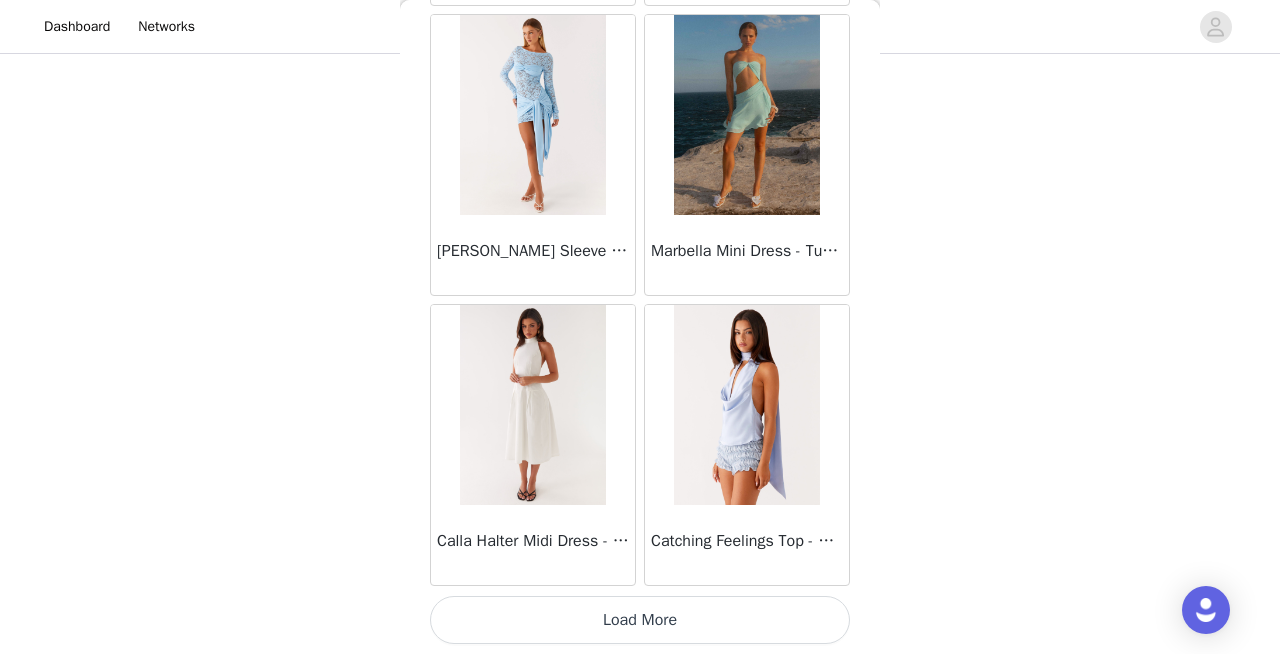 click on "Load More" at bounding box center [640, 620] 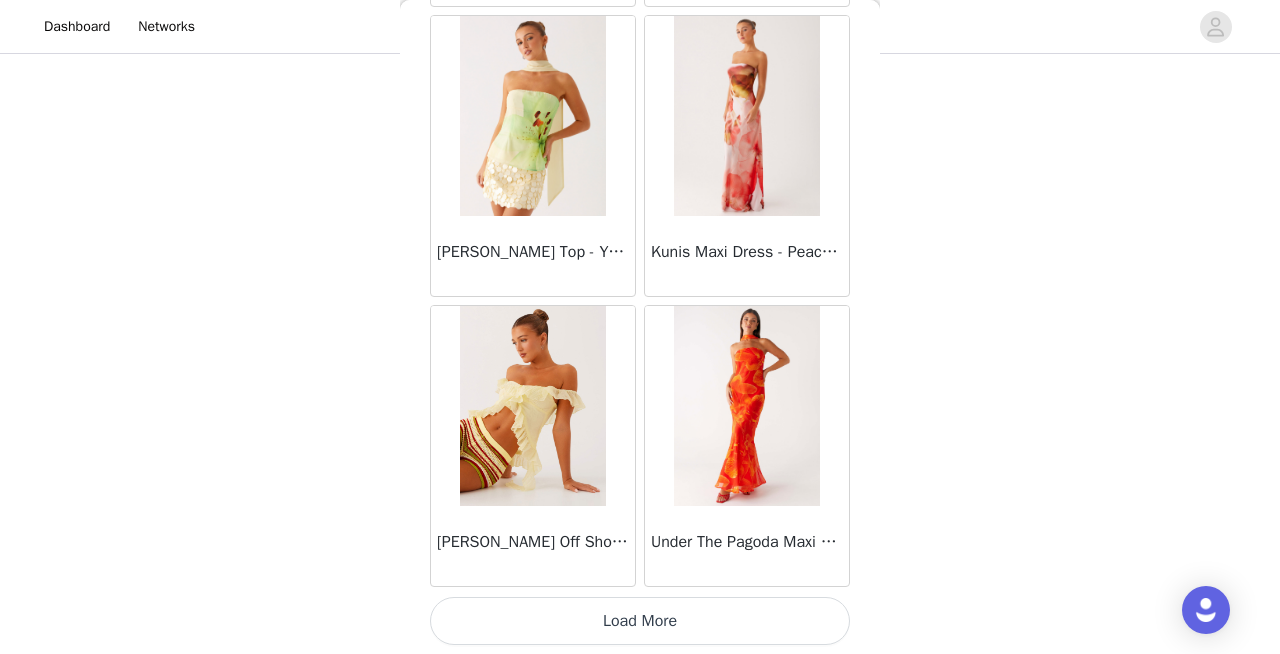 scroll, scrollTop: 77806, scrollLeft: 0, axis: vertical 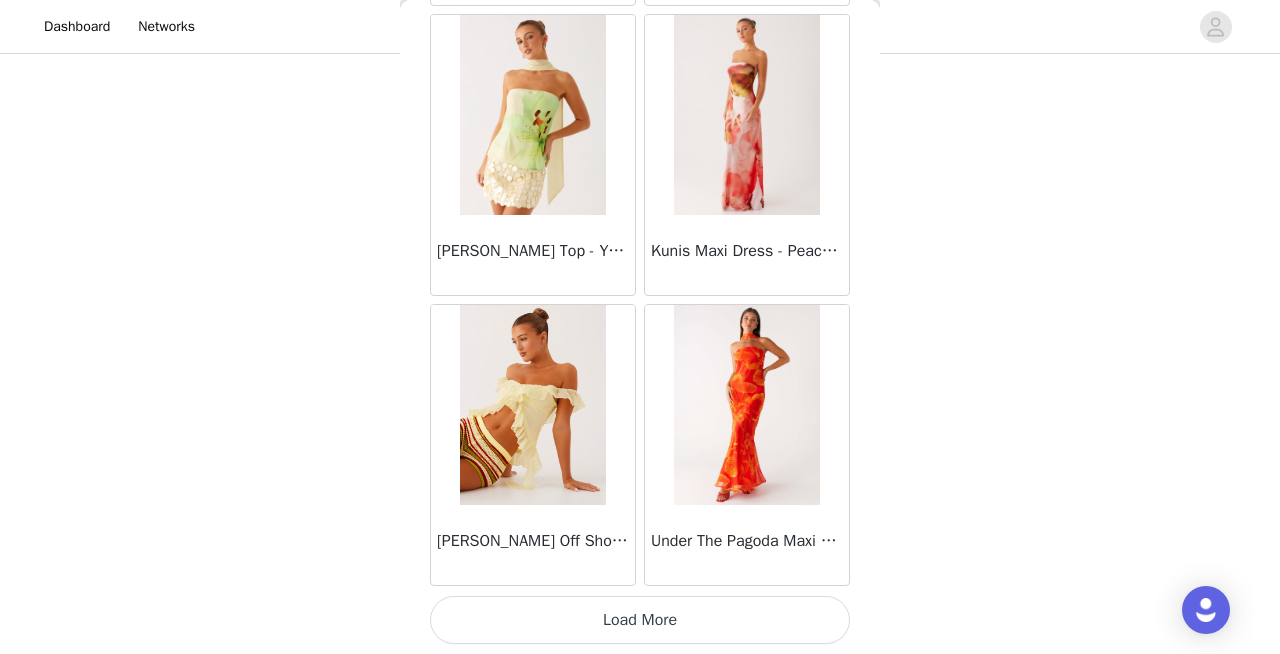 click on "Load More" at bounding box center [640, 620] 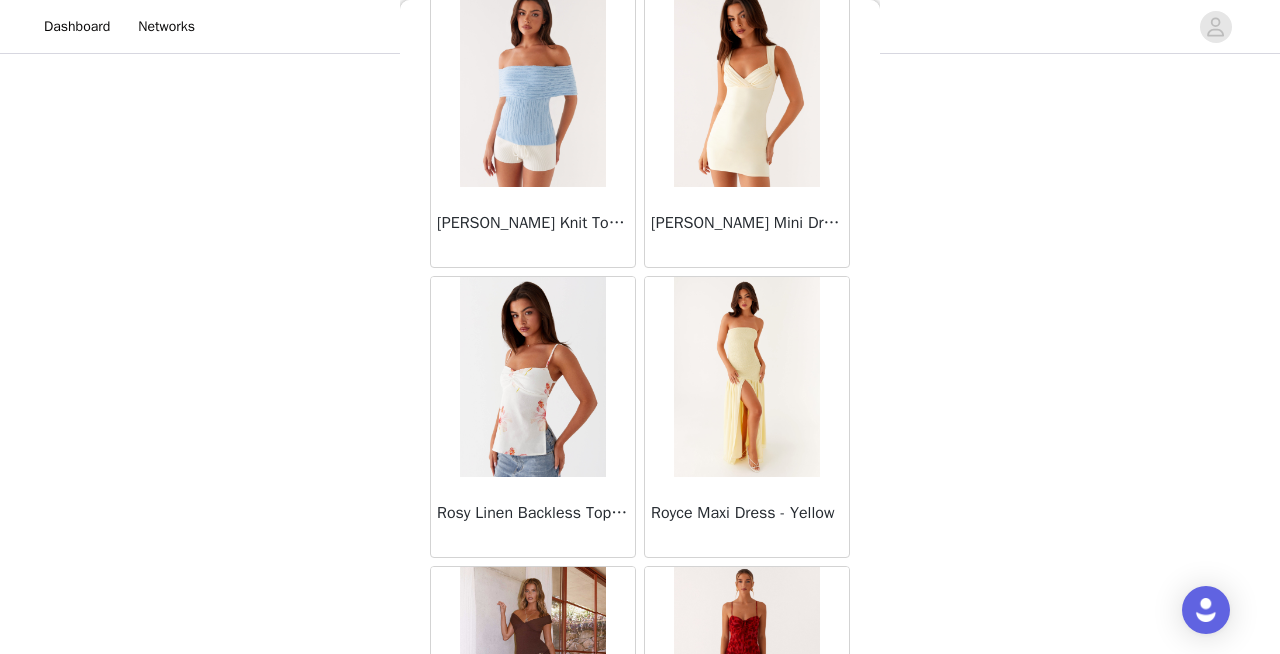 scroll, scrollTop: 51148, scrollLeft: 0, axis: vertical 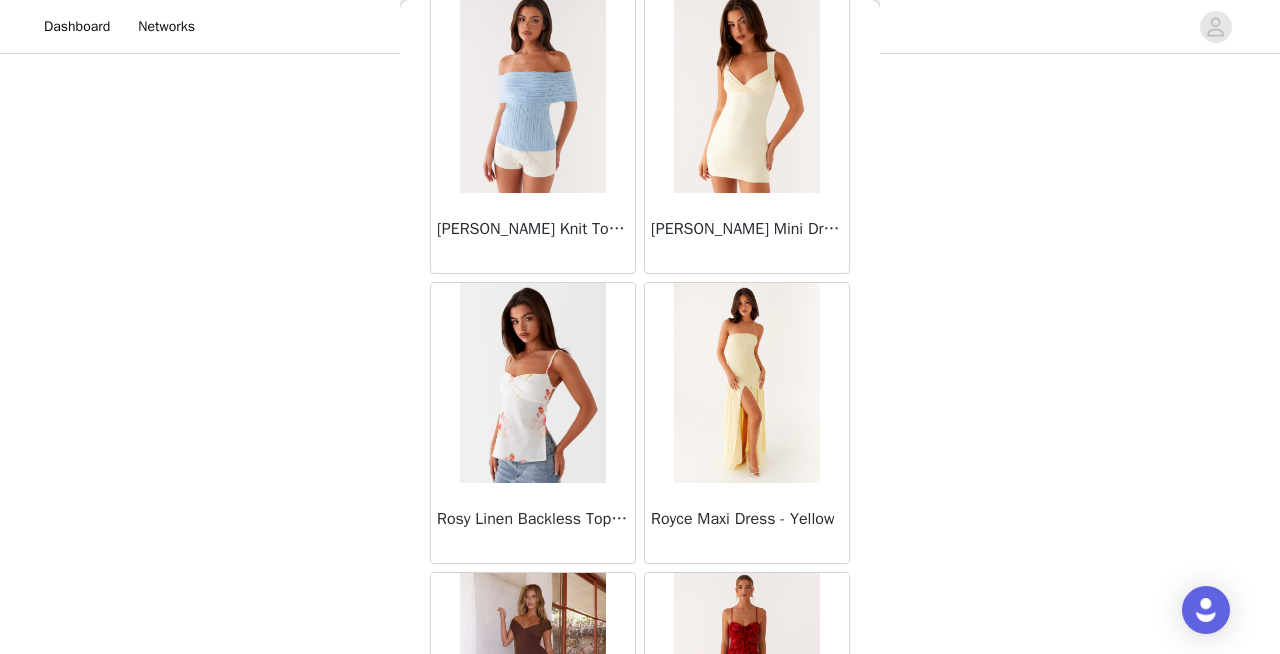 click at bounding box center [532, 383] 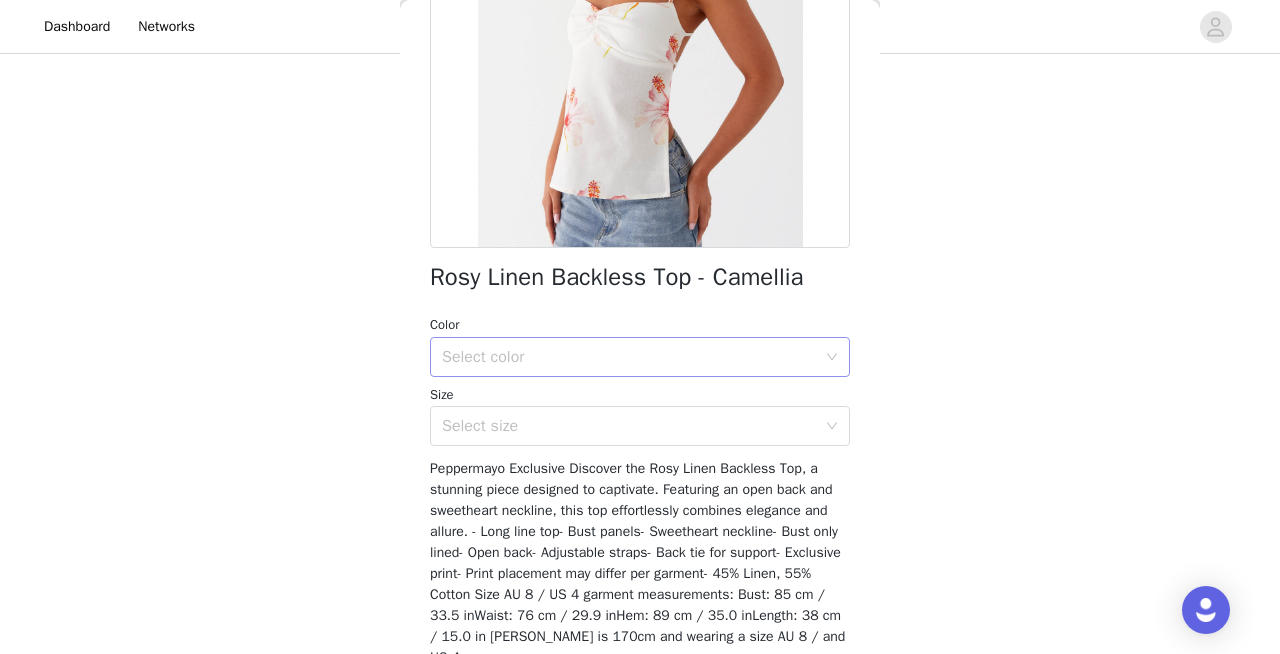 scroll, scrollTop: 311, scrollLeft: 0, axis: vertical 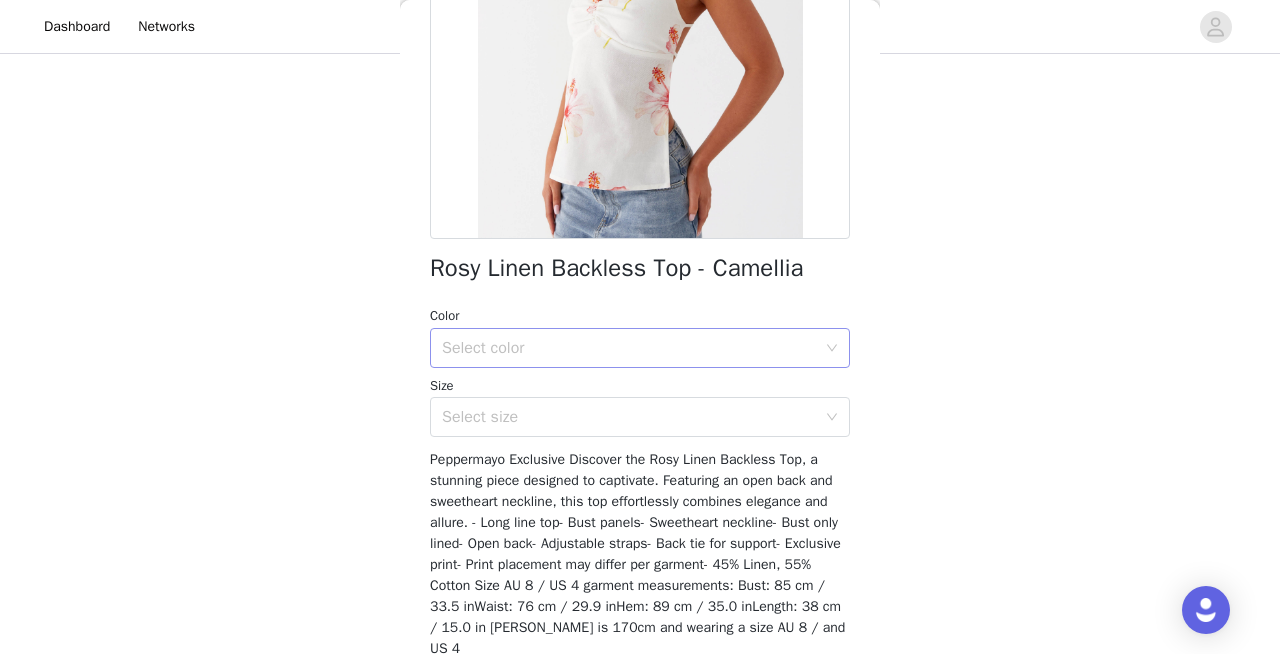 click on "Select color" at bounding box center (629, 348) 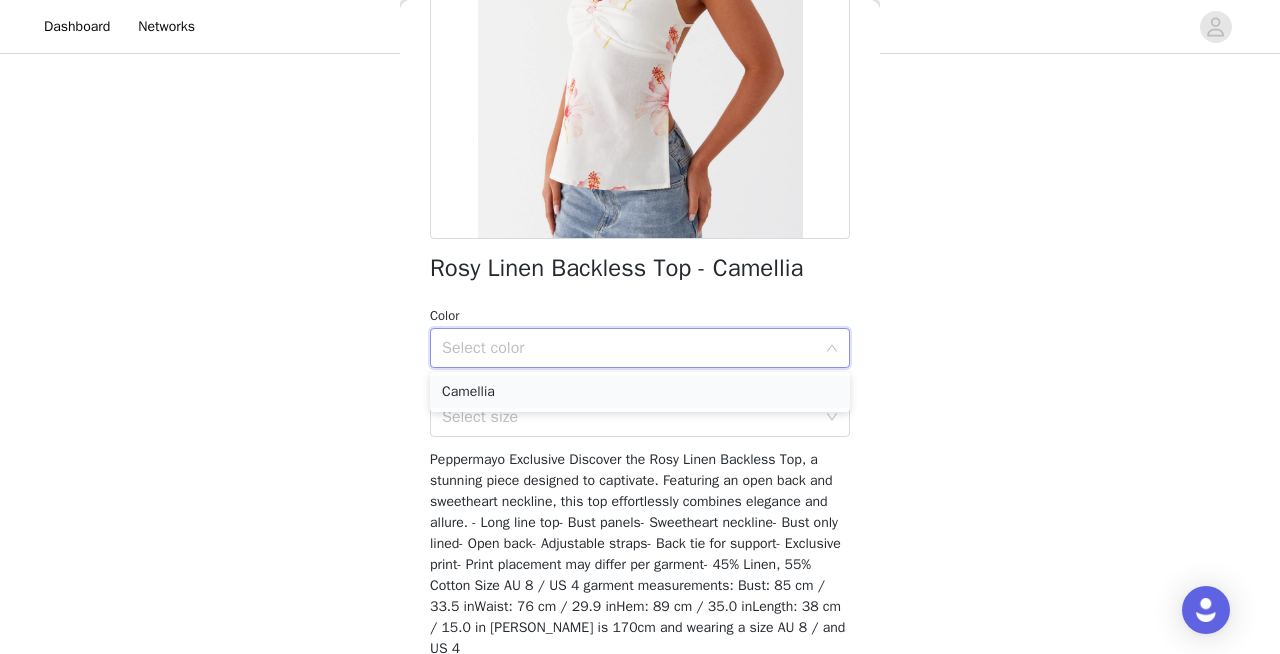 click on "Camellia" at bounding box center [640, 392] 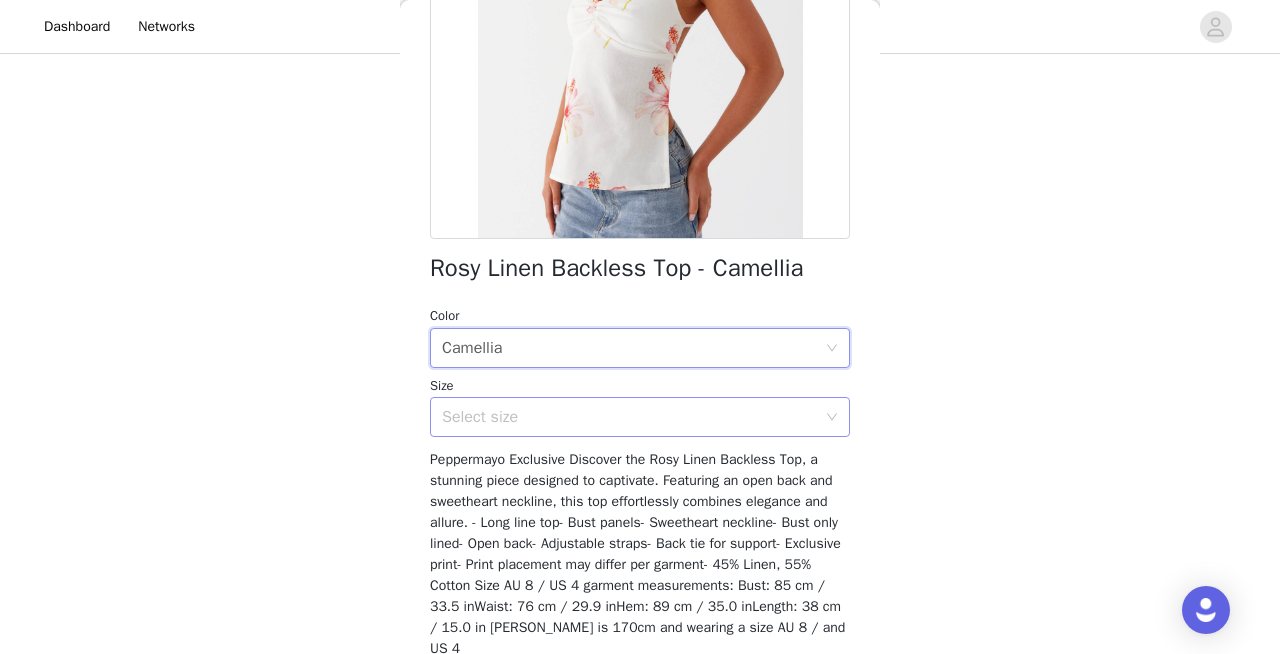 click on "Select size" at bounding box center (629, 417) 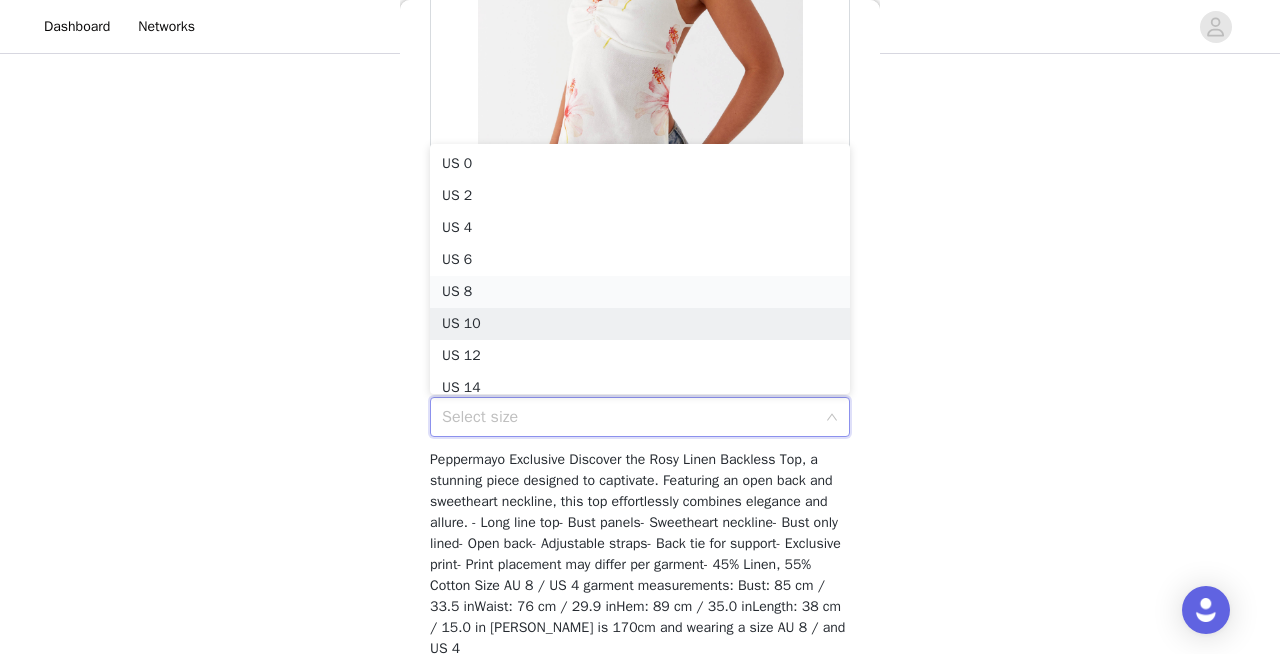 scroll, scrollTop: 10, scrollLeft: 0, axis: vertical 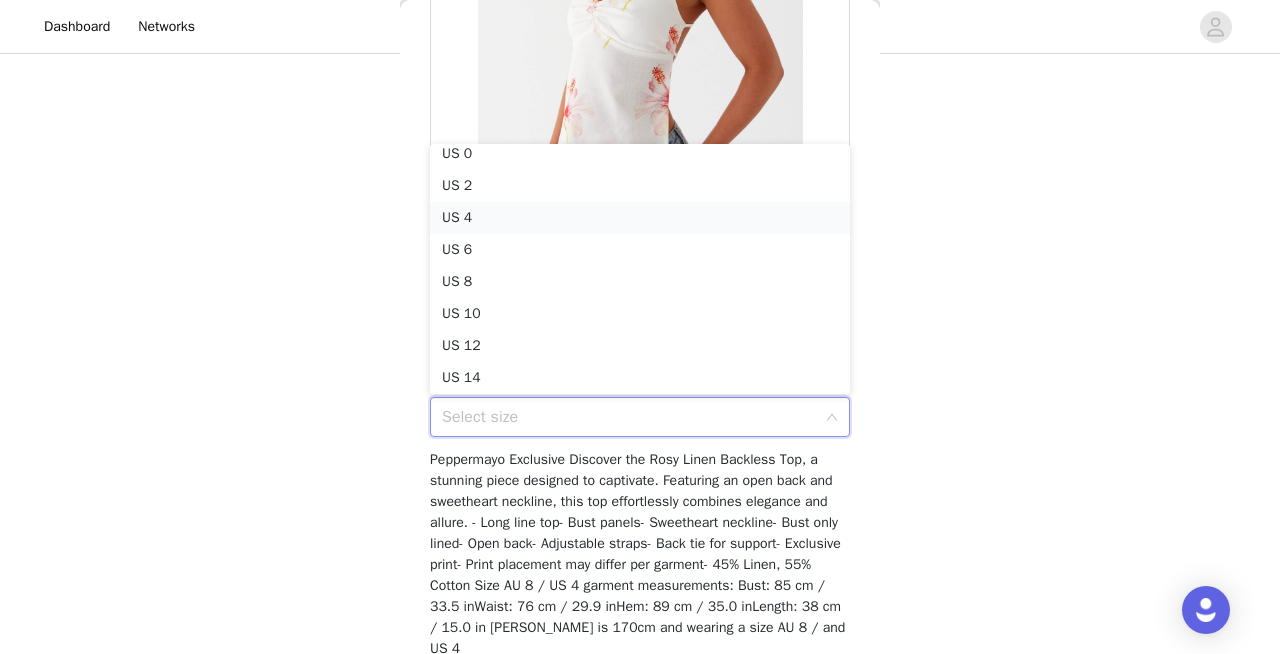 click on "US 4" at bounding box center (640, 218) 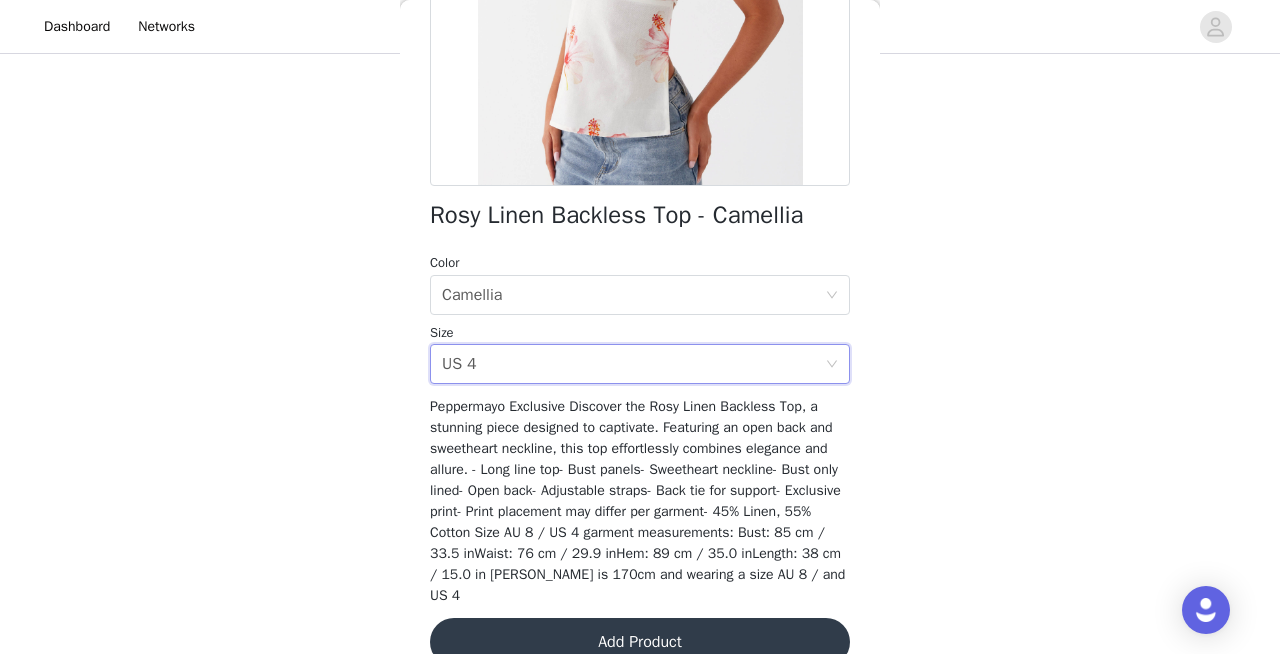 scroll, scrollTop: 400, scrollLeft: 0, axis: vertical 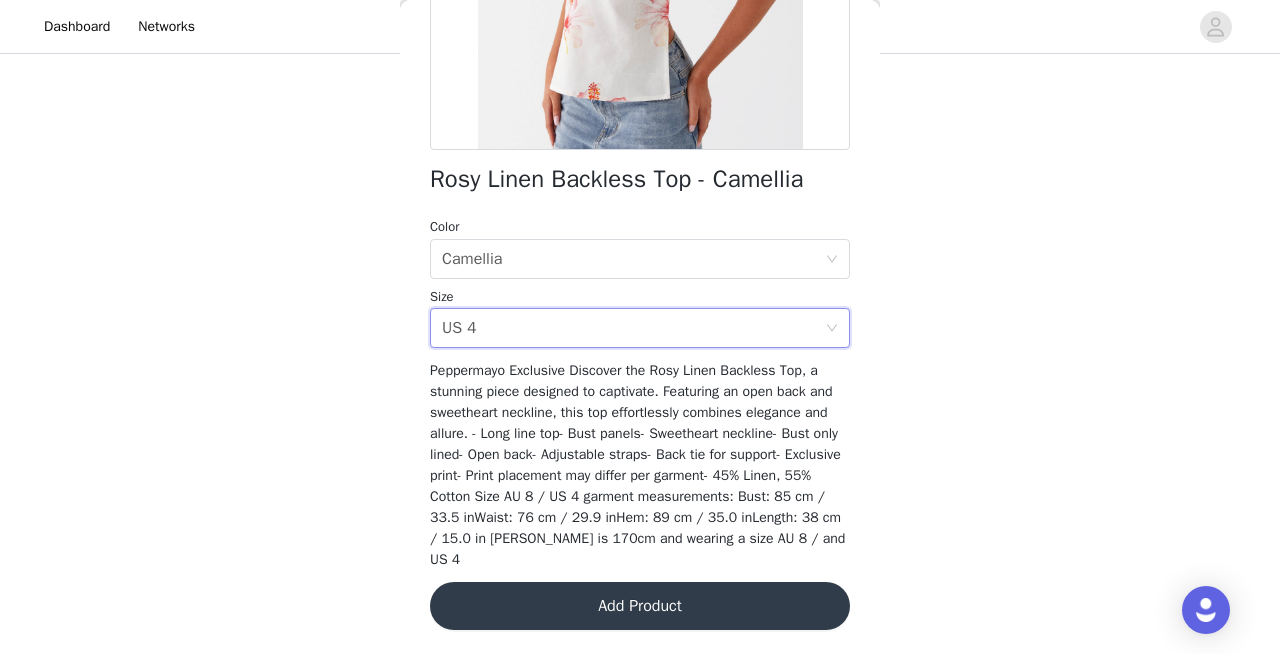 click on "Add Product" at bounding box center (640, 606) 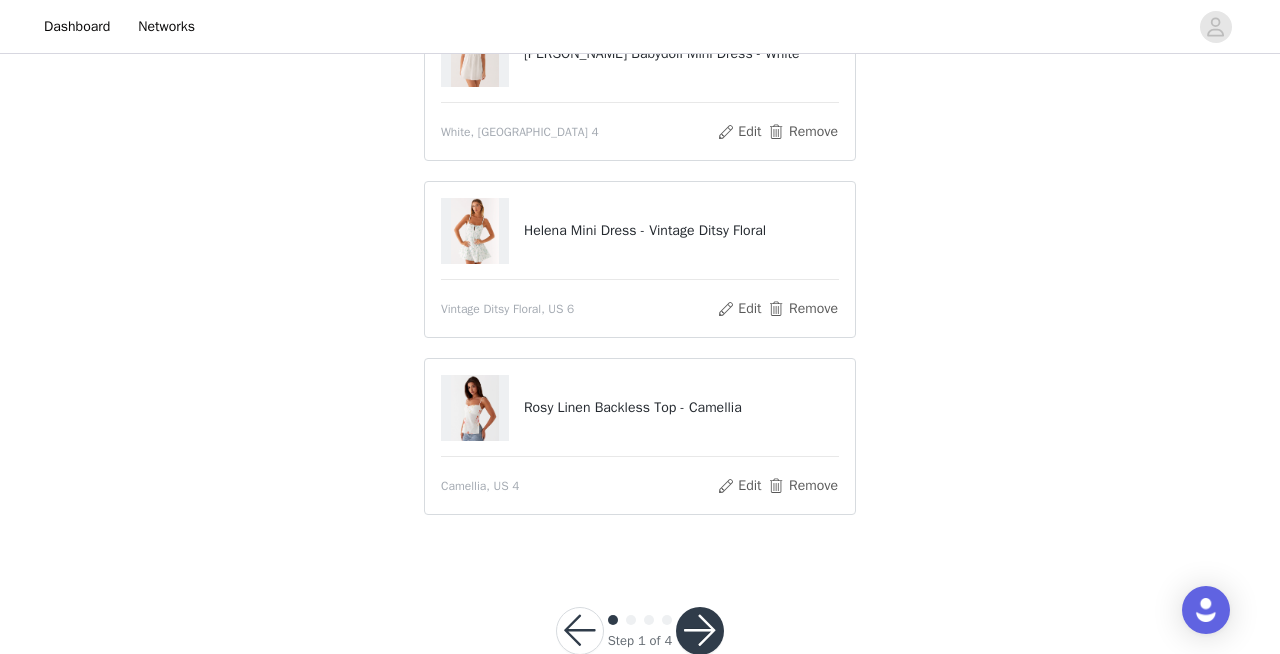 click at bounding box center (700, 631) 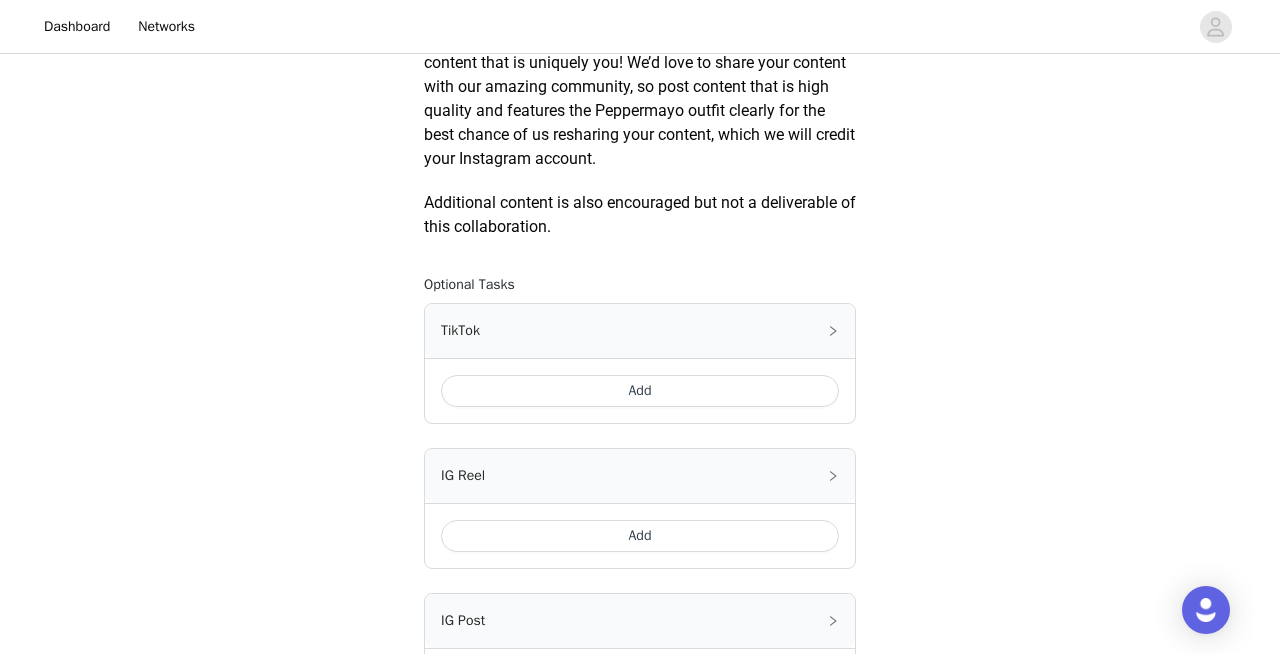scroll, scrollTop: 970, scrollLeft: 0, axis: vertical 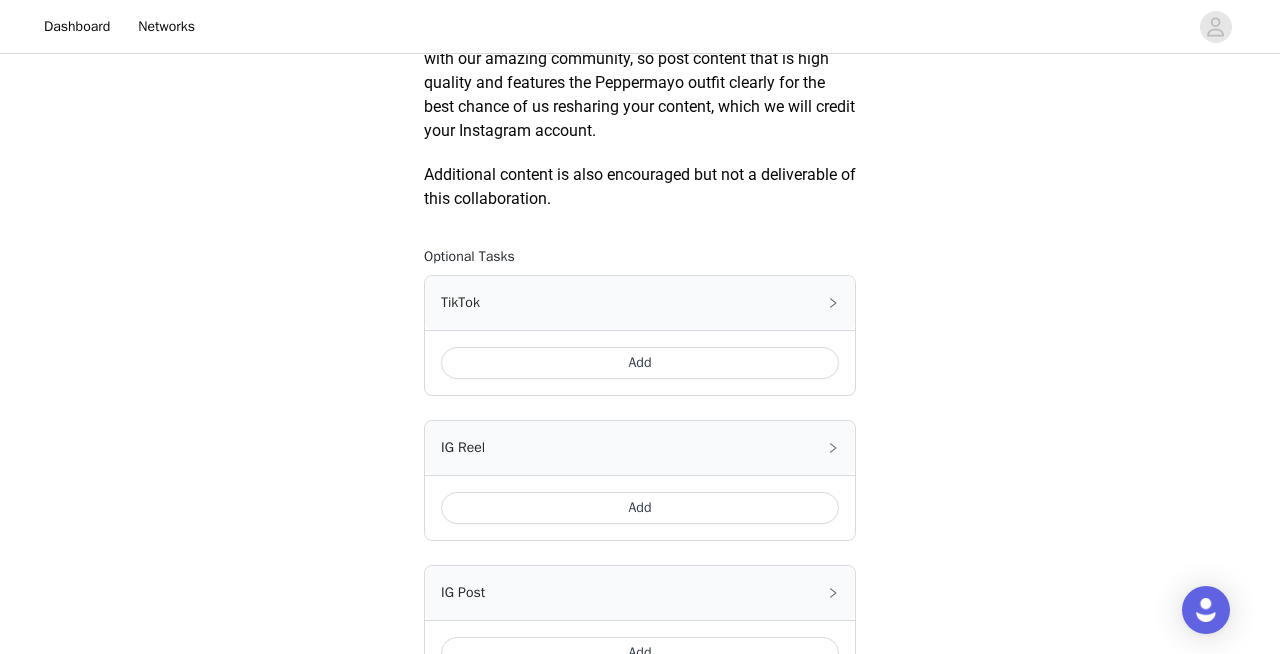 click on "Add" at bounding box center [640, 363] 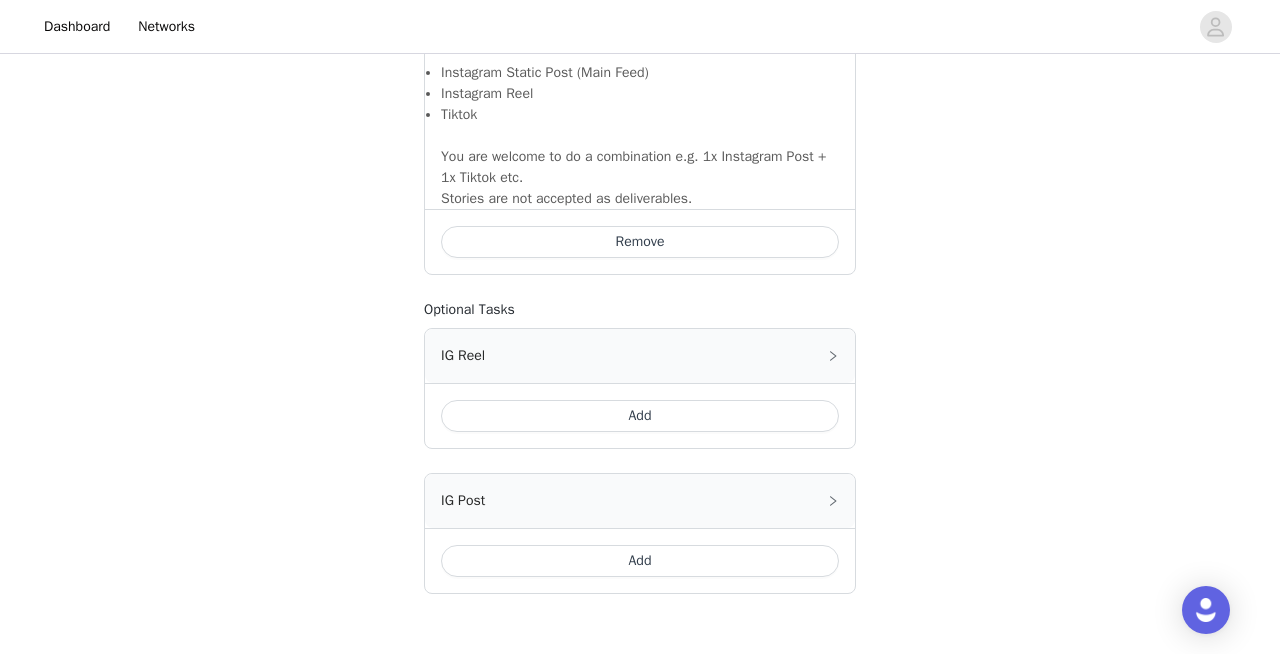 scroll, scrollTop: 1550, scrollLeft: 0, axis: vertical 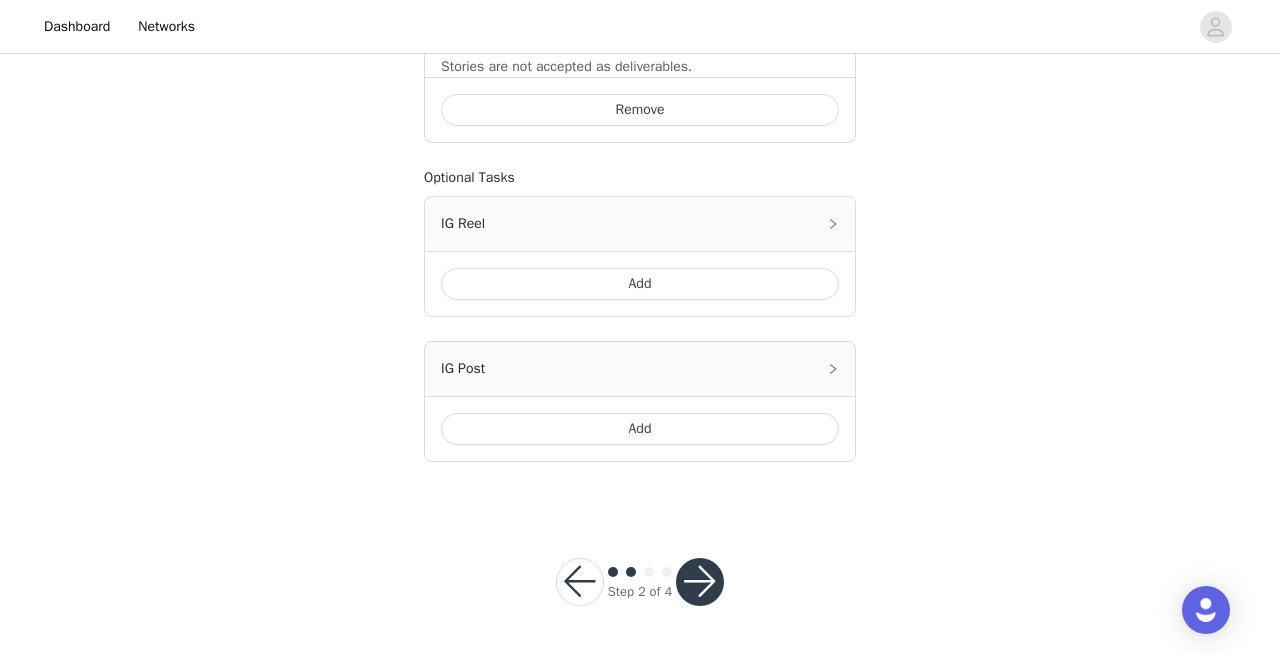 click at bounding box center [700, 582] 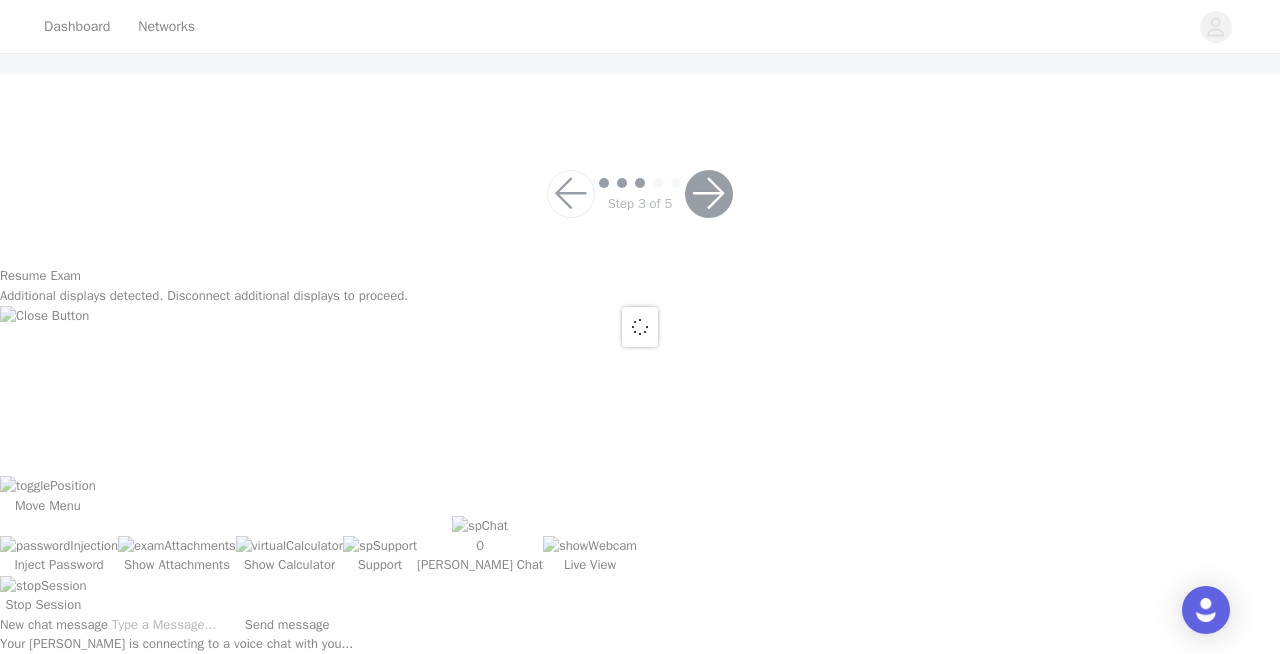 scroll, scrollTop: 0, scrollLeft: 0, axis: both 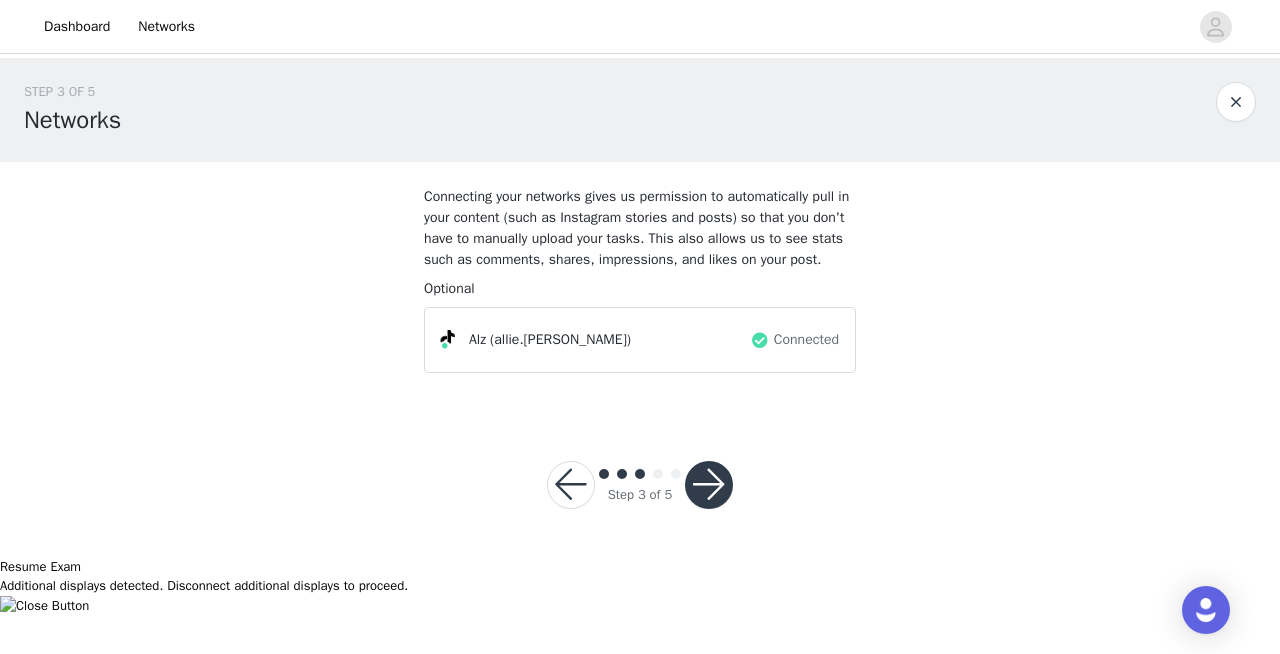 click at bounding box center (709, 485) 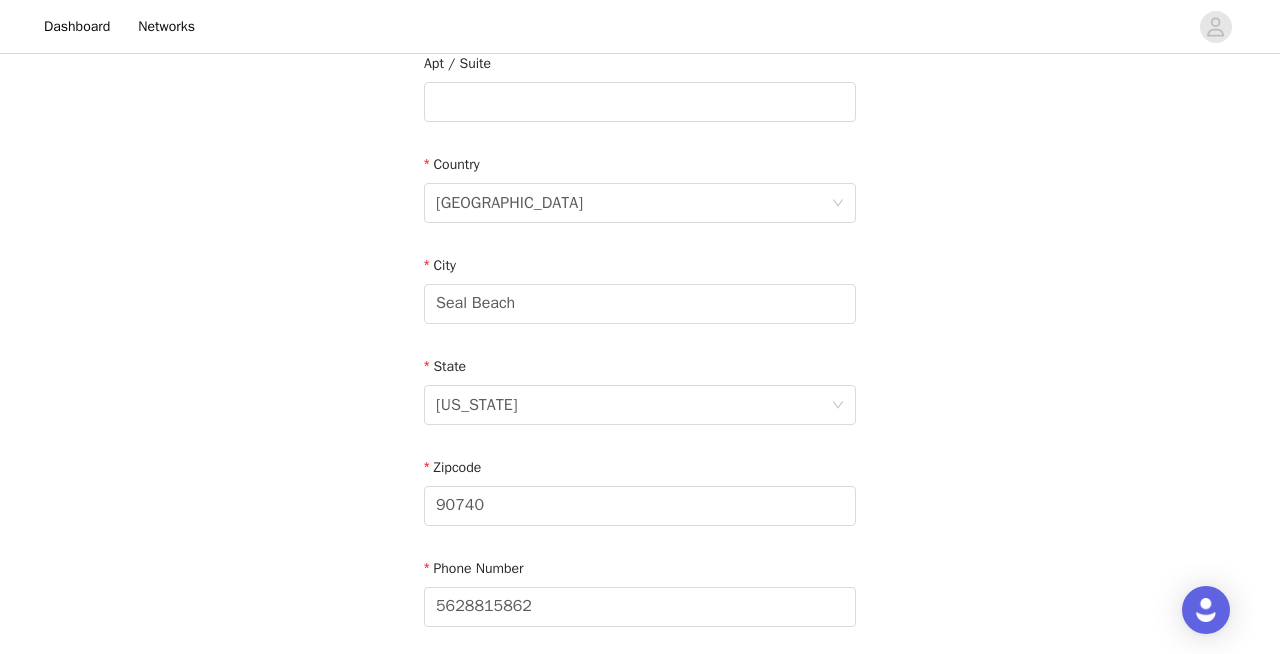 scroll, scrollTop: 709, scrollLeft: 0, axis: vertical 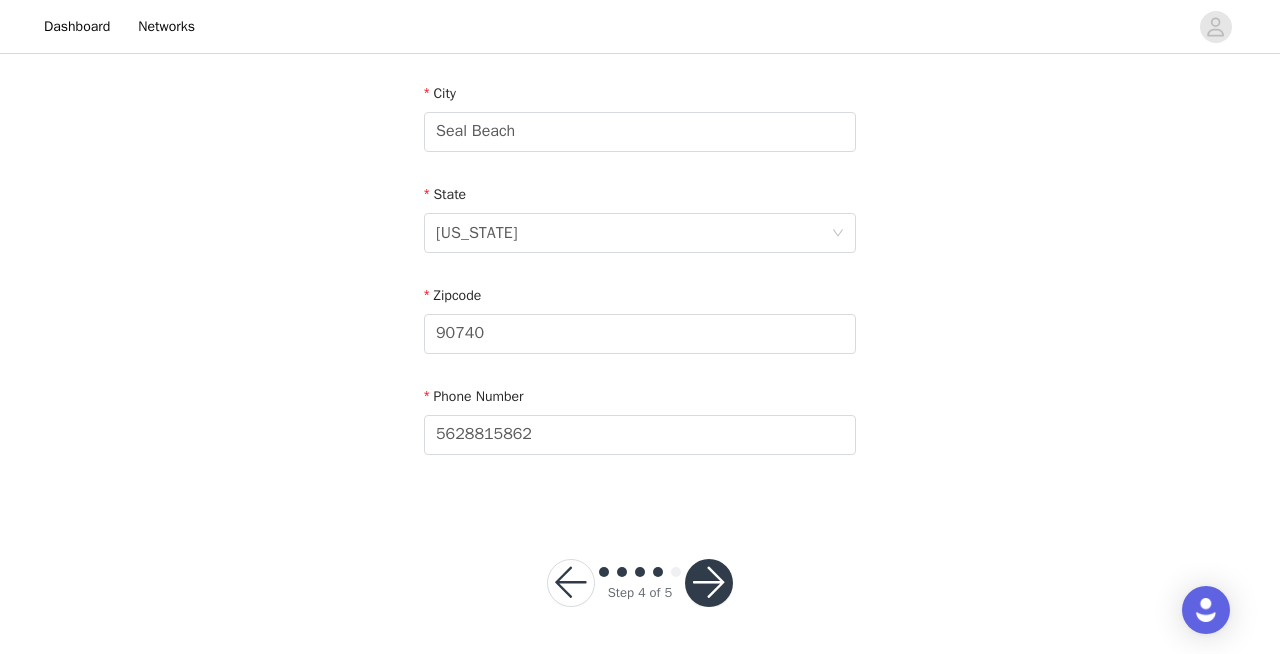 click at bounding box center [709, 583] 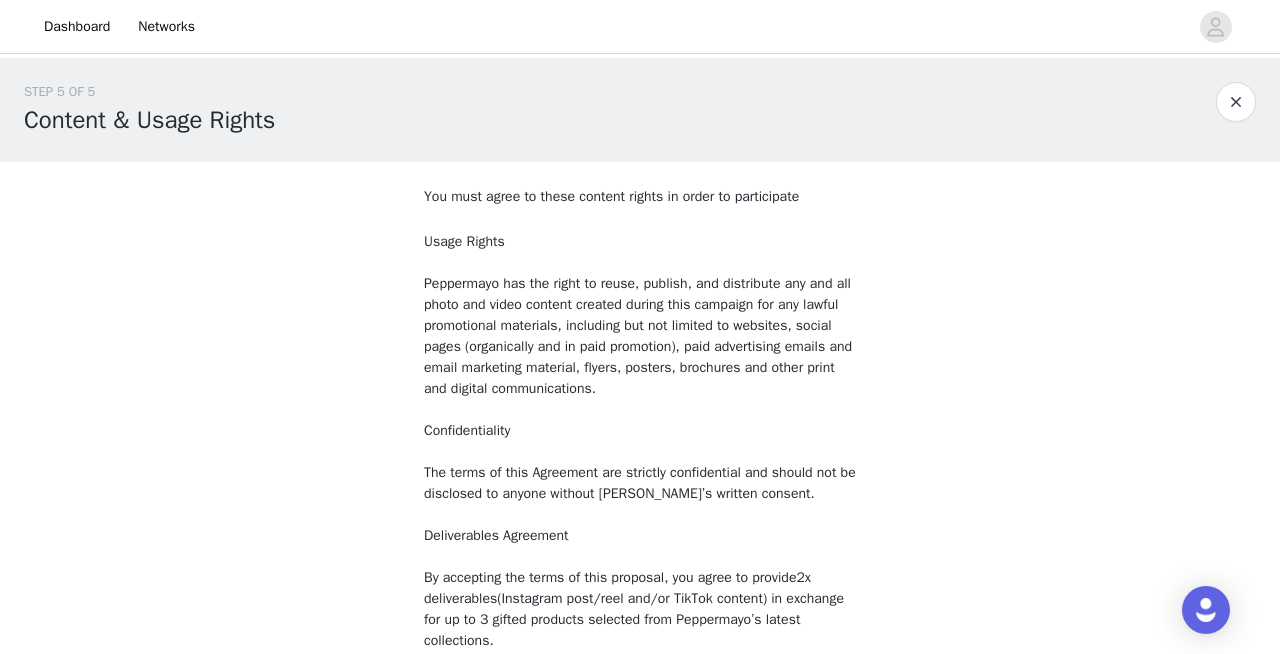 scroll, scrollTop: 270, scrollLeft: 0, axis: vertical 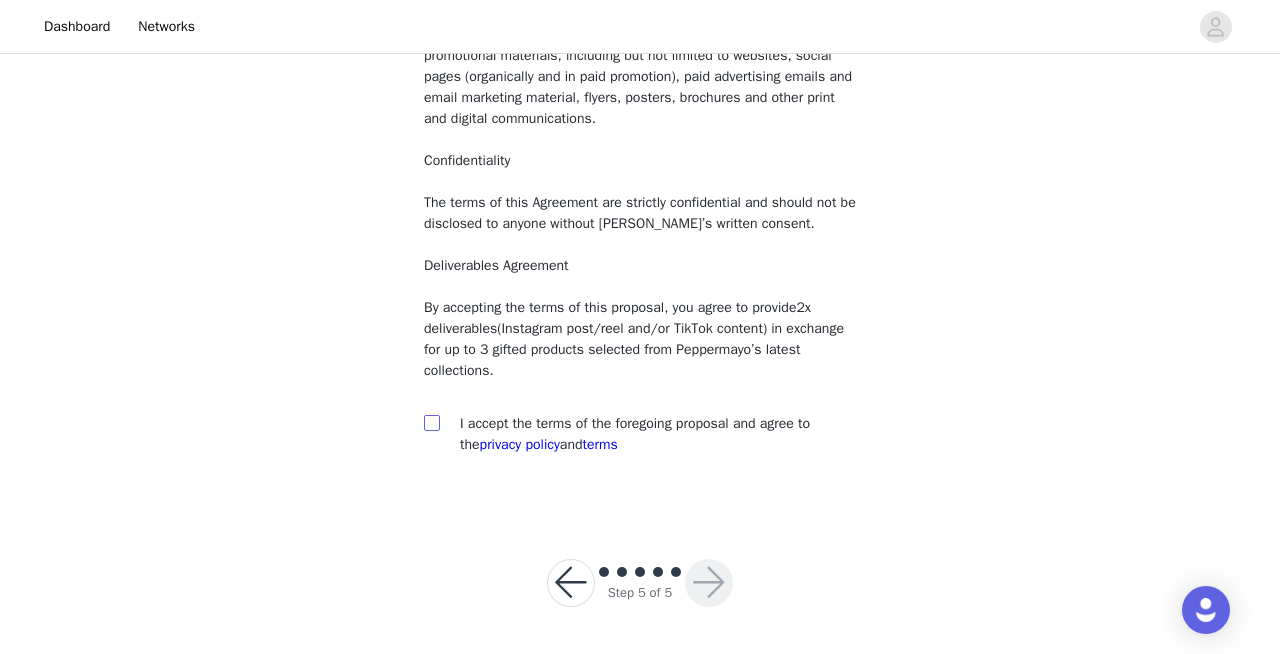 click at bounding box center [432, 423] 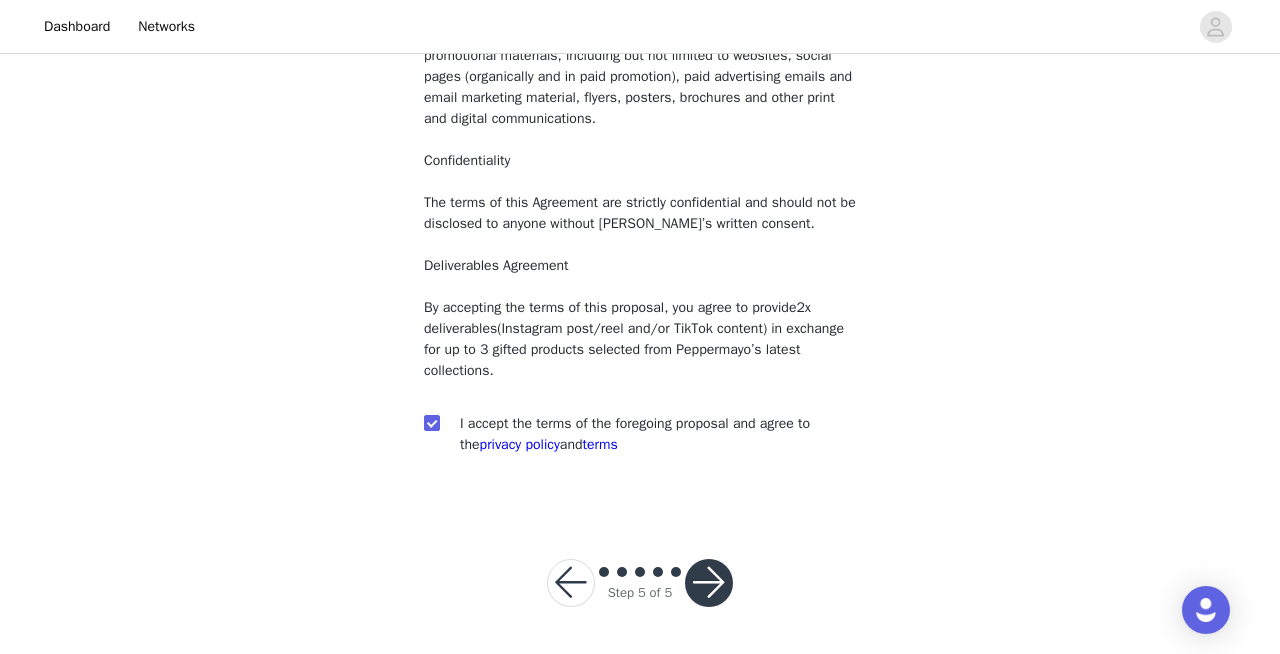 click at bounding box center (709, 583) 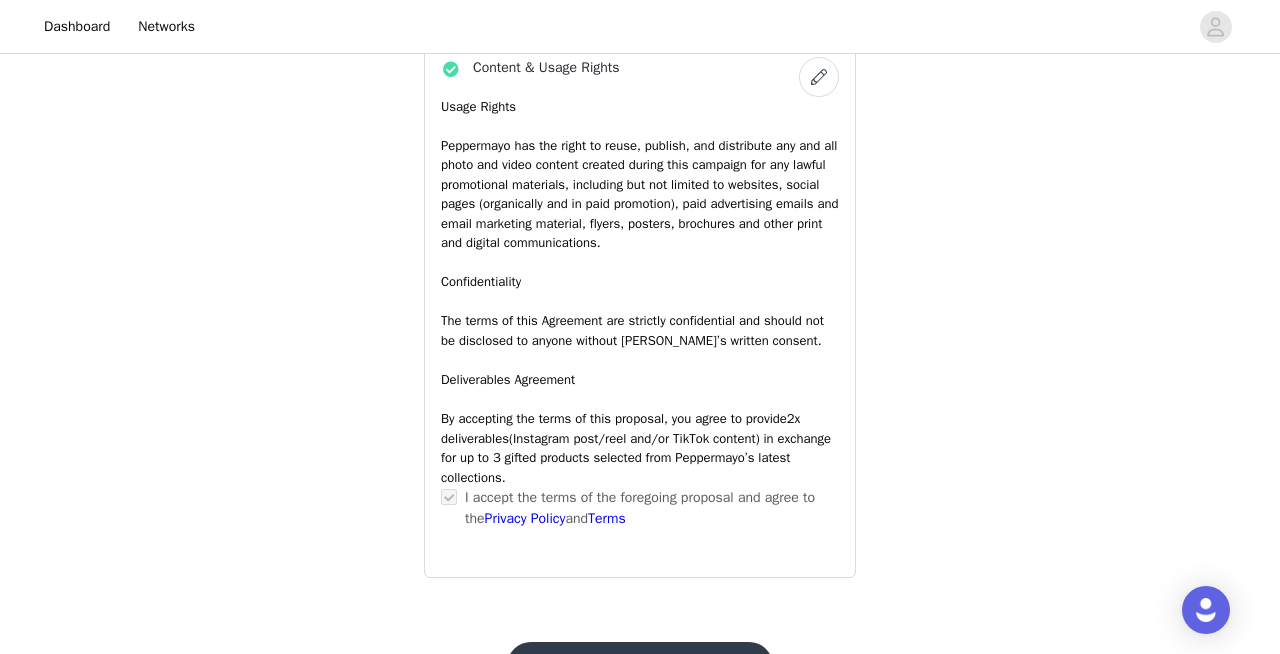 scroll, scrollTop: 1788, scrollLeft: 0, axis: vertical 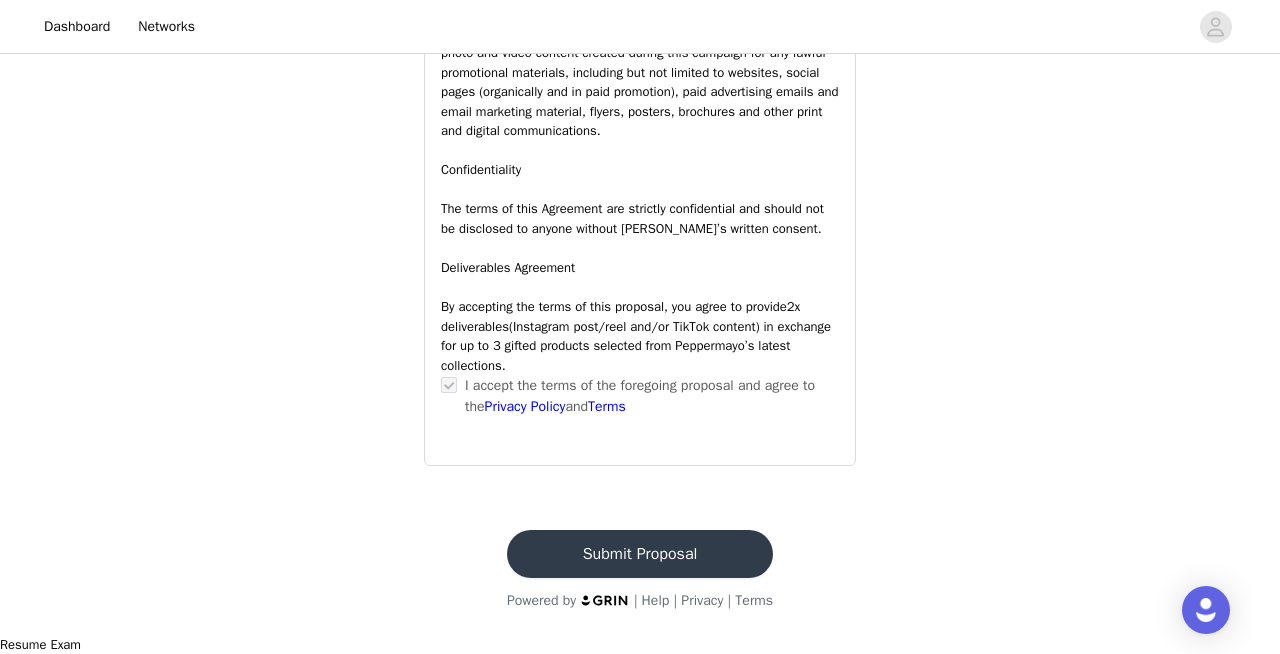 click on "Submit Proposal" at bounding box center (640, 554) 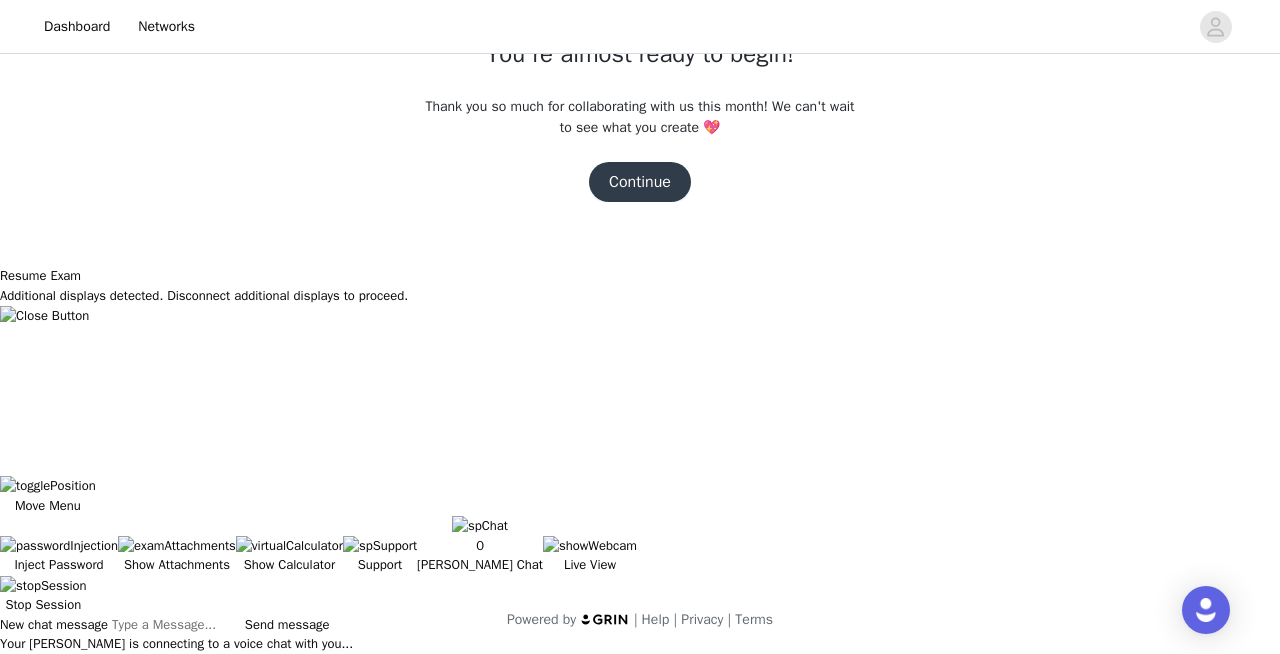 scroll, scrollTop: 0, scrollLeft: 0, axis: both 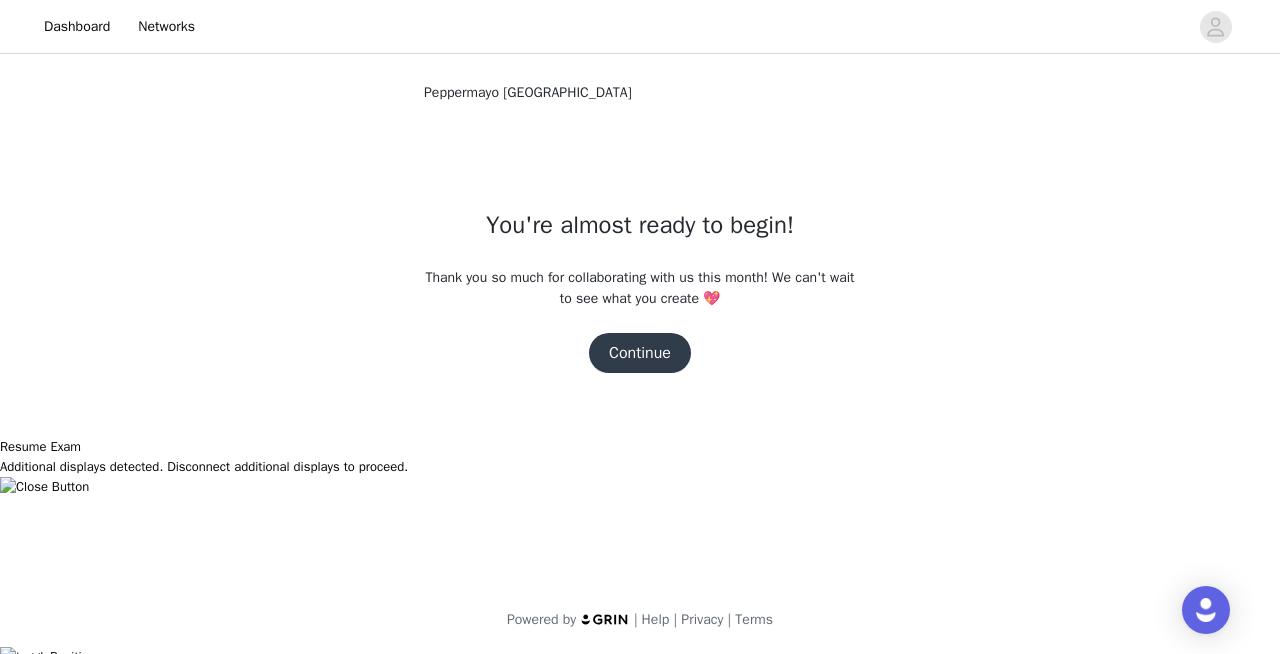 click on "Continue" at bounding box center (640, 353) 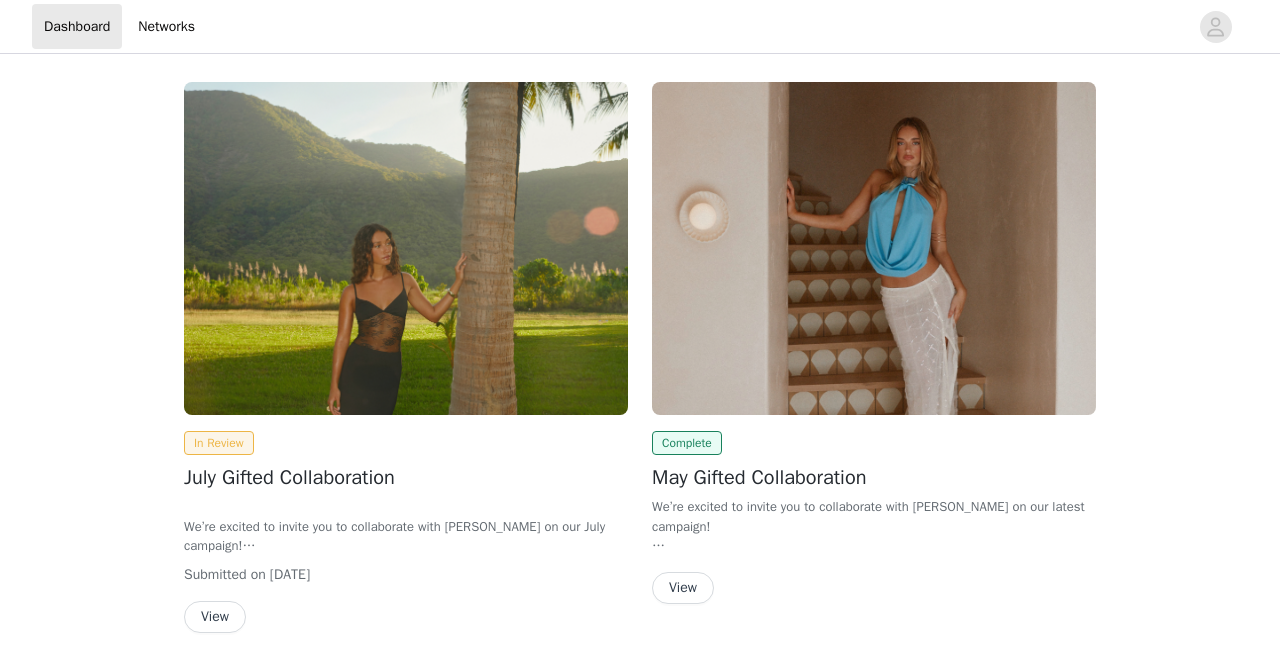 scroll, scrollTop: 0, scrollLeft: 0, axis: both 